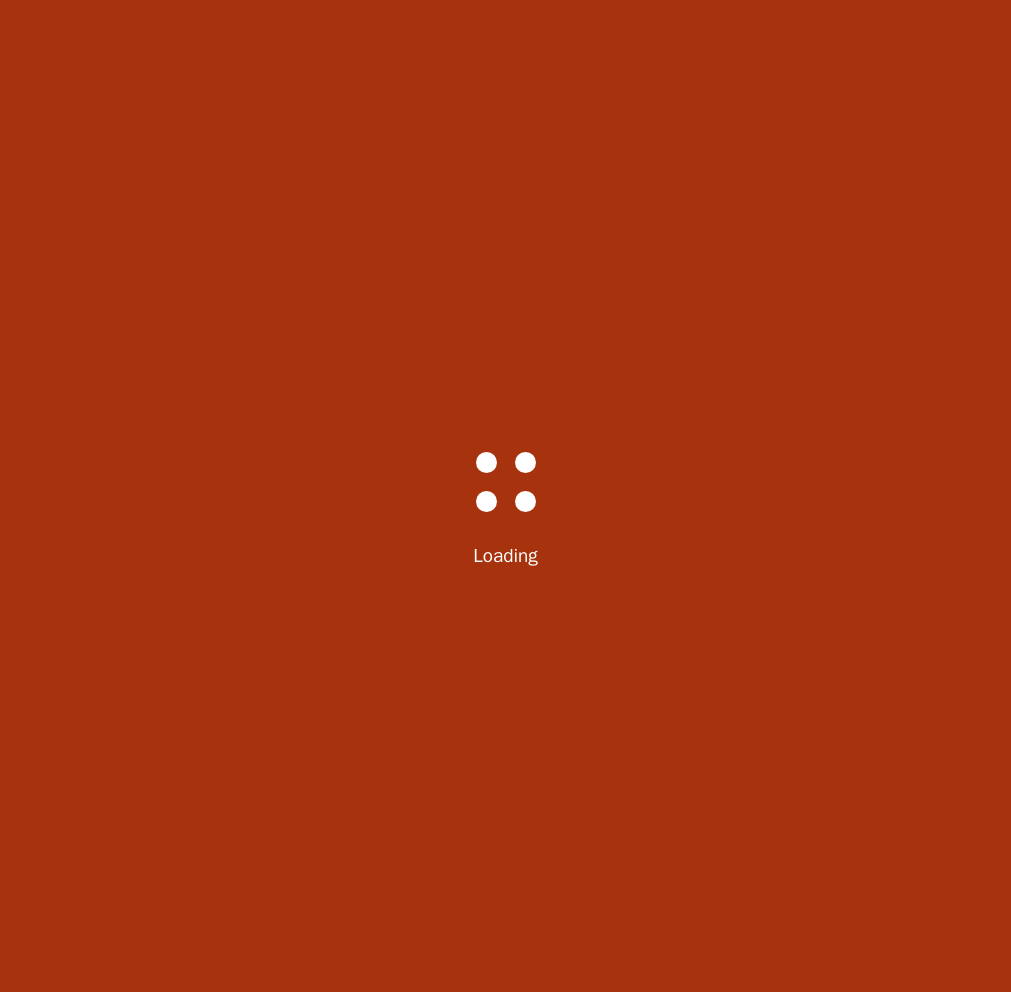 scroll, scrollTop: 0, scrollLeft: 0, axis: both 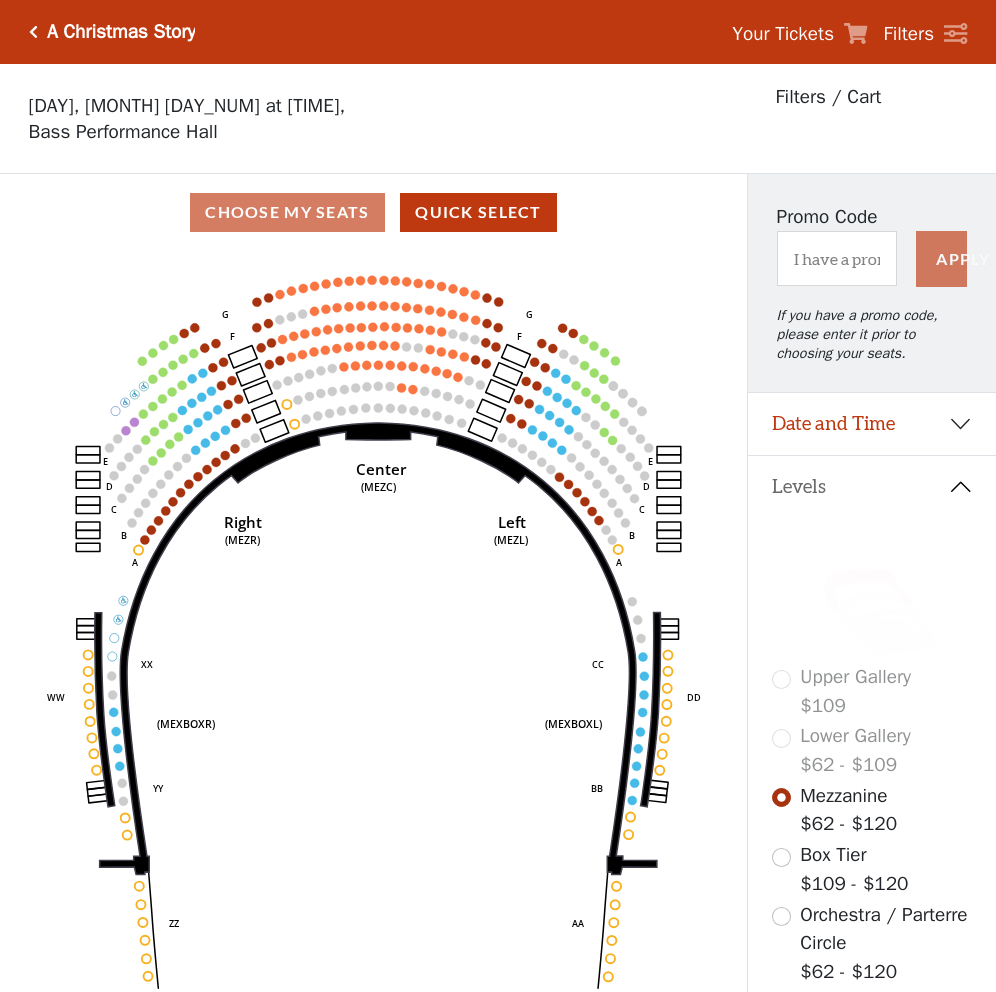 click on "Center   (MEZC)   Right   (MEZR)   Left   (MEZL)   (MEXBOXR)   (MEXBOXL)   XX   WW   CC   DD   YY   BB   ZZ   AA   G   F   E   D   G   F   C   B   A   E   D   C   B   A" 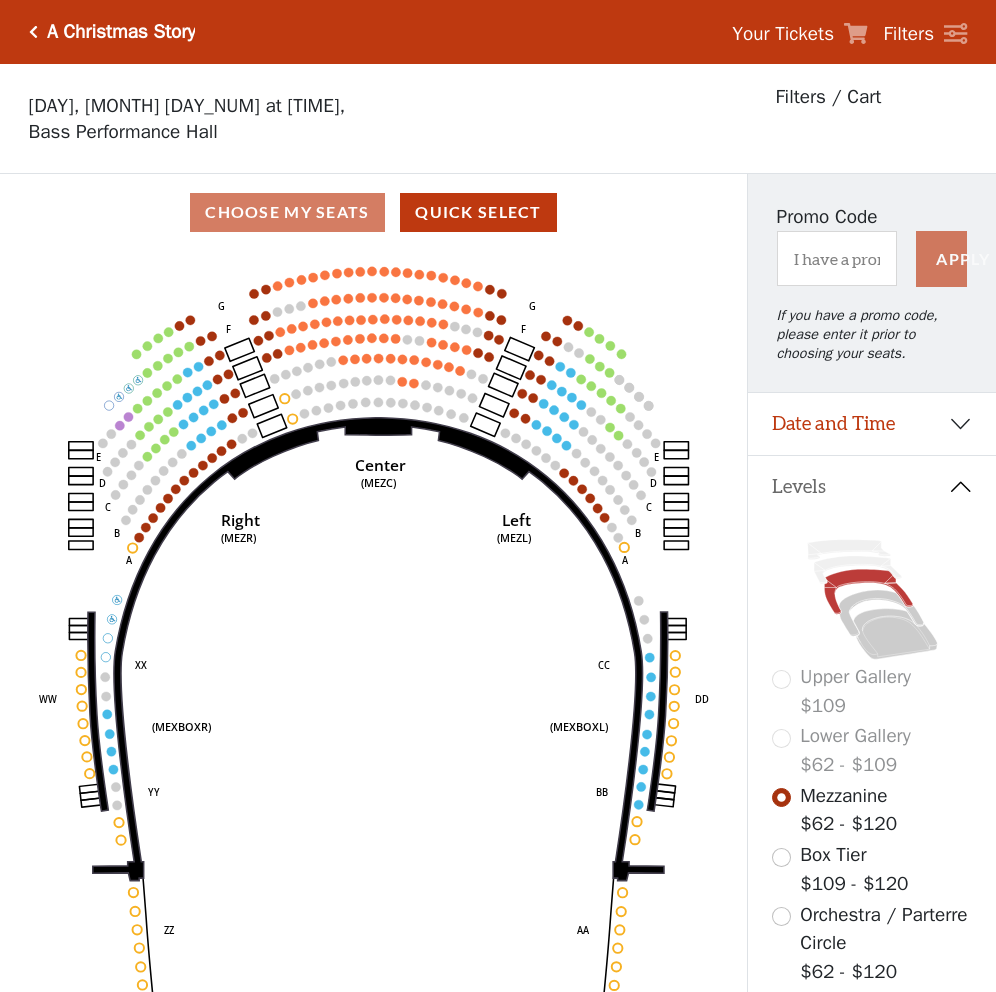 click on "Center   (MEZC)   Right   (MEZR)   Left   (MEZL)   (MEXBOXR)   (MEXBOXL)   XX   WW   CC   DD   YY   BB   ZZ   AA   G   F   E   D   G   F   C   B   A   E   D   C   B   A" 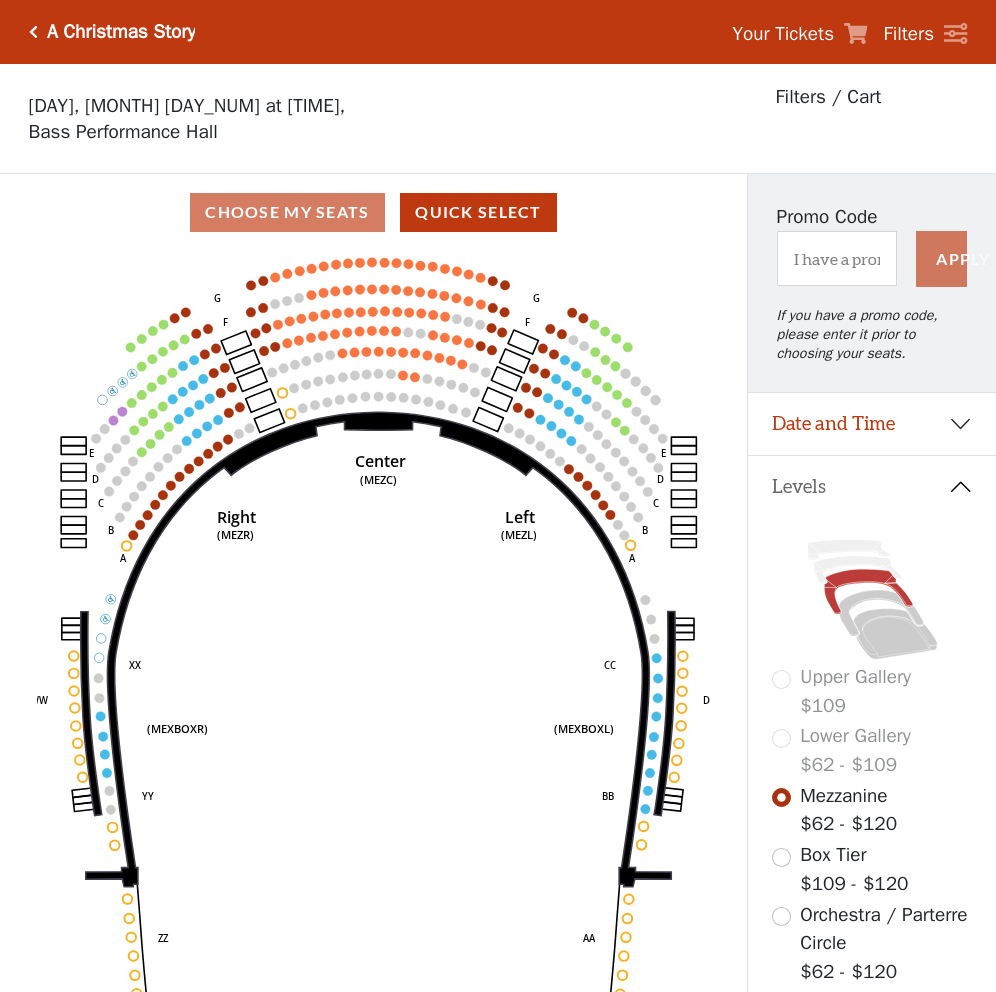 click on "Center   (MEZC)   Right   (MEZR)   Left   (MEZL)   (MEXBOXR)   (MEXBOXL)   XX   WW   CC   DD   YY   BB   ZZ   AA   G   F   E   D   G   F   C   B   A   E   D   C   B   A" 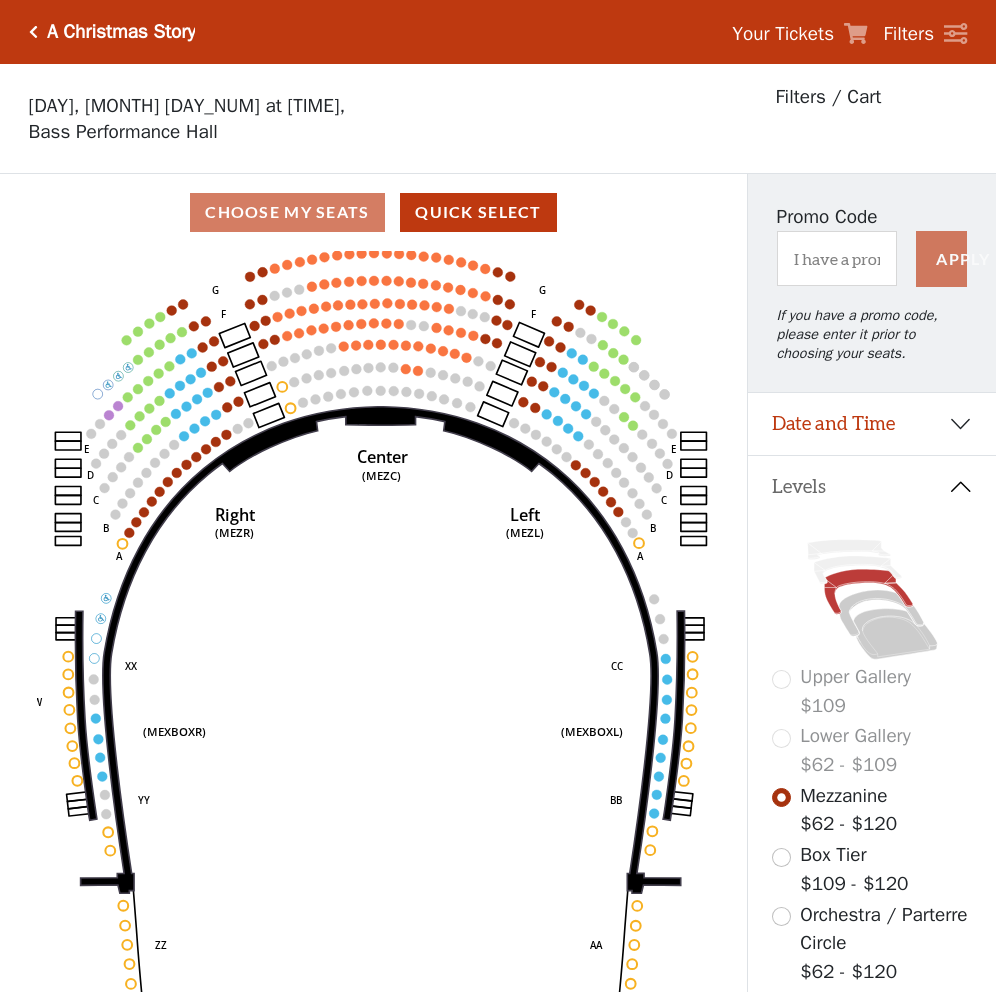 click on "Center   (MEZC)   Right   (MEZR)   Left   (MEZL)   (MEXBOXR)   (MEXBOXL)   XX   WW   CC   DD   YY   BB   ZZ   AA   G   F   E   D   G   F   C   B   A   E   D   C   B   A" 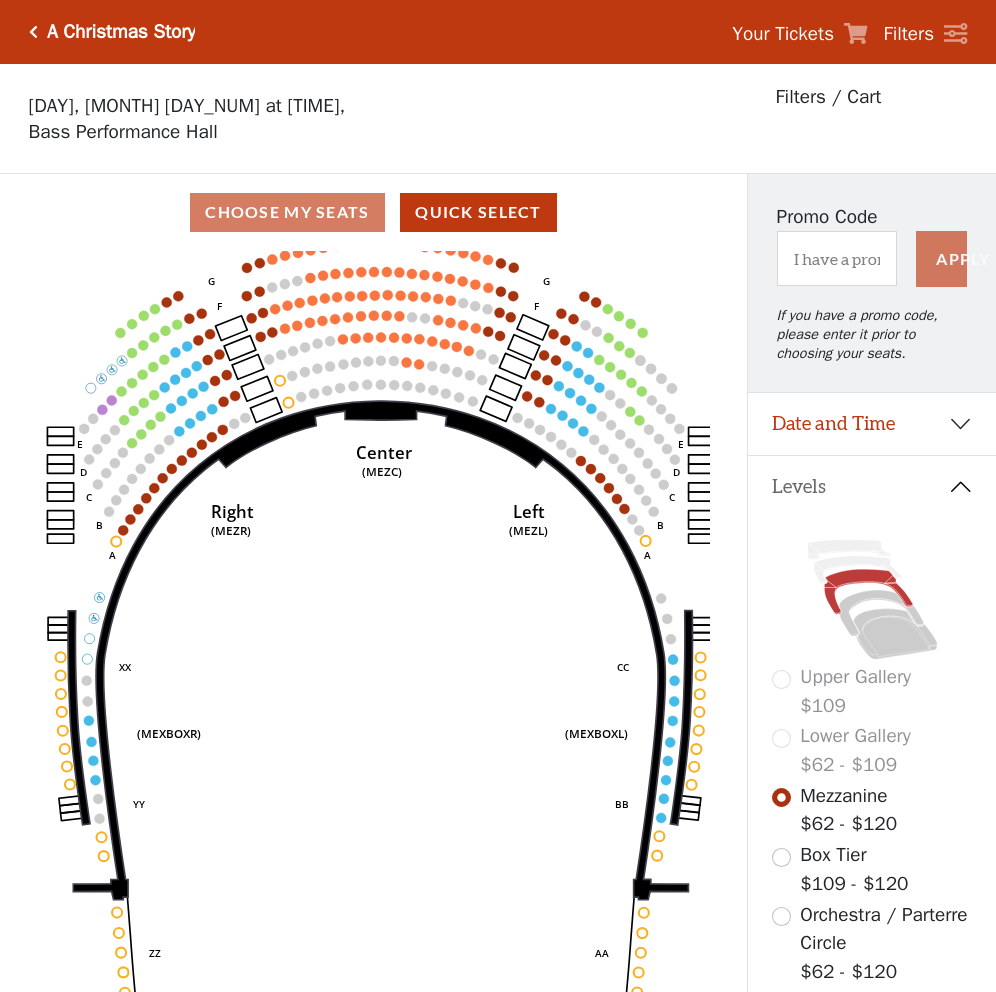 click on "Center   (MEZC)   Right   (MEZR)   Left   (MEZL)   (MEXBOXR)   (MEXBOXL)   XX   WW   CC   DD   YY   BB   ZZ   AA   G   F   E   D   G   F   C   B   A   E   D   C   B   A" 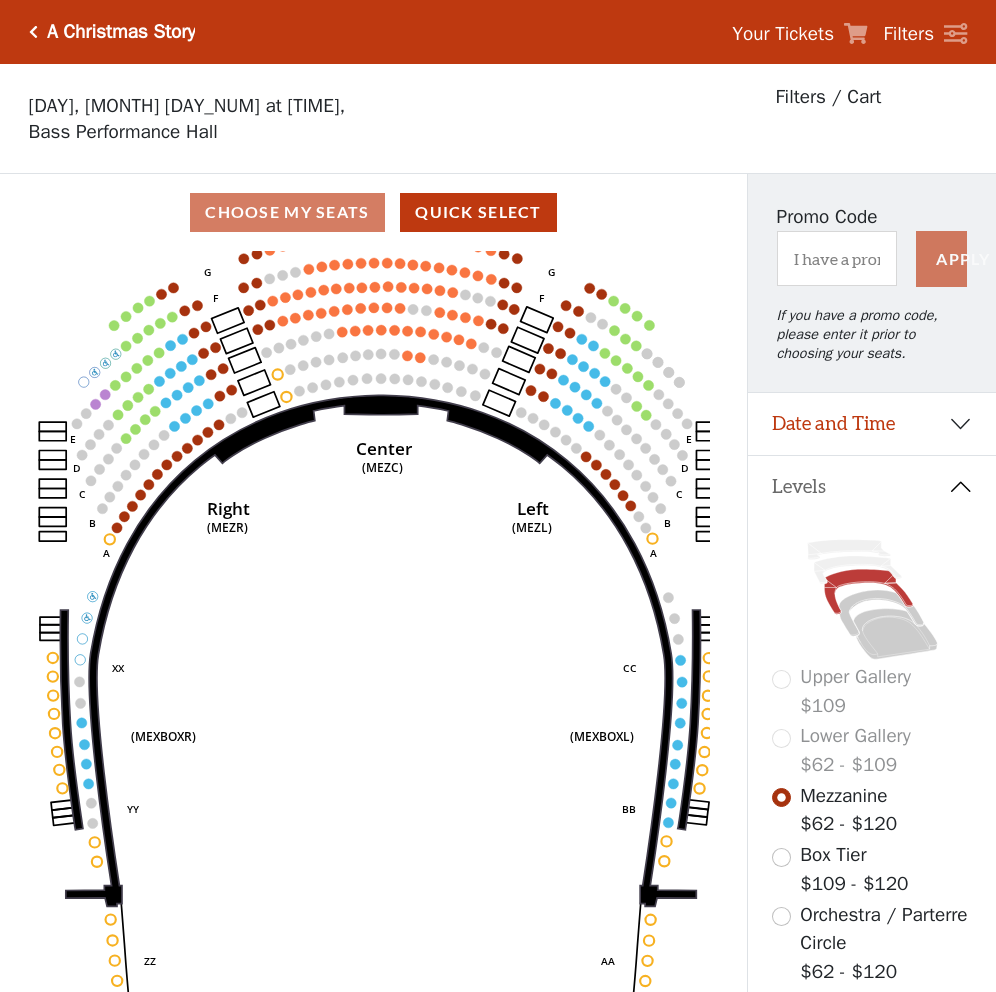 click 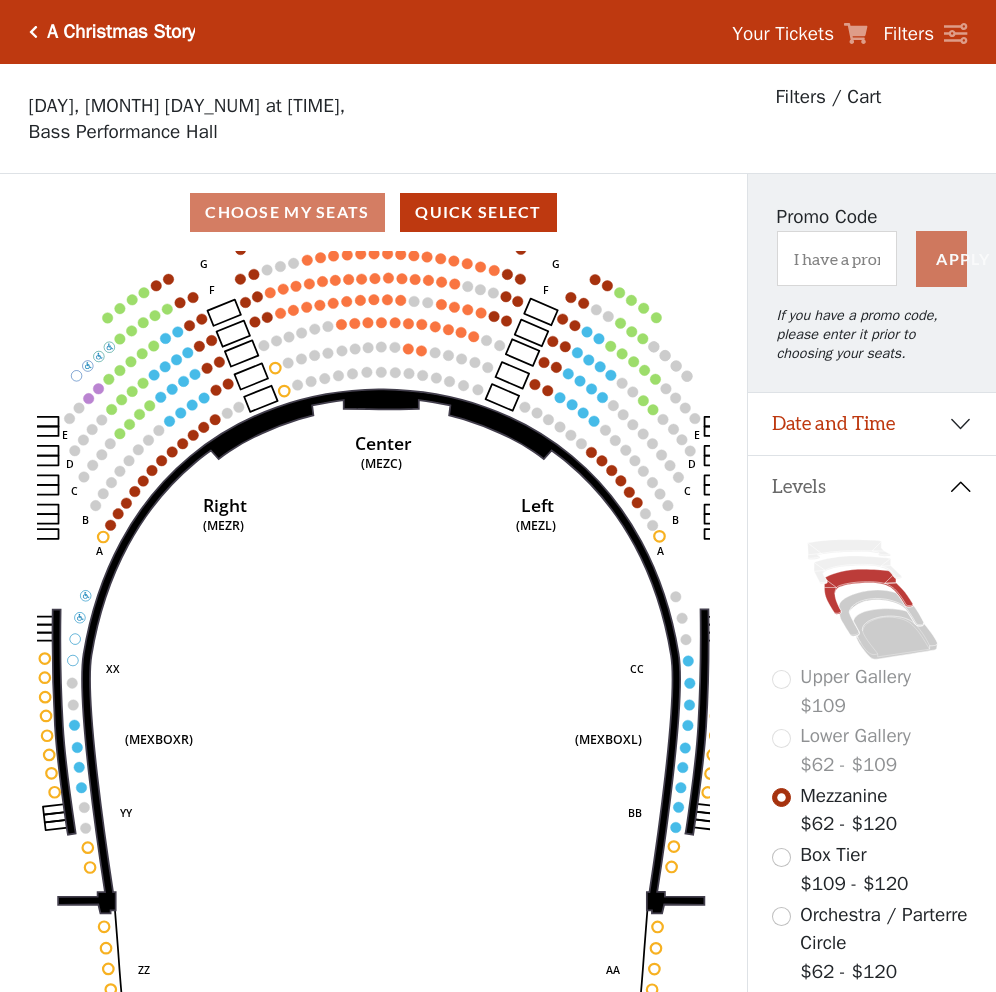 click on "Center   (MEZC)   Right   (MEZR)   Left   (MEZL)   (MEXBOXR)   (MEXBOXL)   XX   WW   CC   DD   YY   BB   ZZ   AA   G   F   E   D   G   F   C   B   A   E   D   C   B   A" 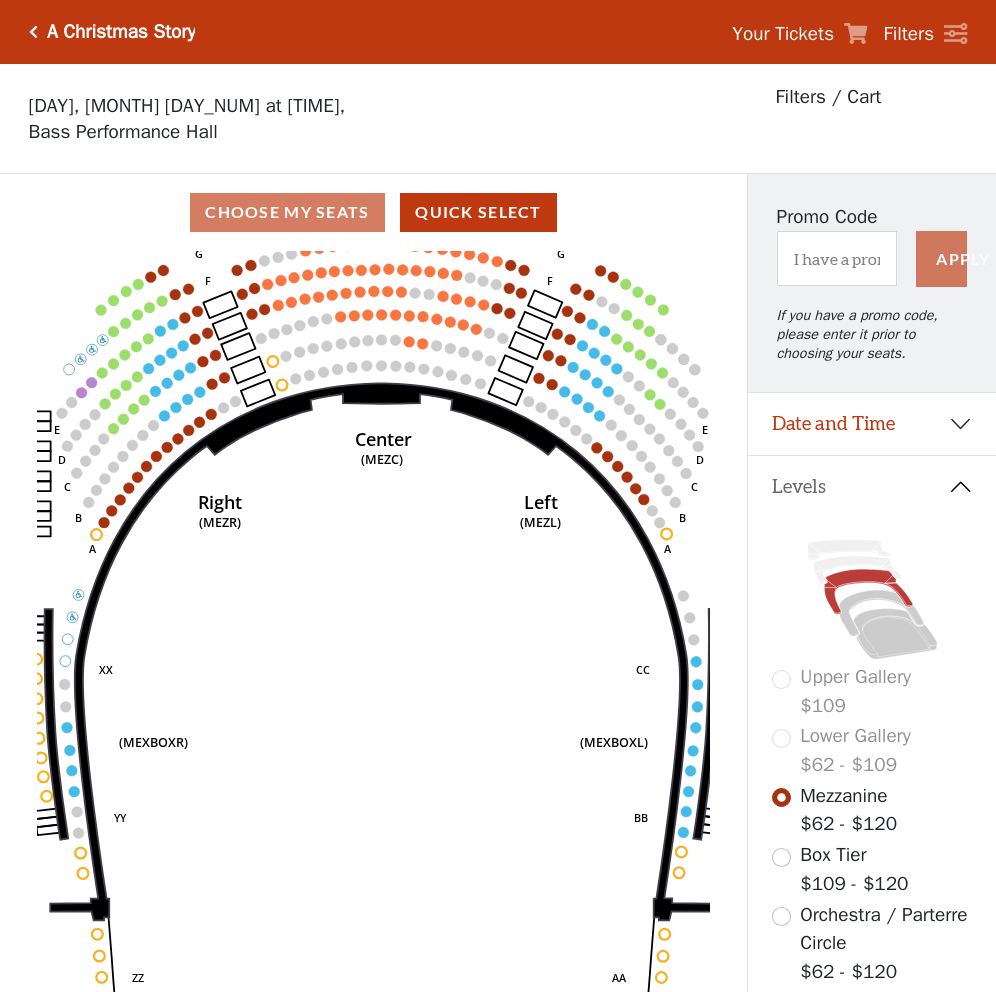 click on "Center   (MEZC)   Right   (MEZR)   Left   (MEZL)   (MEXBOXR)   (MEXBOXL)   XX   WW   CC   DD   YY   BB   ZZ   AA   G   F   E   D   G   F   C   B   A   E   D   C   B   A" 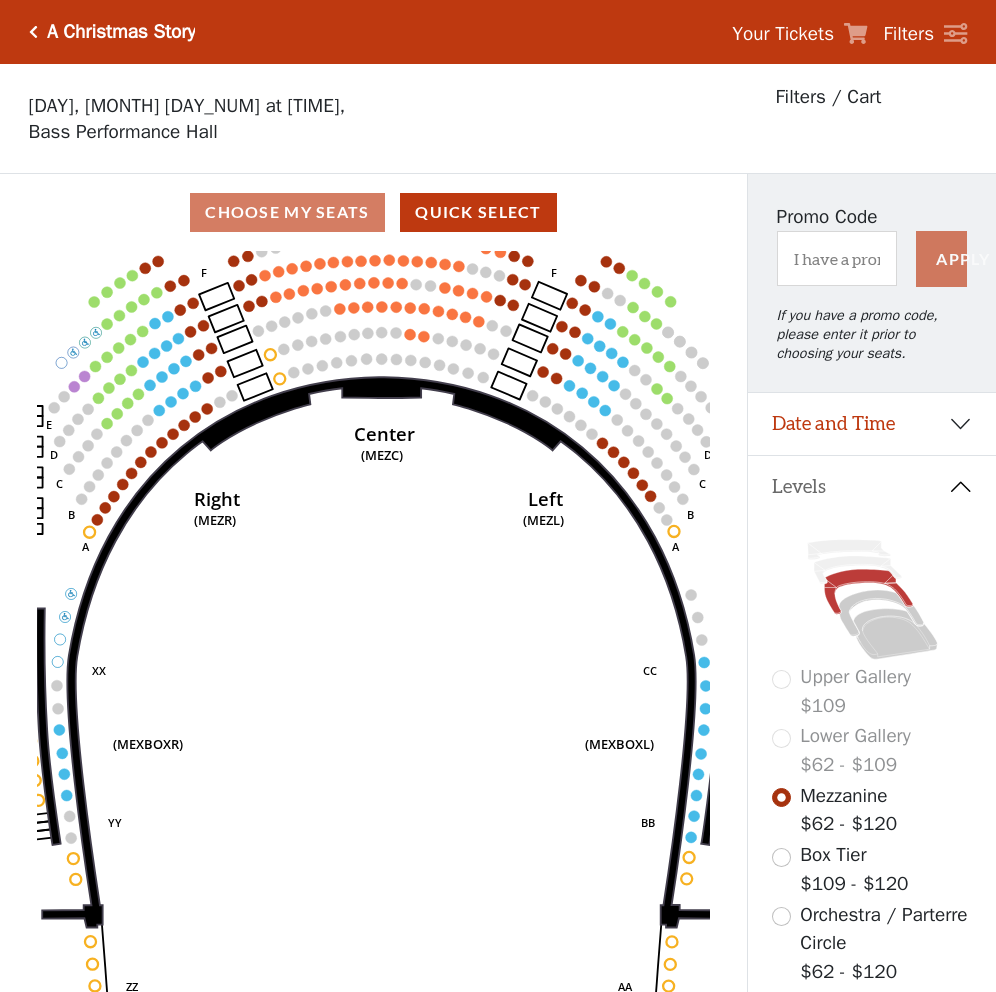 click 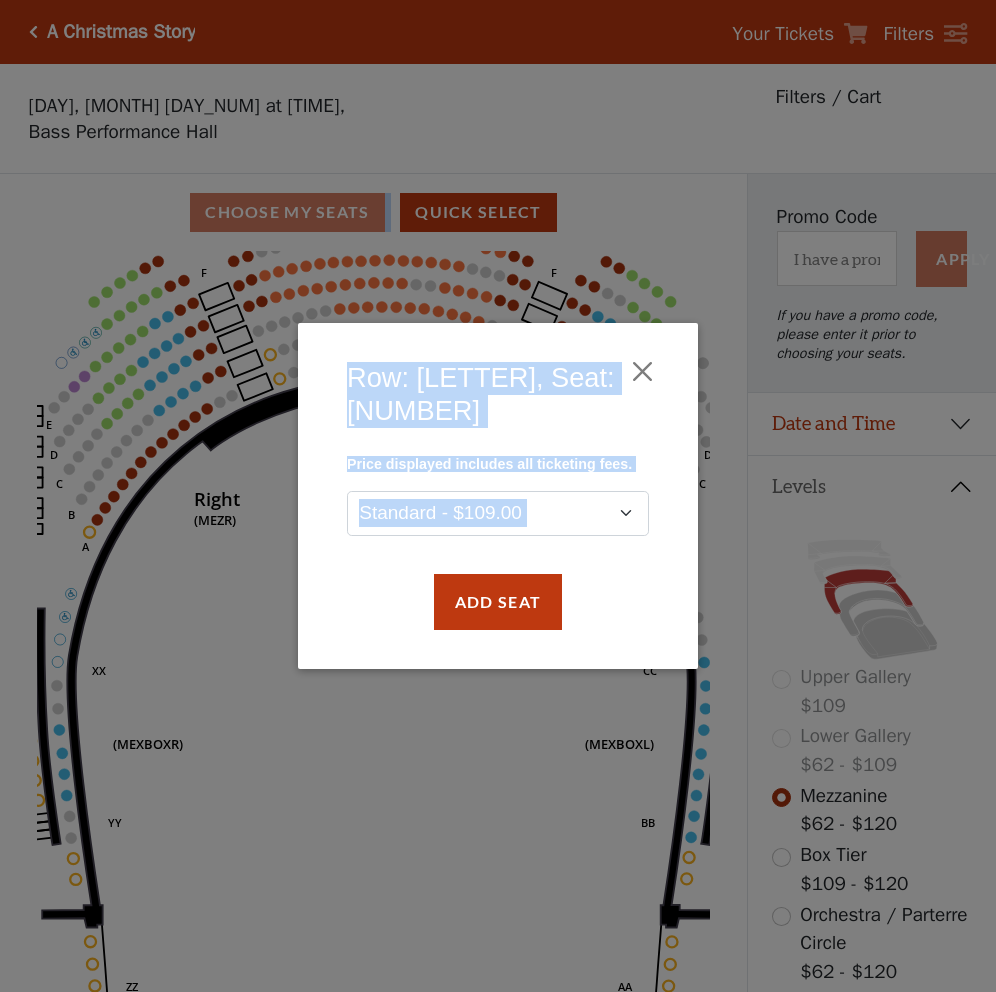 click on "Row: D, Seat: 13
Price displayed includes all ticketing fees.
Standard - $109.00
Add Seat" at bounding box center [498, 496] 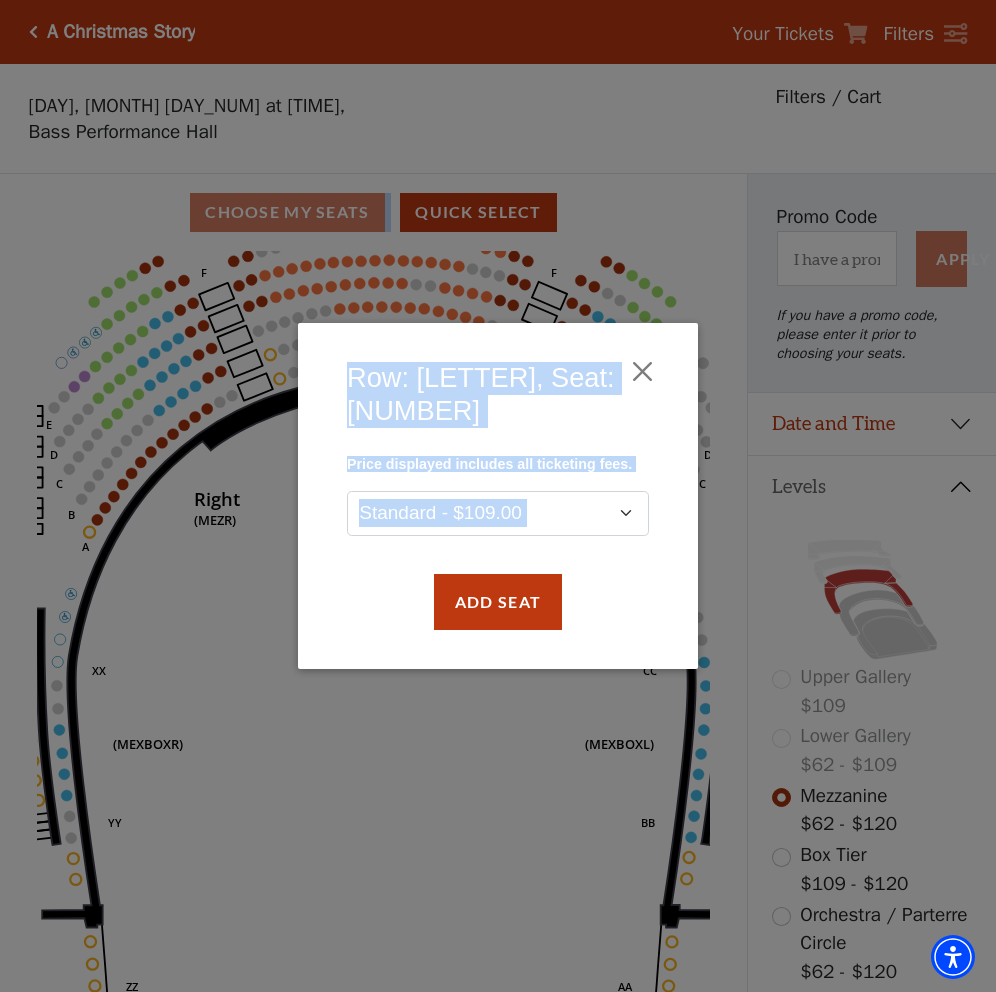 click on "Row: D, Seat: 13
Price displayed includes all ticketing fees.
Standard - $109.00
Add Seat" at bounding box center [498, 496] 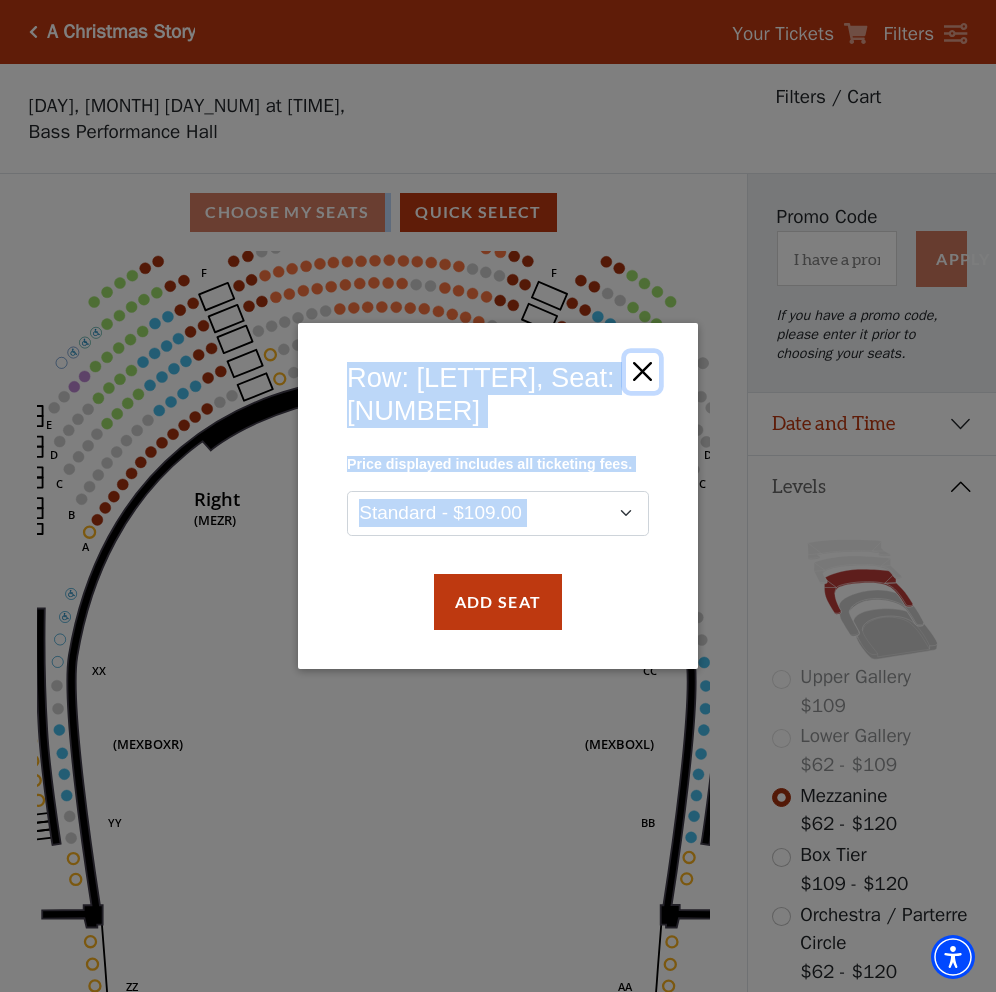 click at bounding box center [642, 372] 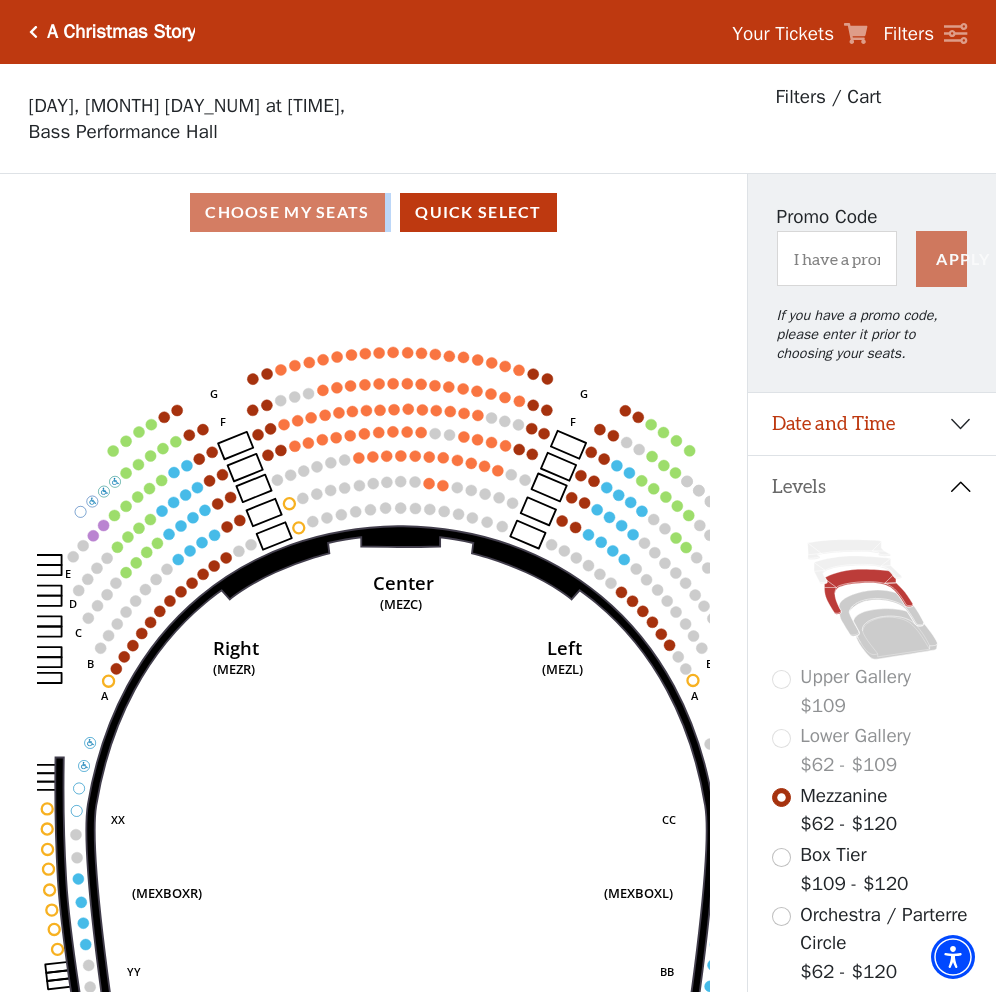 drag, startPoint x: 300, startPoint y: 422, endPoint x: 327, endPoint y: 575, distance: 155.36409 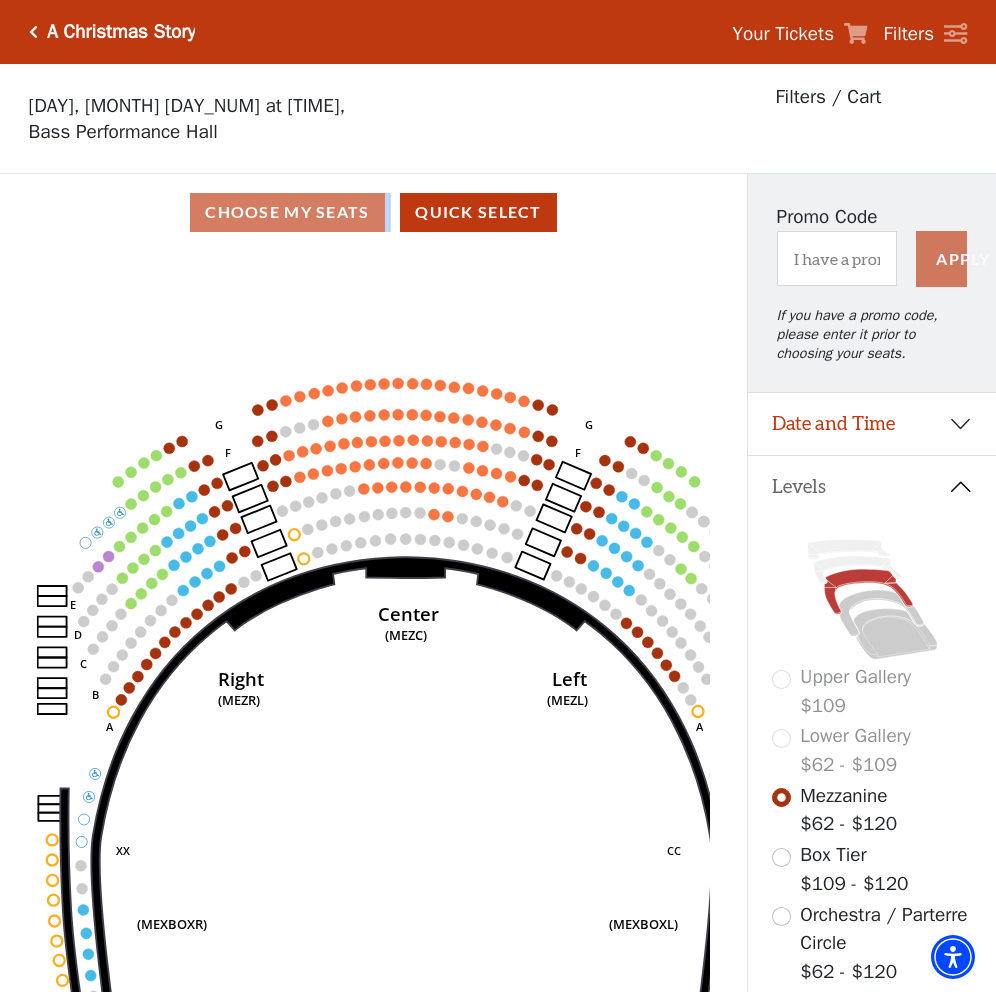 click on "Center   (MEZC)   Right   (MEZR)   Left   (MEZL)   (MEXBOXR)   (MEXBOXL)   XX   WW   CC   DD   YY   BB   ZZ   AA   G   F   E   D   G   F   C   B   A   E   D   C   B   A" 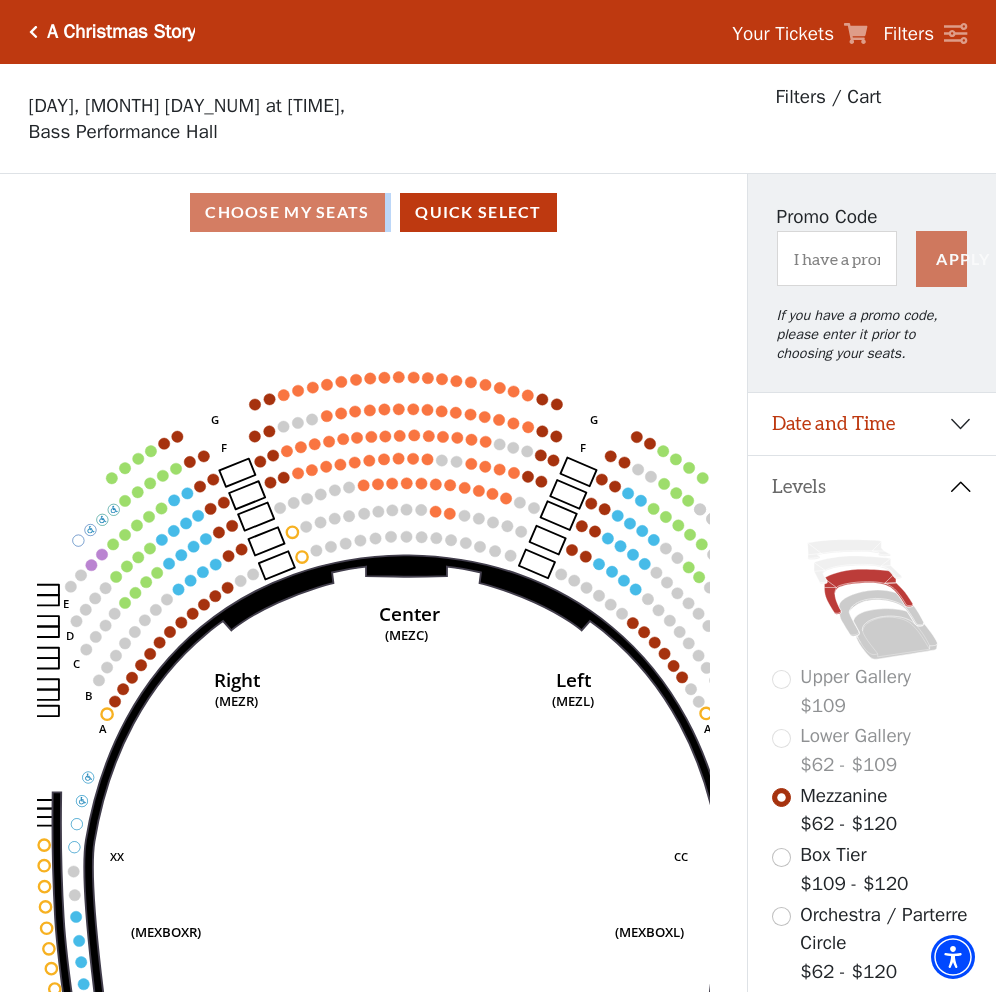 click on "Center   (MEZC)   Right   (MEZR)   Left   (MEZL)   (MEXBOXR)   (MEXBOXL)   XX   WW   CC   DD   YY   BB   ZZ   AA   G   F   E   D   G   F   C   B   A   E   D   C   B   A" 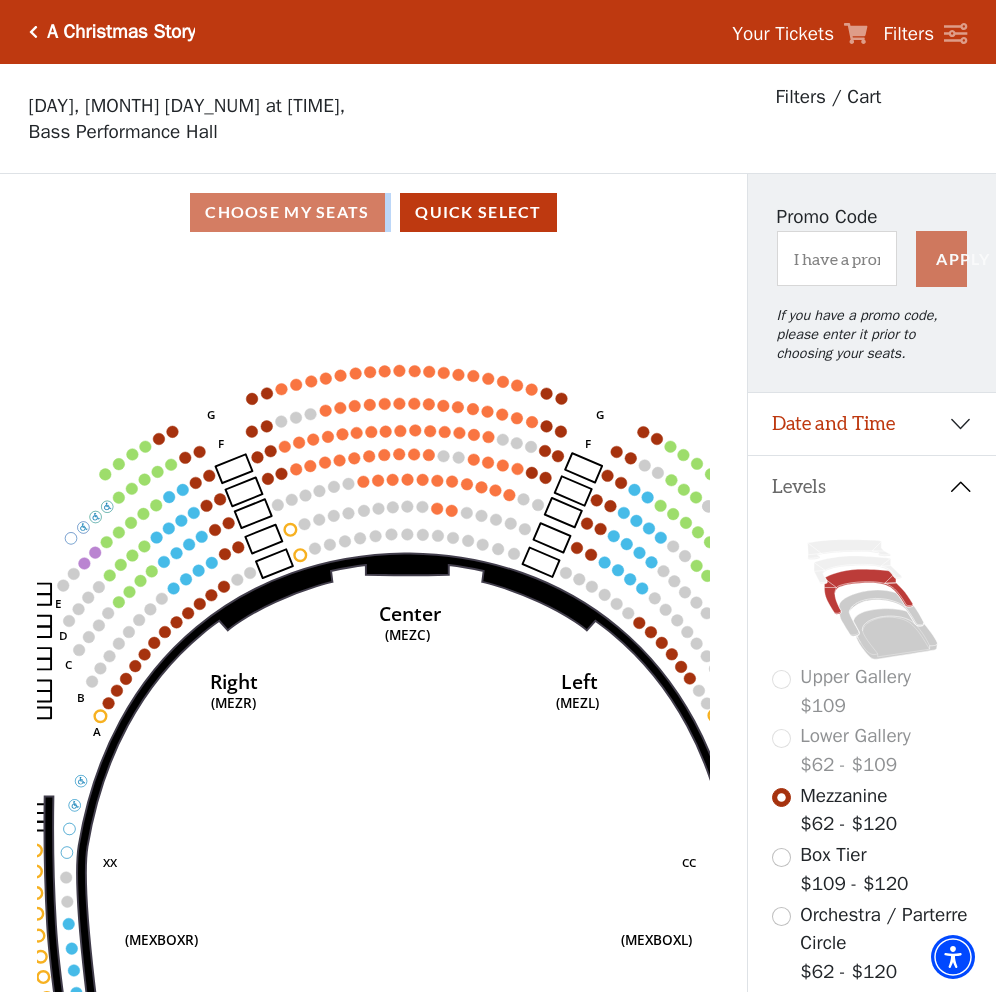 click on "Center   (MEZC)   Right   (MEZR)   Left   (MEZL)   (MEXBOXR)   (MEXBOXL)   XX   WW   CC   DD   YY   BB   ZZ   AA   G   F   E   D   G   F   C   B   A   E   D   C   B   A" 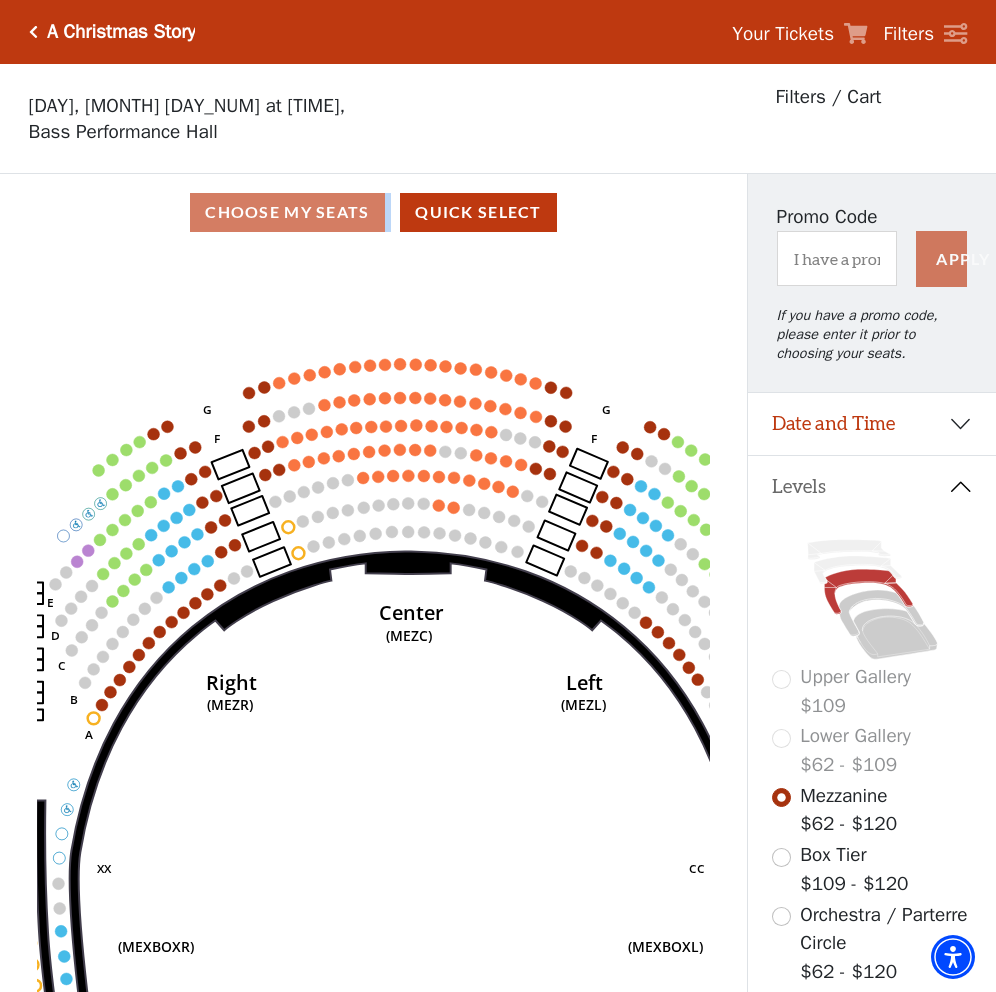 click on "Center   (MEZC)   Right   (MEZR)   Left   (MEZL)   (MEXBOXR)   (MEXBOXL)   XX   WW   CC   DD   YY   BB   ZZ   AA   G   F   E   D   G   F   C   B   A   E   D   C   B   A" 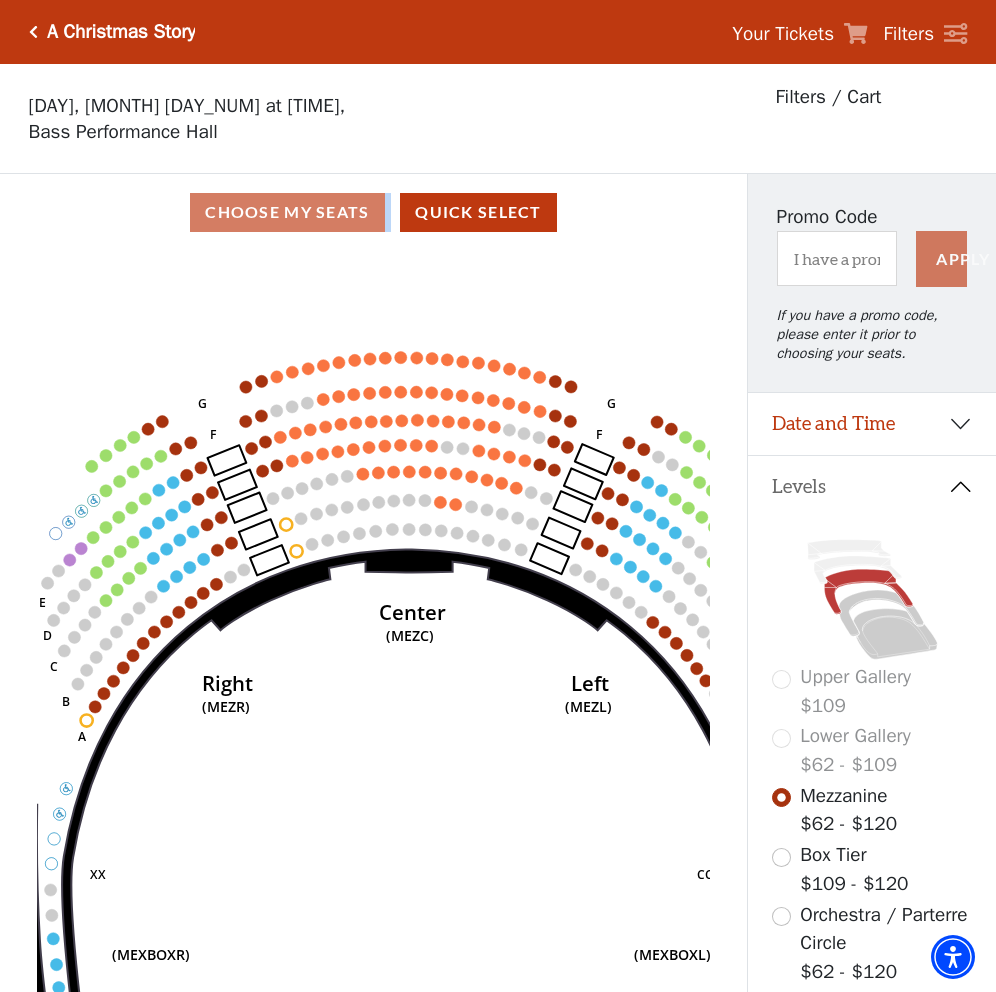 click 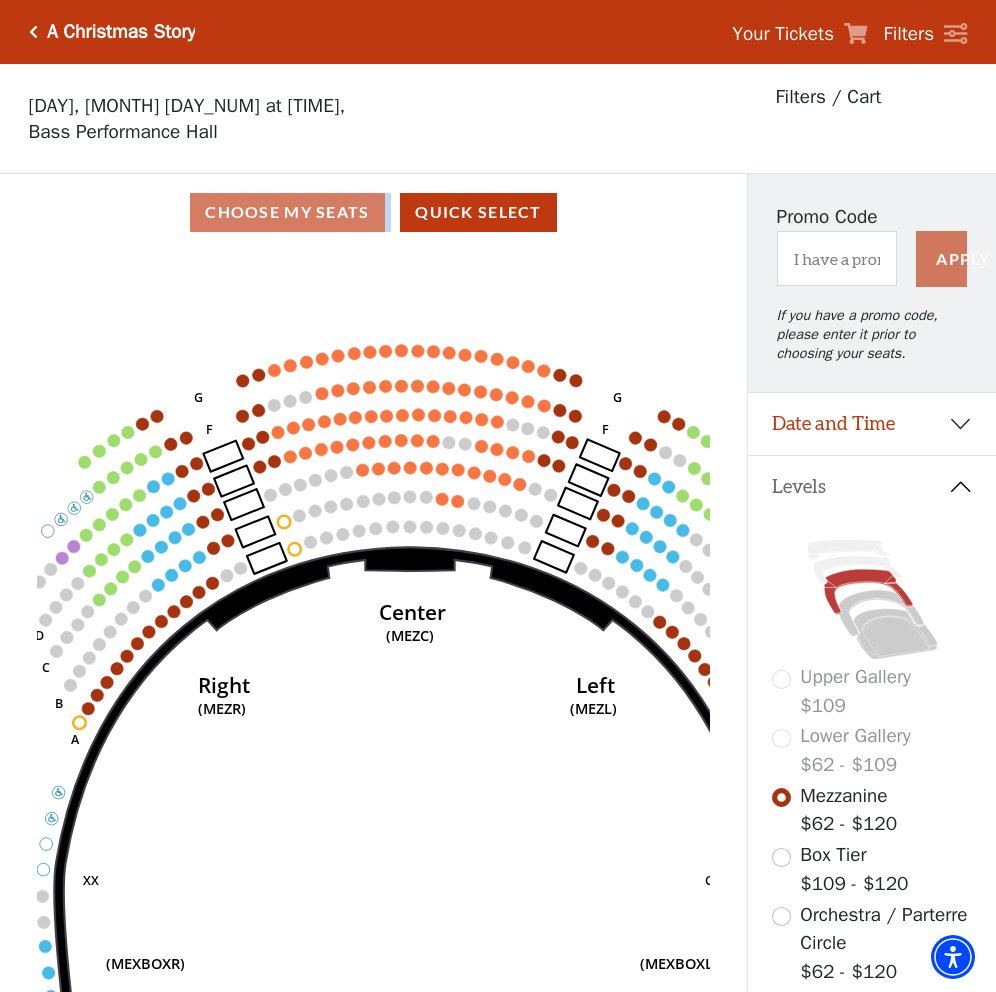 click 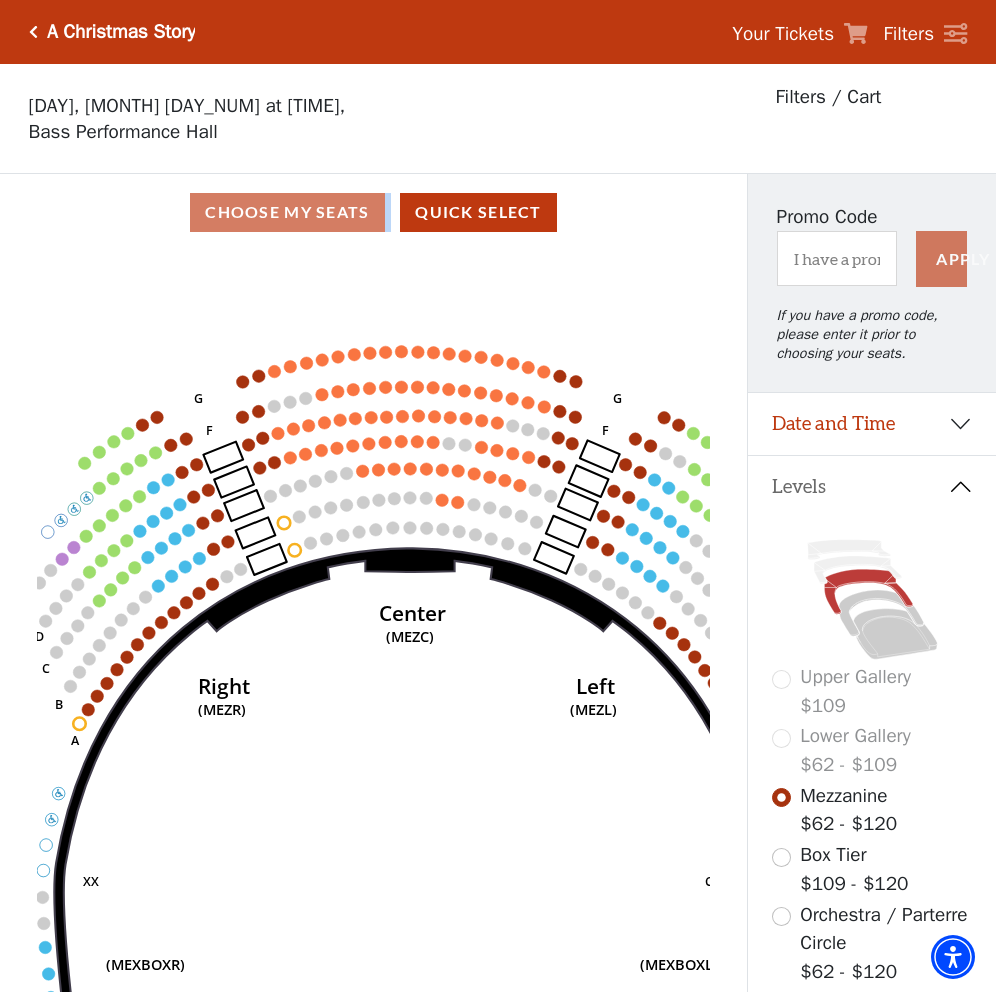 click 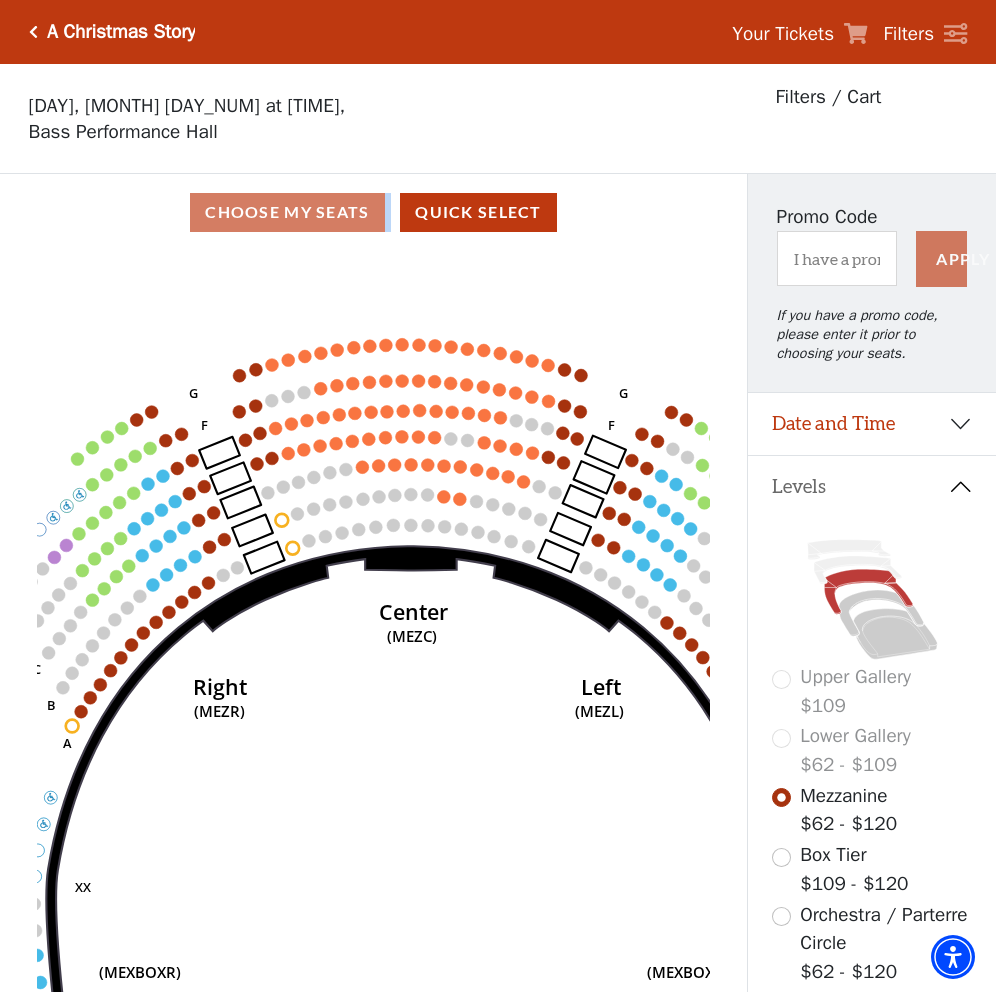 click 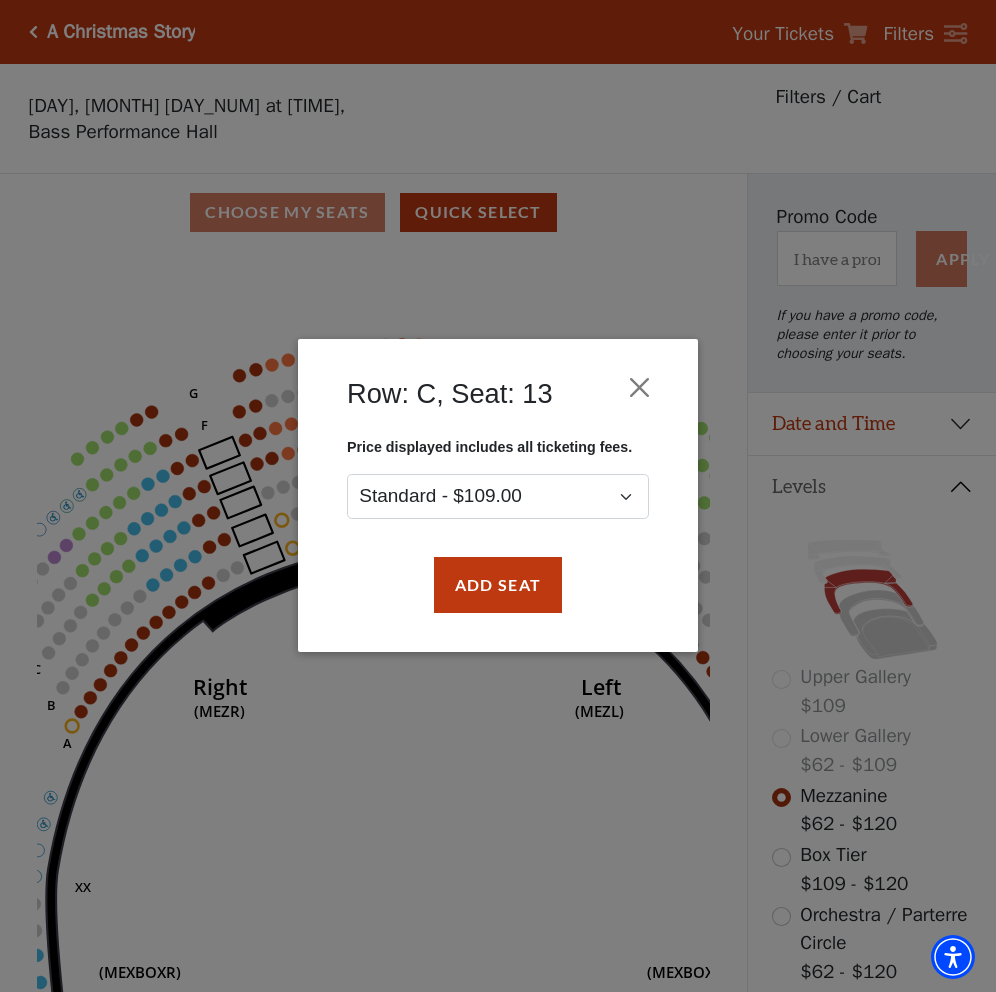 click on "Row: C, Seat: 13" at bounding box center [498, 399] 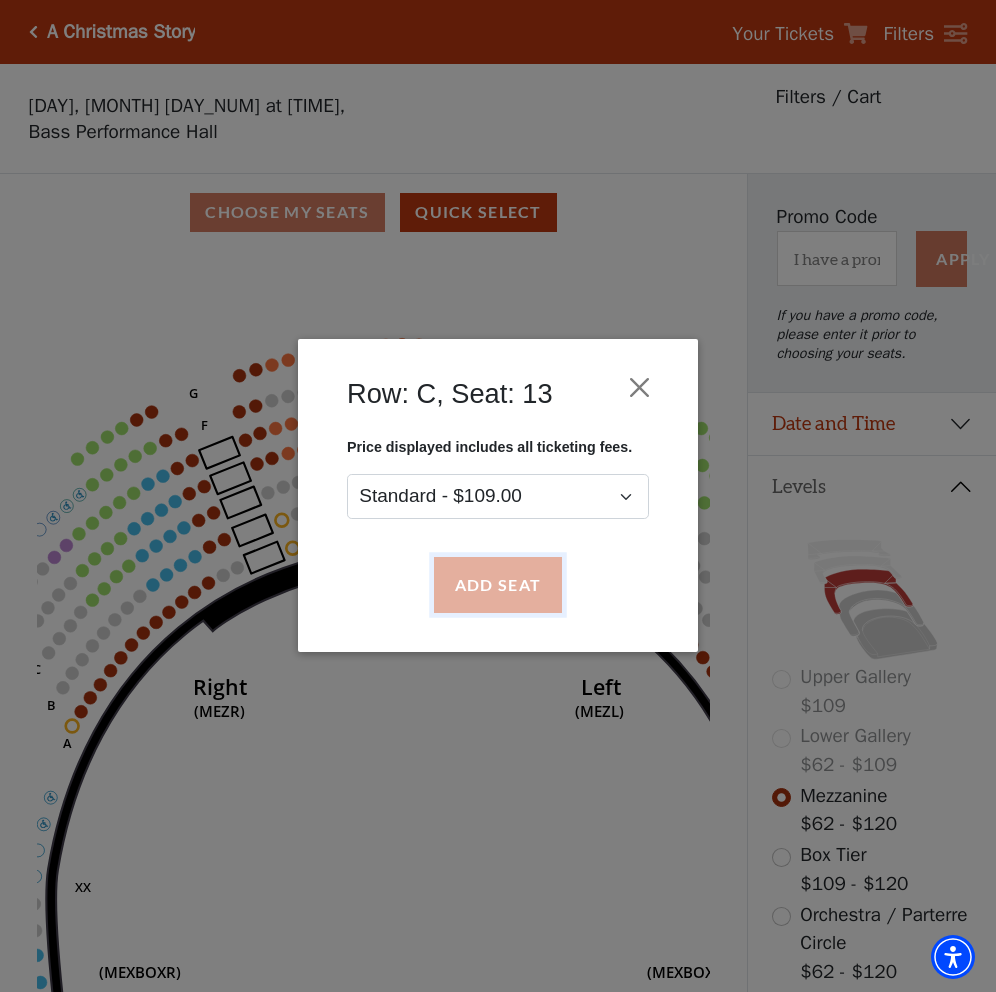 click on "Add Seat" at bounding box center (498, 585) 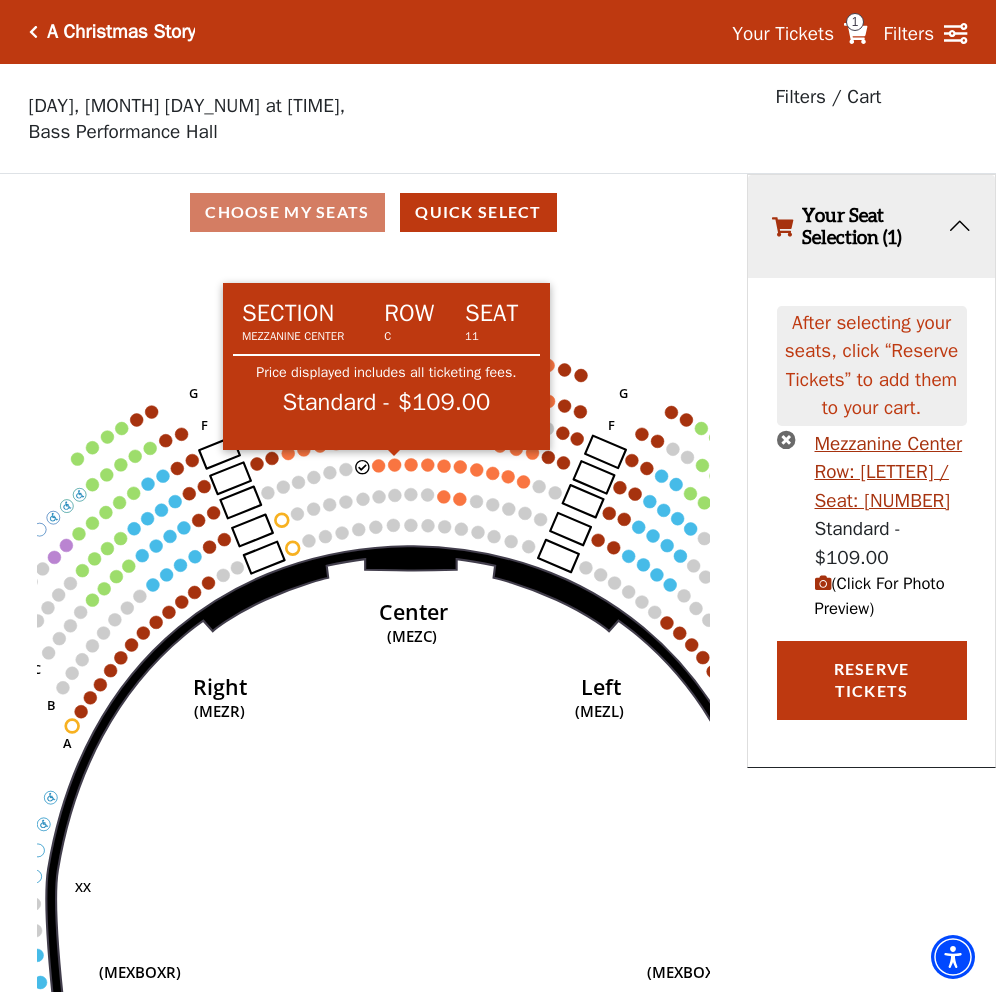 click 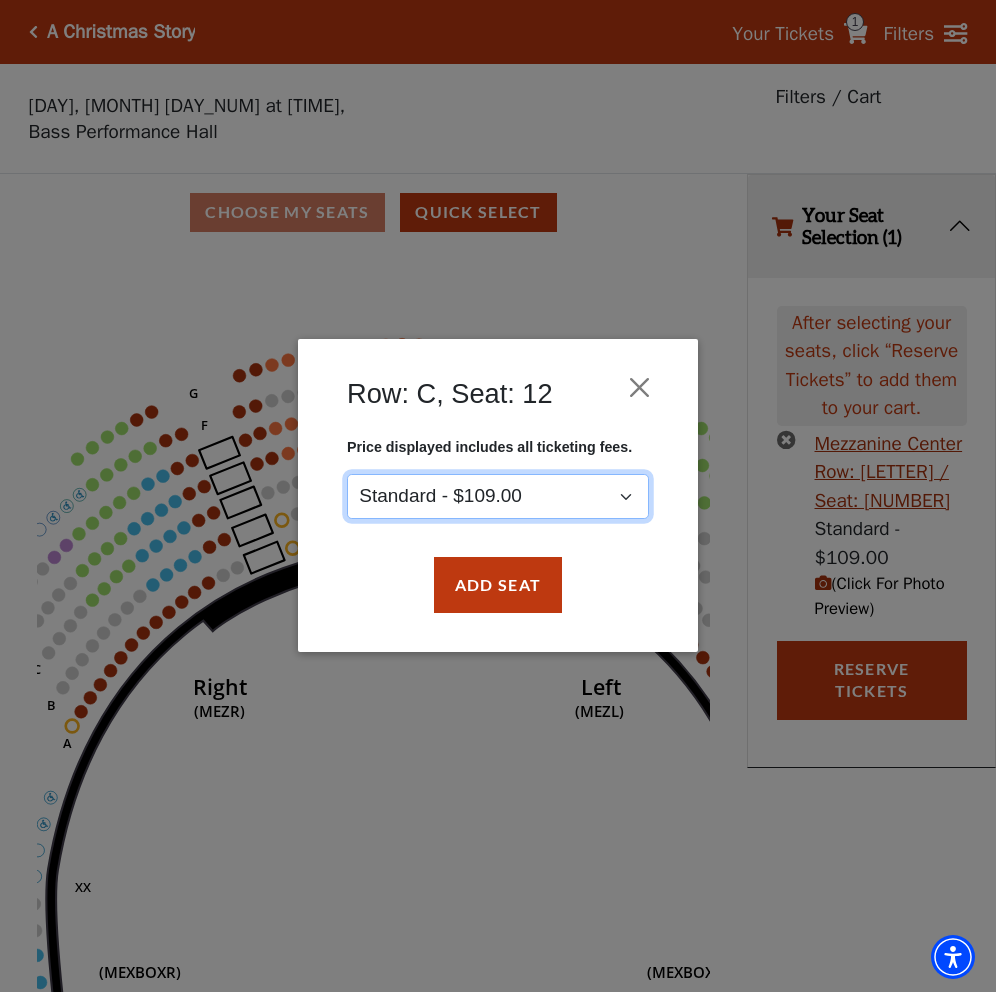 click on "Standard - $109.00" at bounding box center [498, 497] 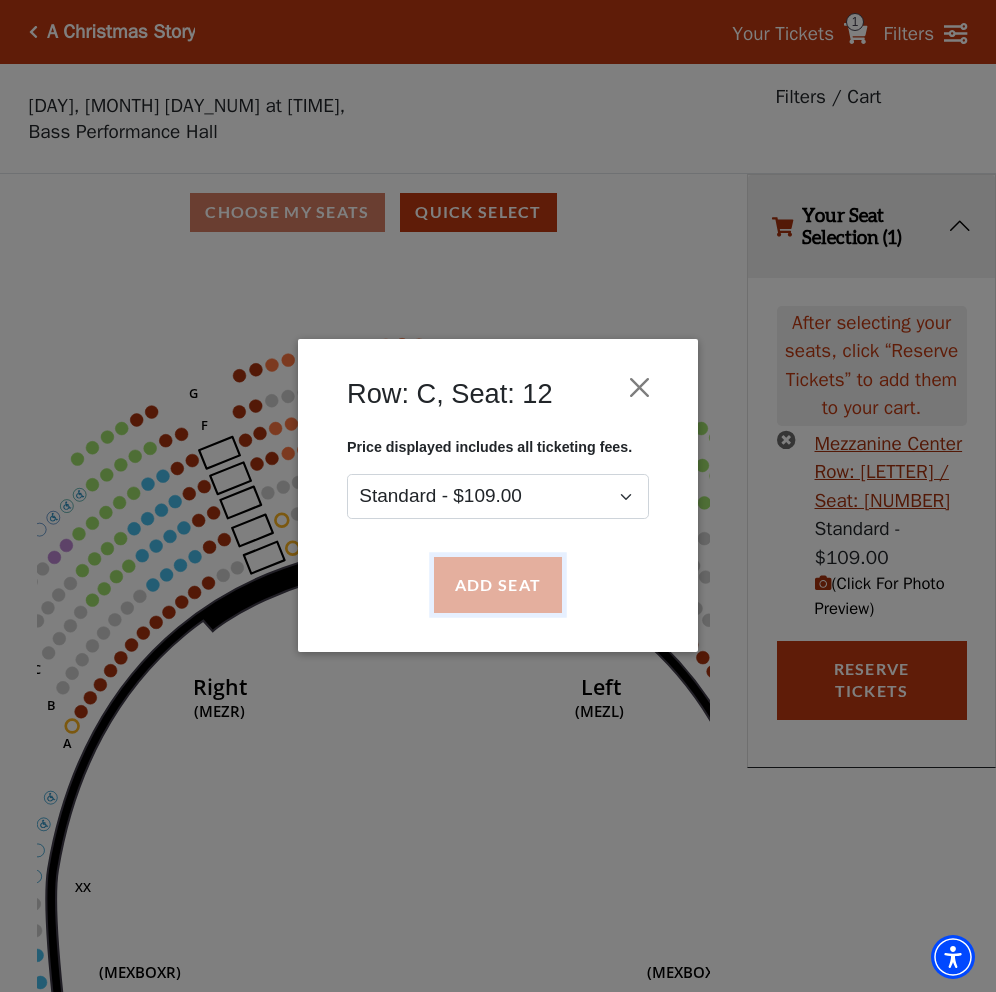 click on "Add Seat" at bounding box center [498, 585] 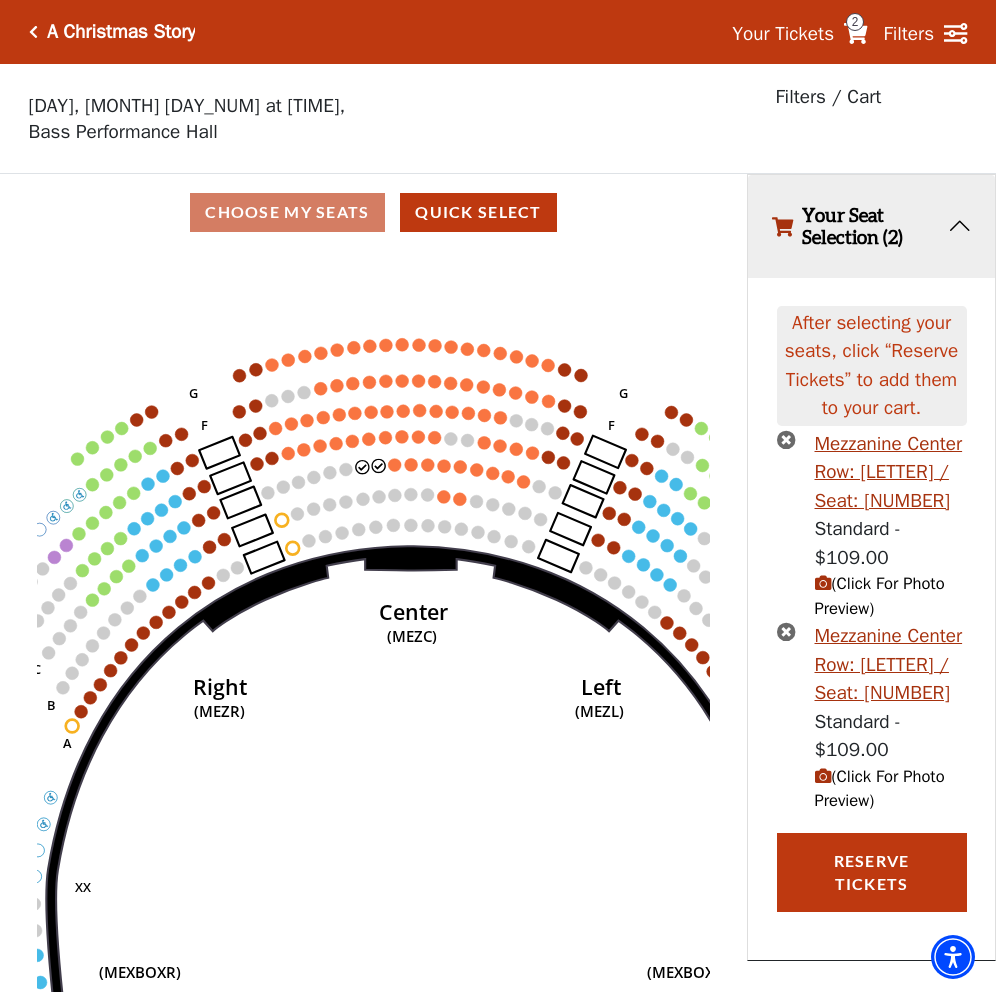 click on "Center   (MEZC)   Right   (MEZR)   Left   (MEZL)   (MEXBOXR)   (MEXBOXL)   XX   WW   CC   DD   YY   BB   ZZ   AA   G   F   E   D   G   F   C   B   A   E   D   C   B   A" 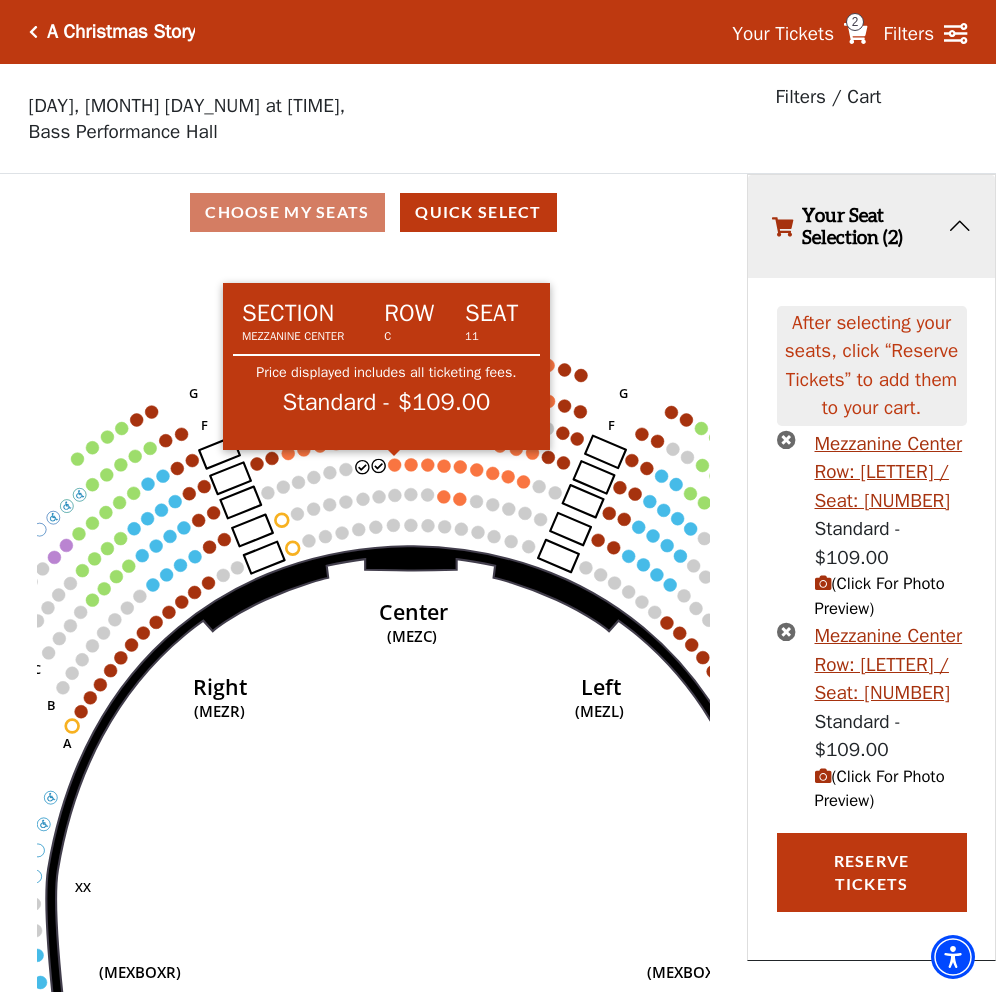 click 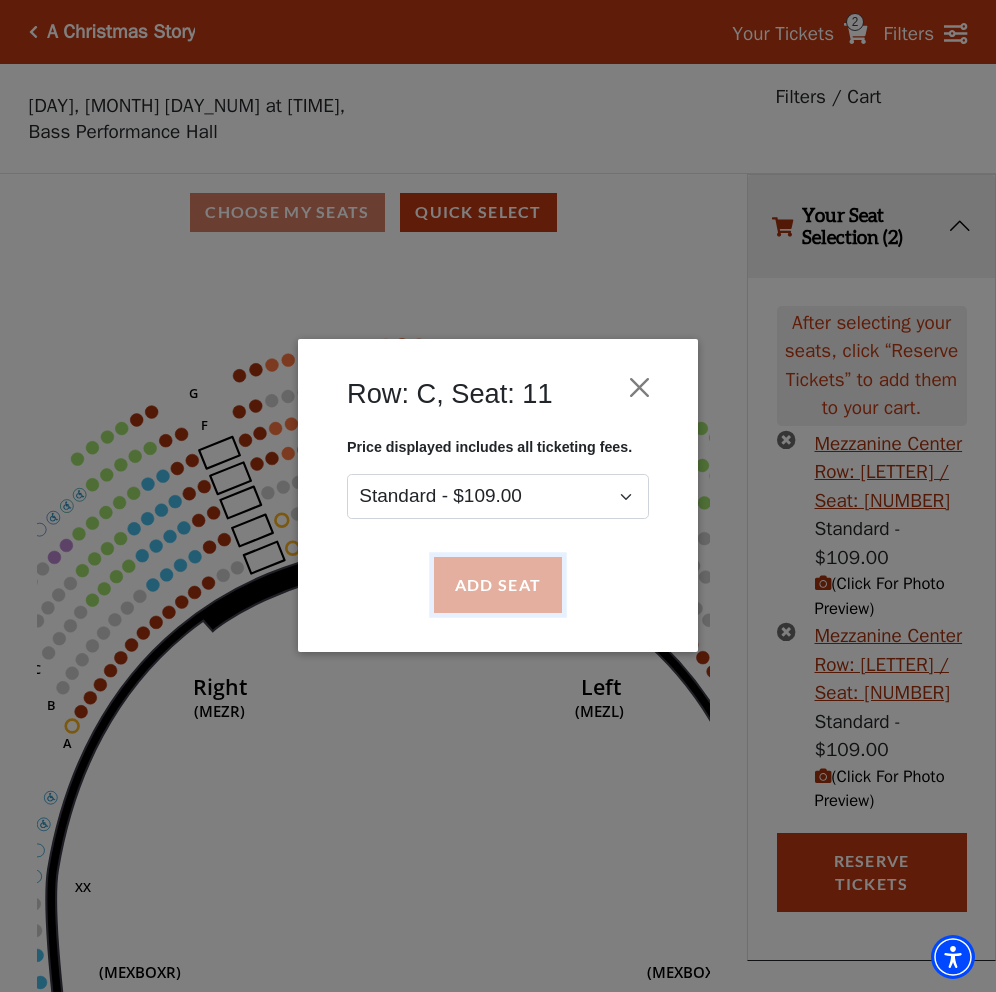 click on "Add Seat" at bounding box center (498, 585) 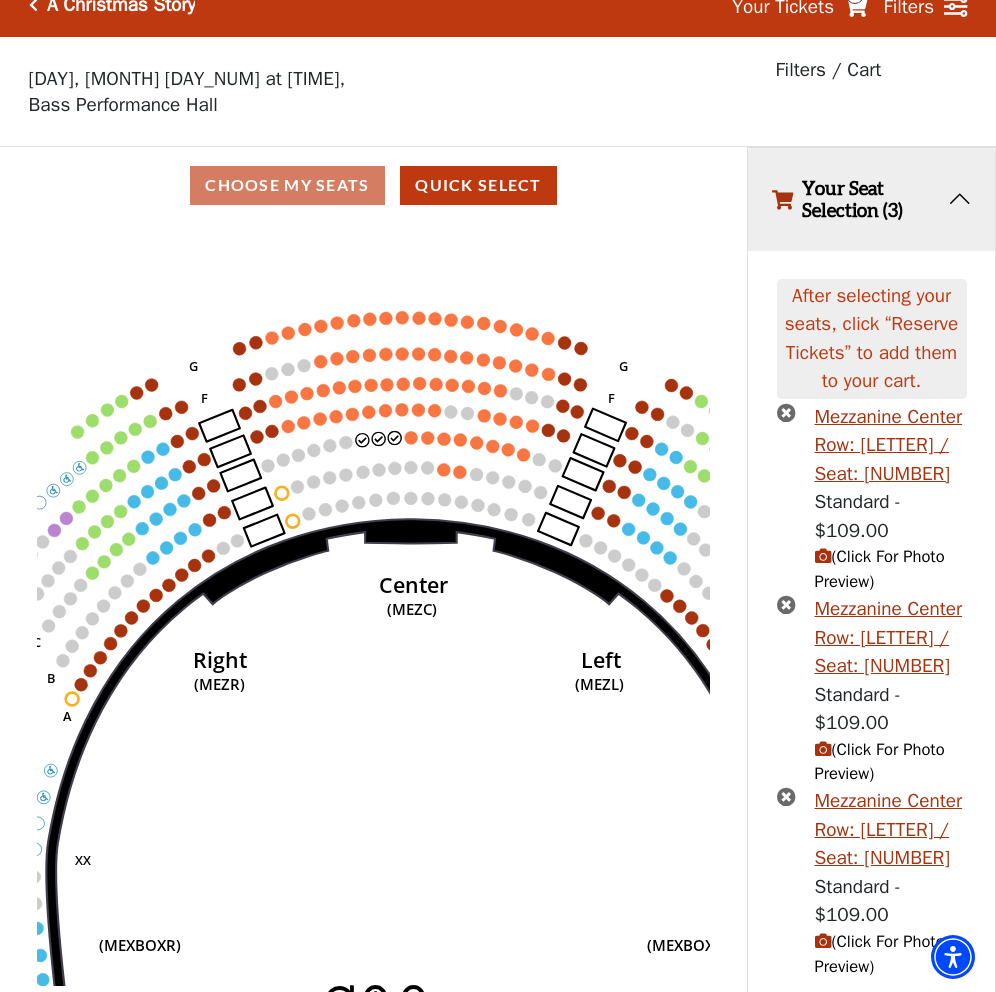 click on "Center   (MEZC)   Right   (MEZR)   Left   (MEZL)   (MEXBOXR)   (MEXBOXL)   XX   WW   CC   DD   YY   BB   ZZ   AA   G   F   E   D   G   F   C   B   A   E   D   C   B   A" 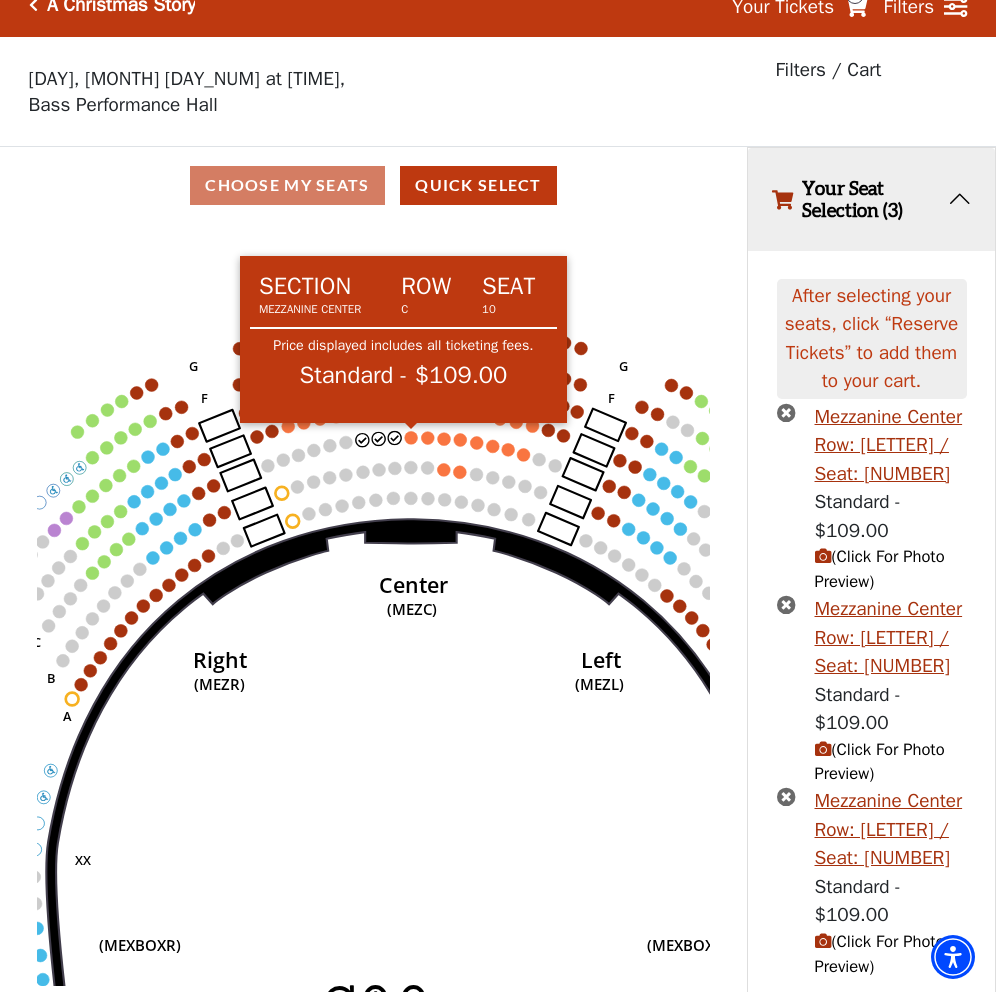 click 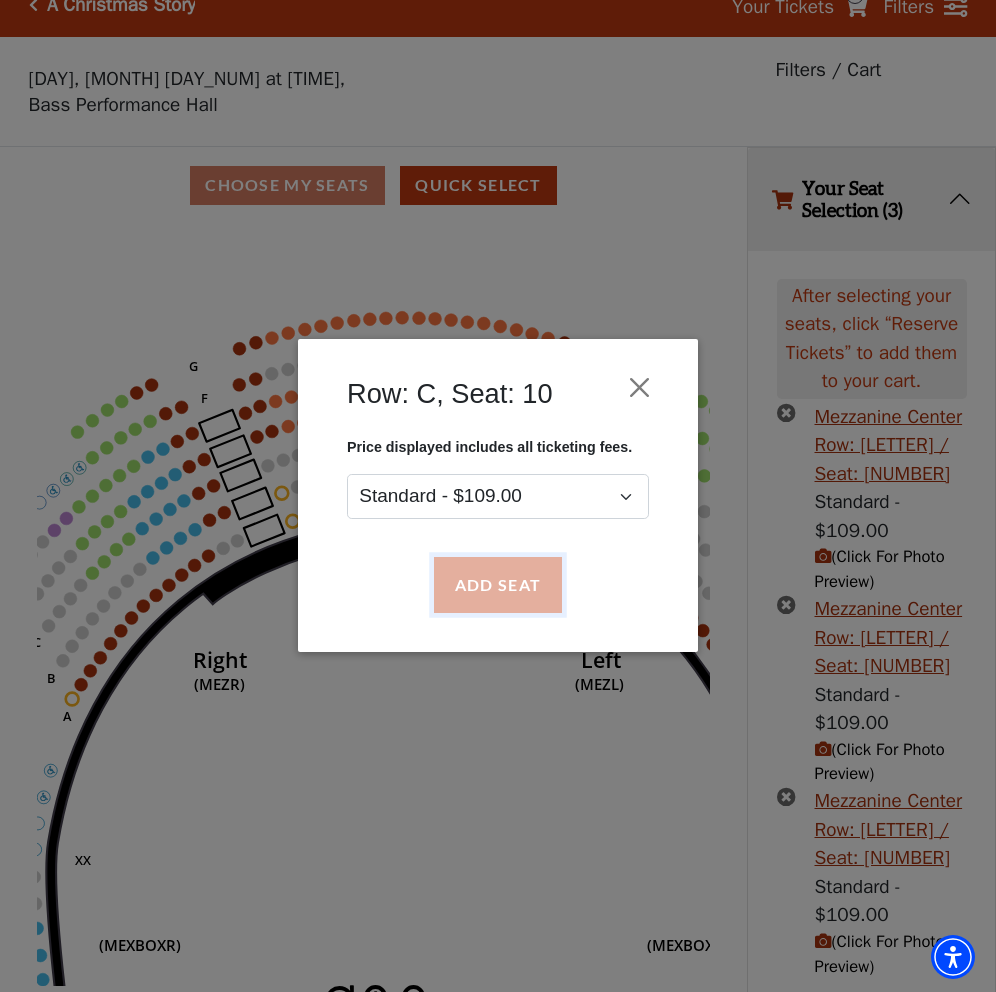 click on "Add Seat" at bounding box center (498, 585) 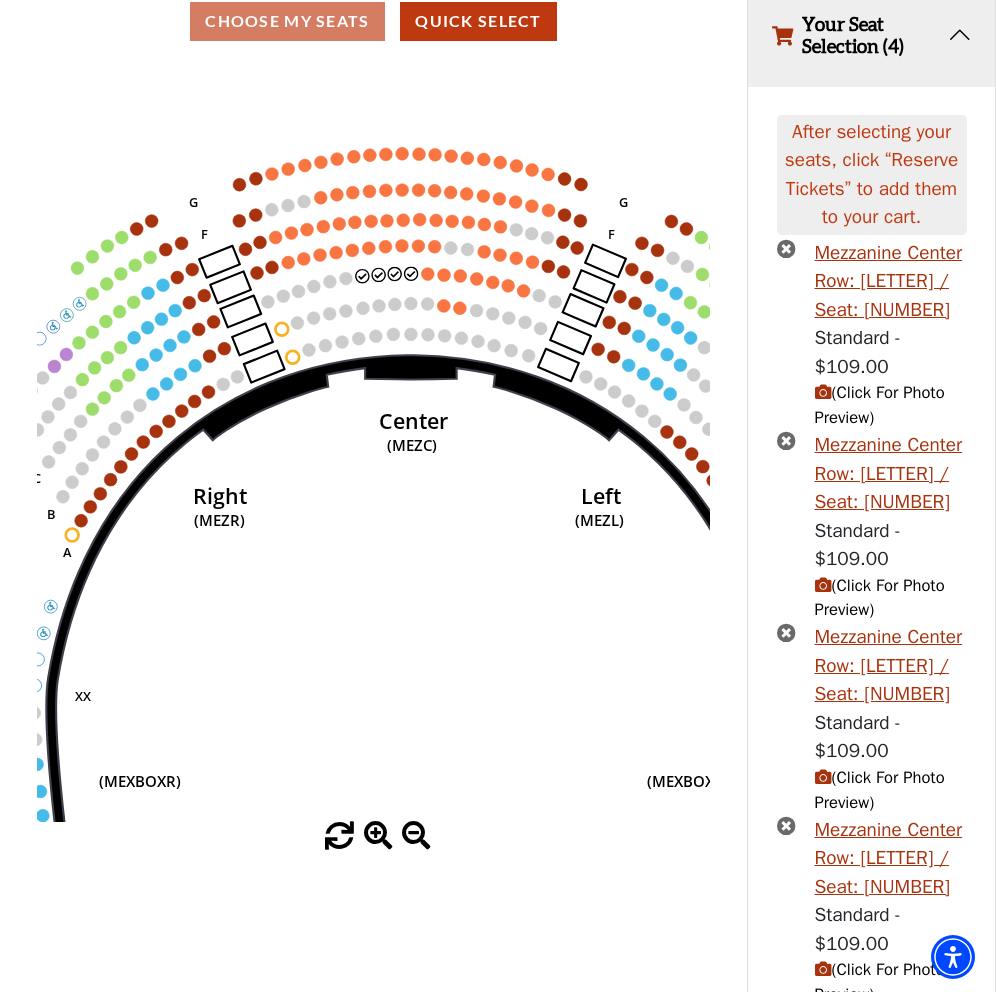 click on "Reserve Tickets" at bounding box center [872, 1066] 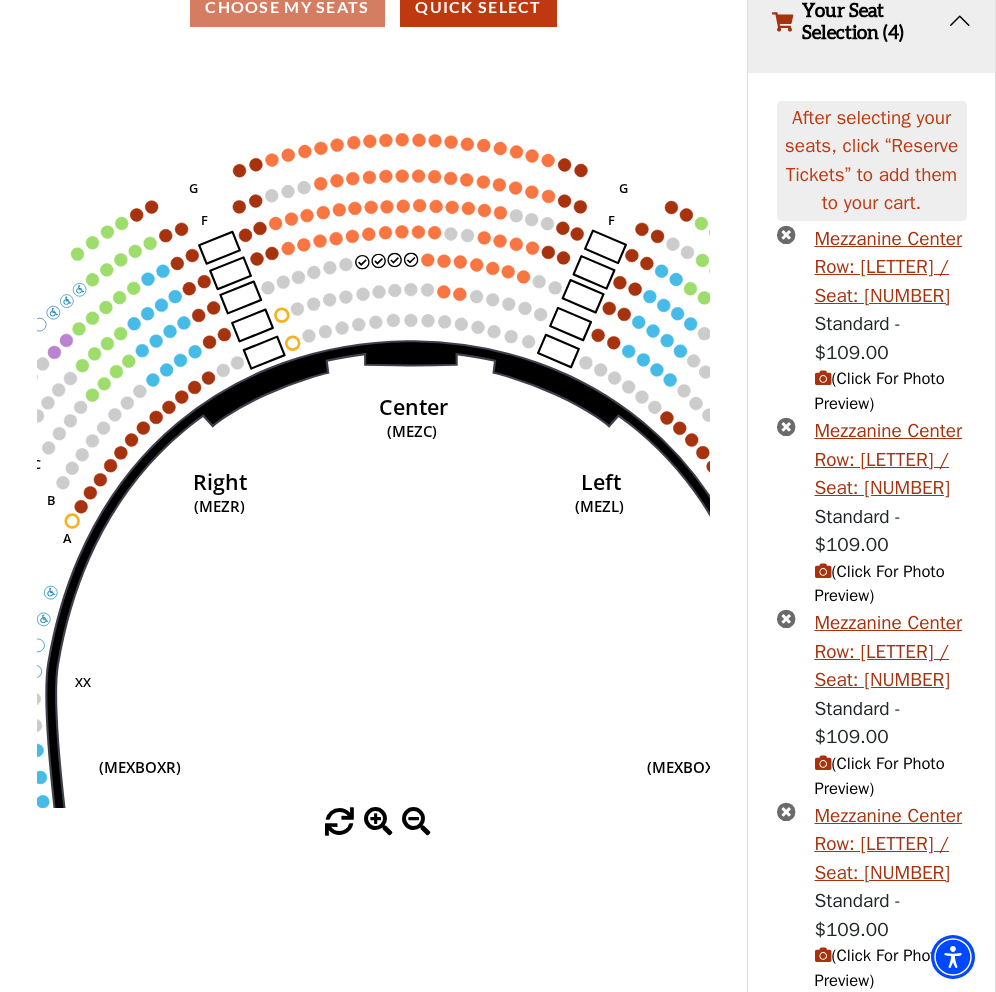 click on "After selecting your seats, click “Reserve Tickets” to add them to your cart.
Mezzanine Center Row: C / Seat: 13
Standard - $109.00    (Click For Photo Preview)
Mezzanine Center Row: C / Seat: 12
Standard - $109.00    (Click For Photo Preview)
Mezzanine Center Row: C / Seat: 11
Standard - $109.00    (Click For Photo Preview)
Standard - $109.00" at bounding box center (871, 606) 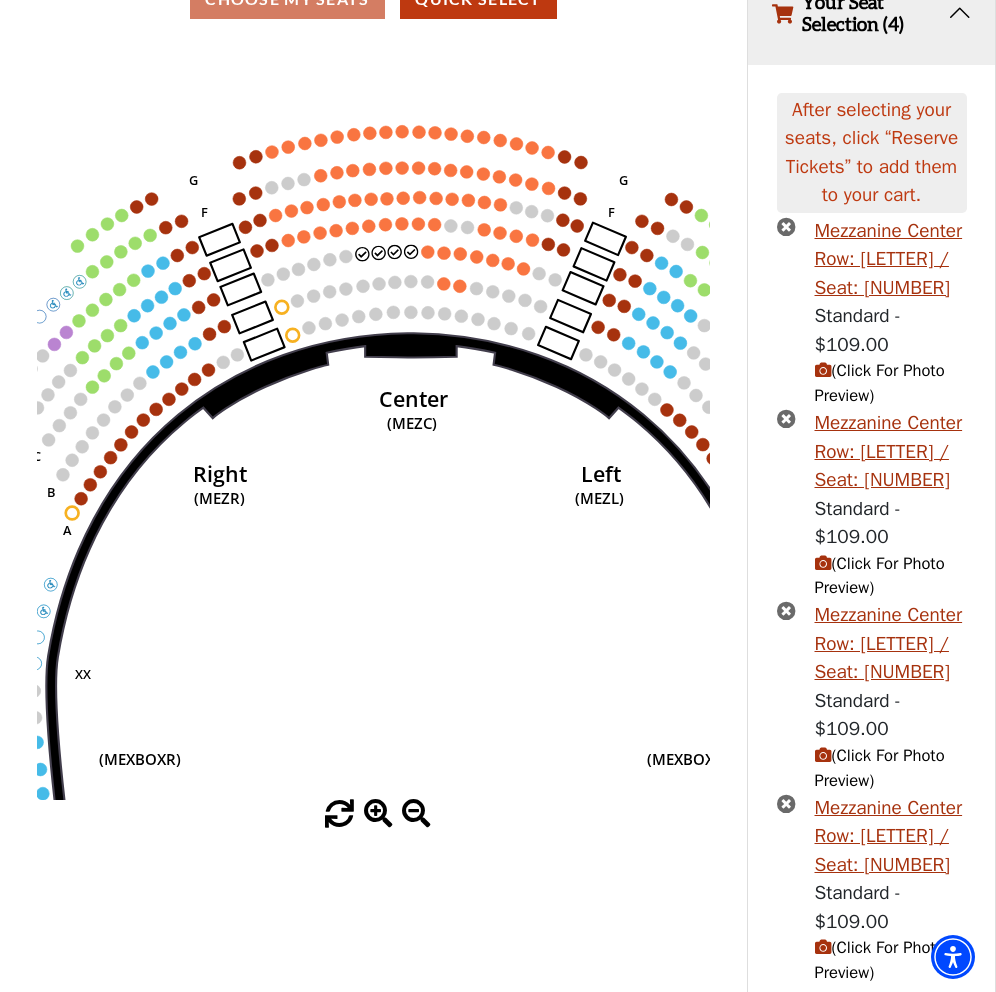 click on "After selecting your seats, click “Reserve Tickets” to add them to your cart.
Mezzanine Center Row: C / Seat: 13
Standard - $109.00    (Click For Photo Preview)
Mezzanine Center Row: C / Seat: 12
Standard - $109.00    (Click For Photo Preview)
Mezzanine Center Row: C / Seat: 11
Standard - $109.00    (Click For Photo Preview)
Standard - $109.00" at bounding box center [871, 598] 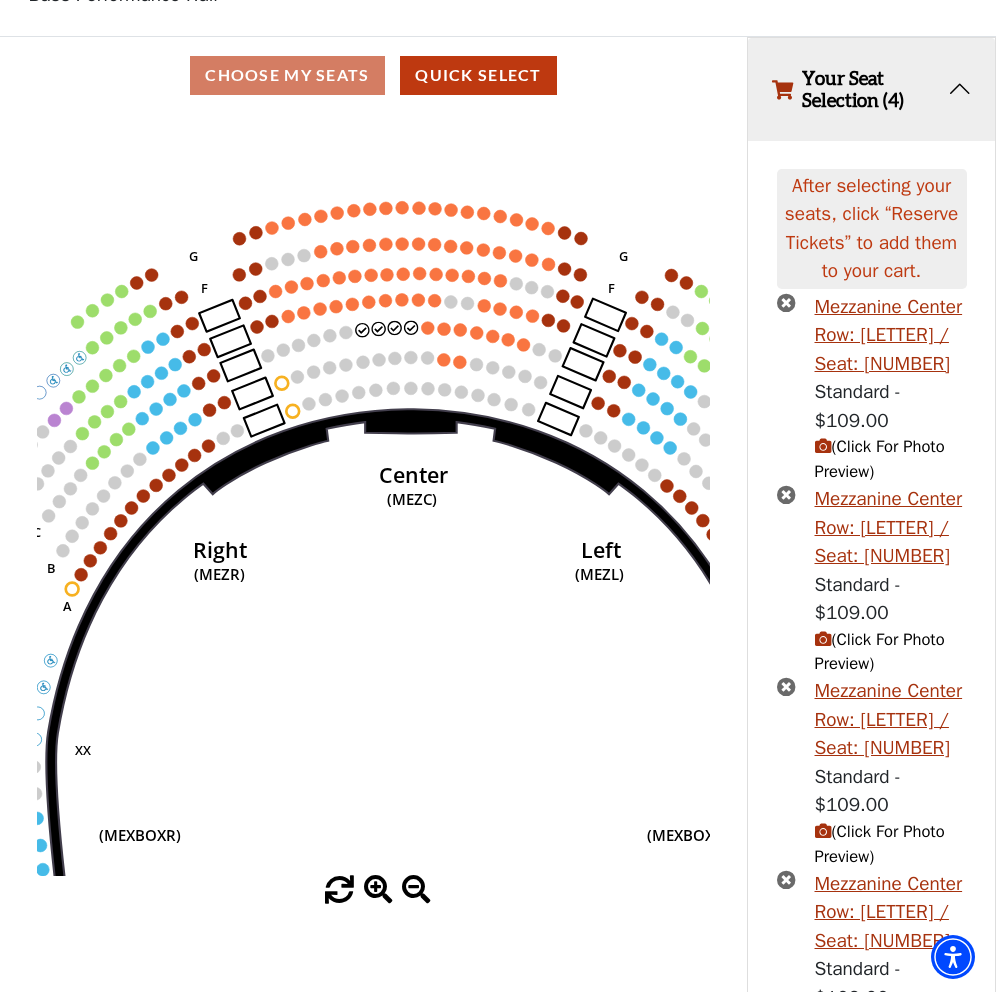 scroll, scrollTop: 0, scrollLeft: 0, axis: both 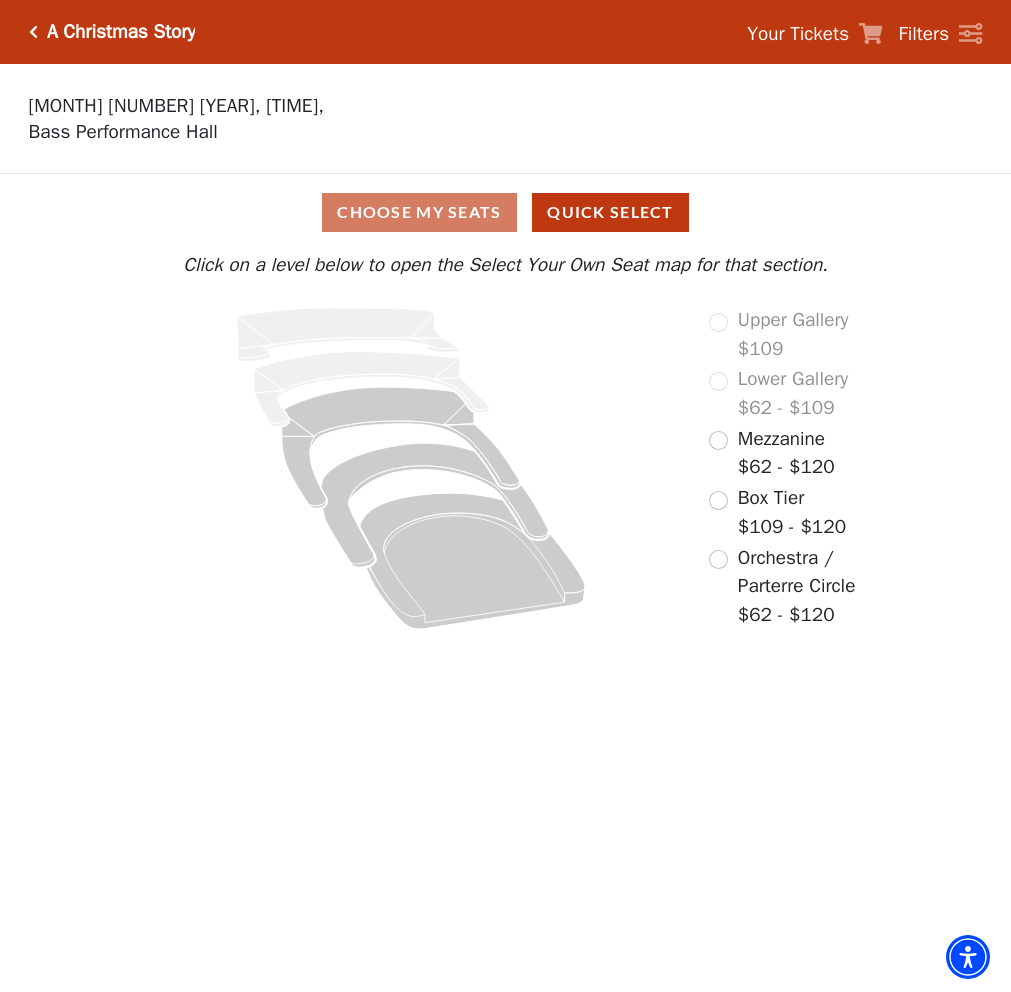 click on "Mezzanine" at bounding box center [781, 439] 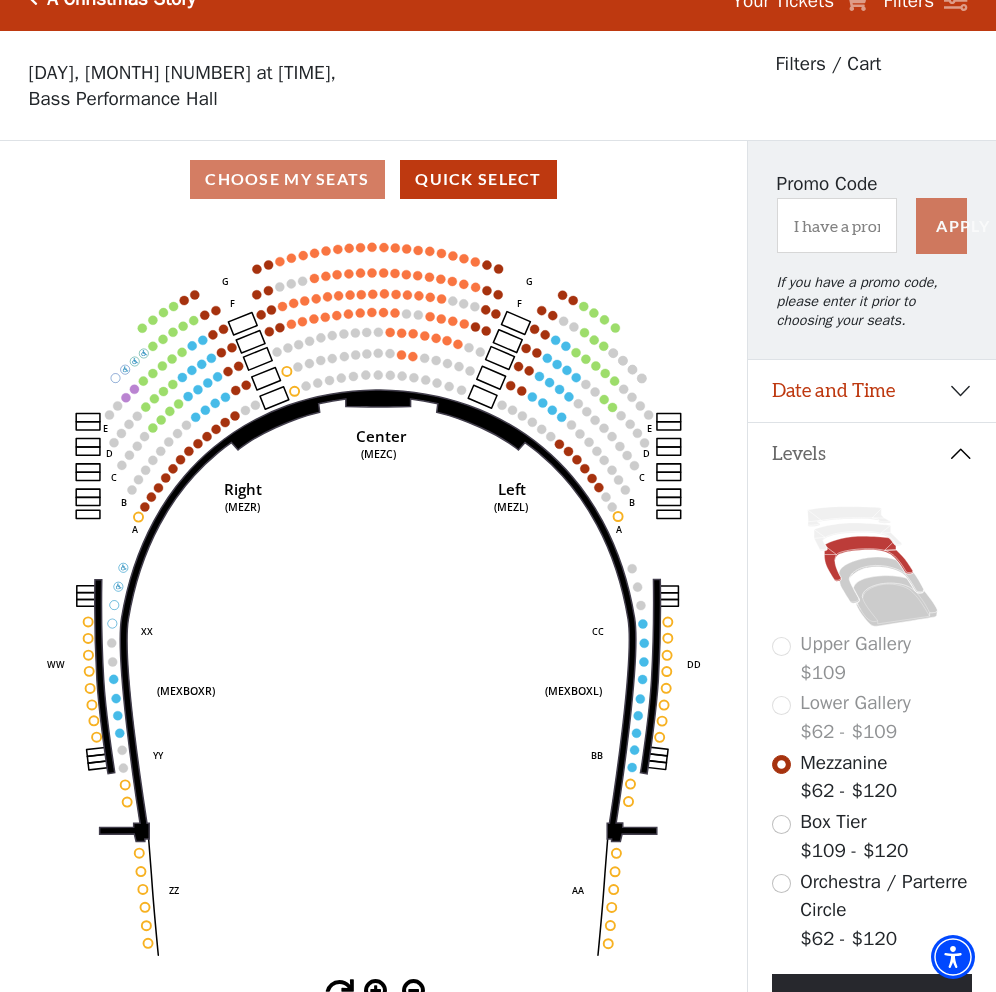 scroll, scrollTop: 0, scrollLeft: 0, axis: both 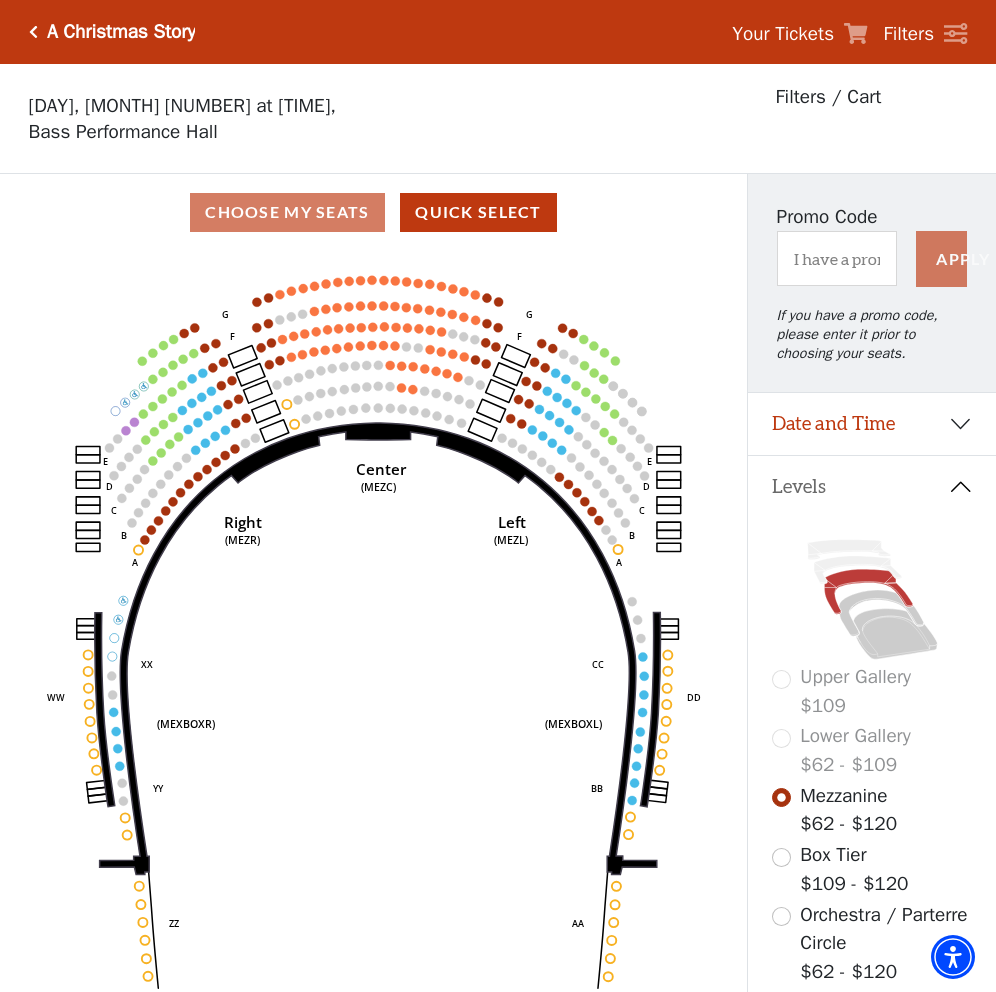 click on "Center   (MEZC)   Right   (MEZR)   Left   (MEZL)   (MEXBOXR)   (MEXBOXL)   XX   WW   CC   DD   YY   BB   ZZ   AA   G   F   E   D   G   F   C   B   A   E   D   C   B   A" 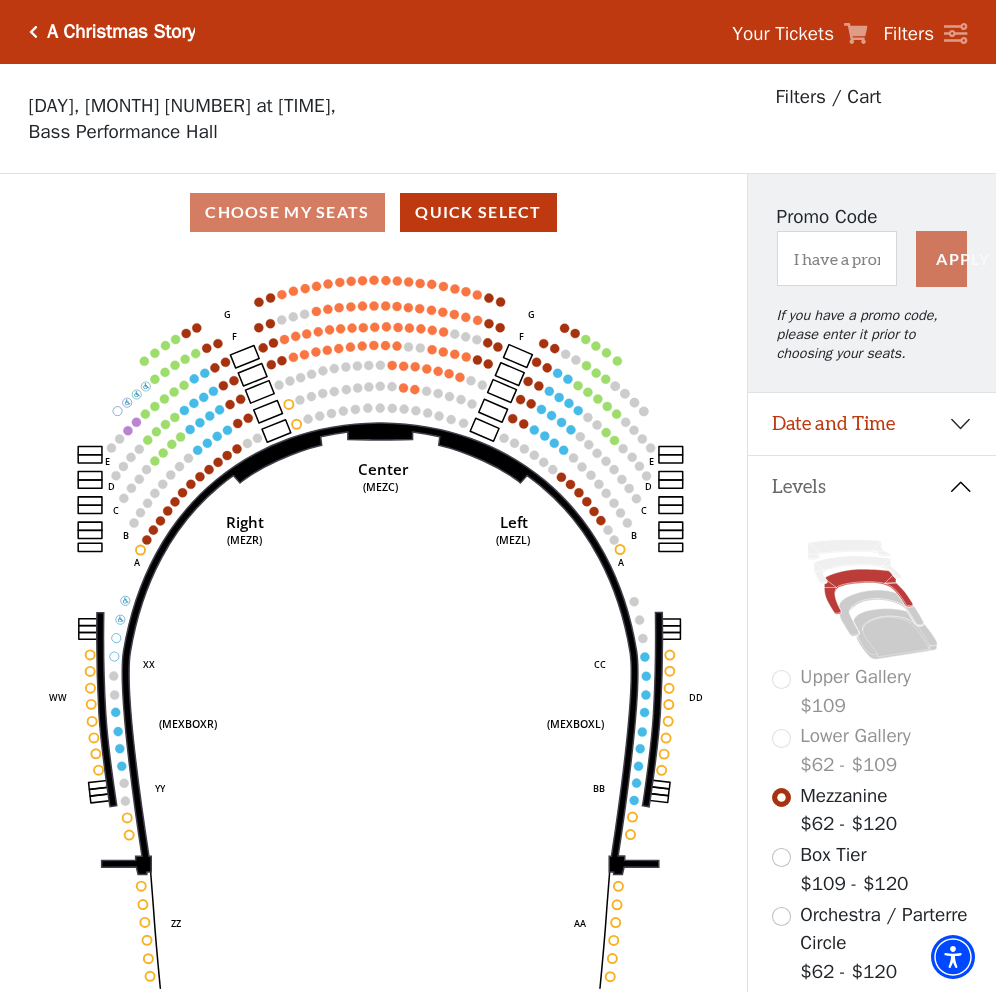 click on "Center   (MEZC)   Right   (MEZR)   Left   (MEZL)   (MEXBOXR)   (MEXBOXL)   XX   WW   CC   DD   YY   BB   ZZ   AA   G   F   E   D   G   F   C   B   A   E   D   C   B   A" 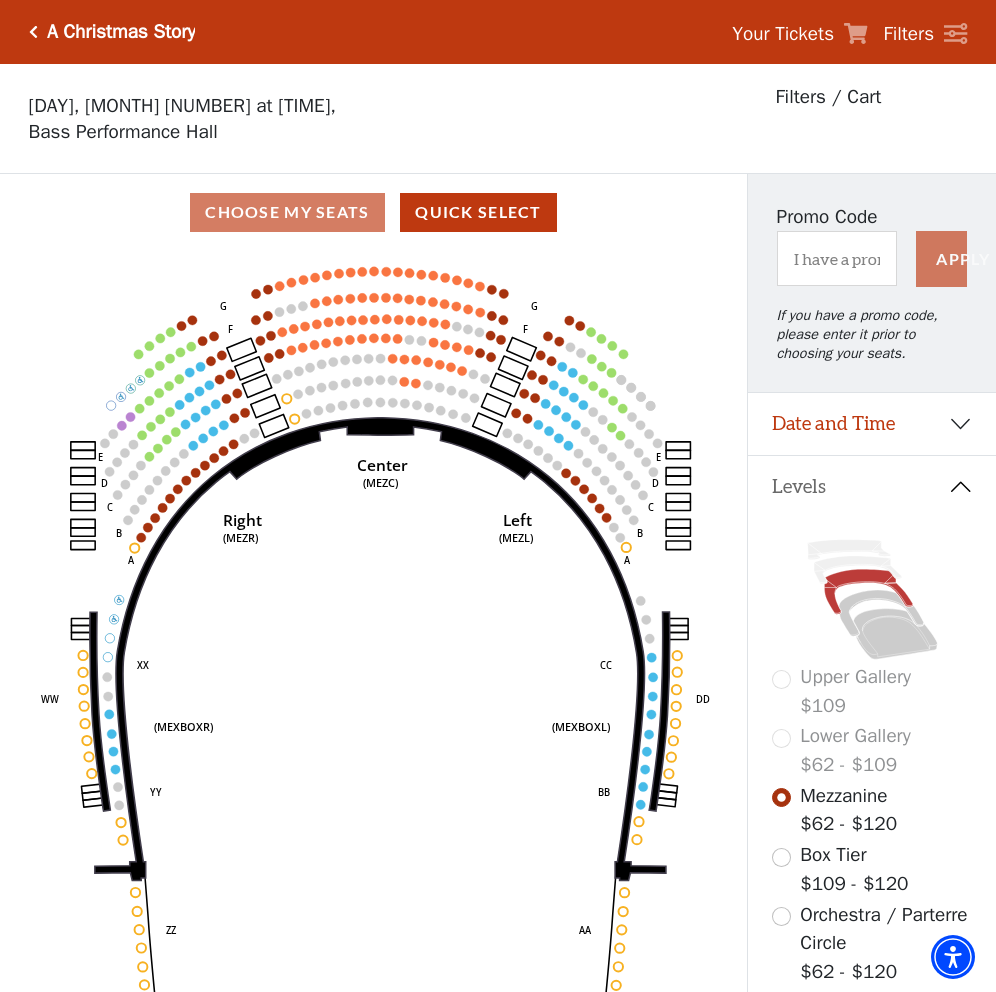click on "Center   (MEZC)   Right   (MEZR)   Left   (MEZL)   (MEXBOXR)   (MEXBOXL)   XX   WW   CC   DD   YY   BB   ZZ   AA   G   F   E   D   G   F   C   B   A   E   D   C   B   A" 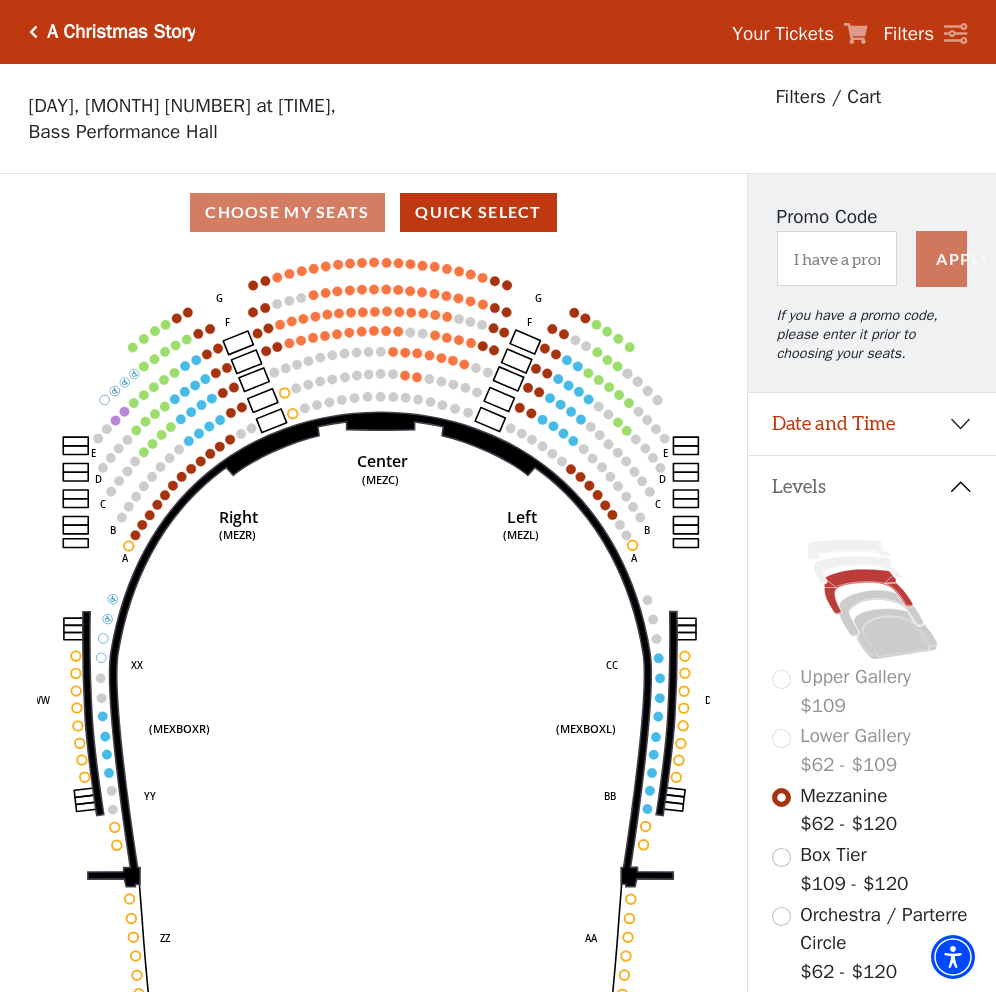 click on "Center   (MEZC)   Right   (MEZR)   Left   (MEZL)   (MEXBOXR)   (MEXBOXL)   XX   WW   CC   DD   YY   BB   ZZ   AA   G   F   E   D   G   F   C   B   A   E   D   C   B   A" 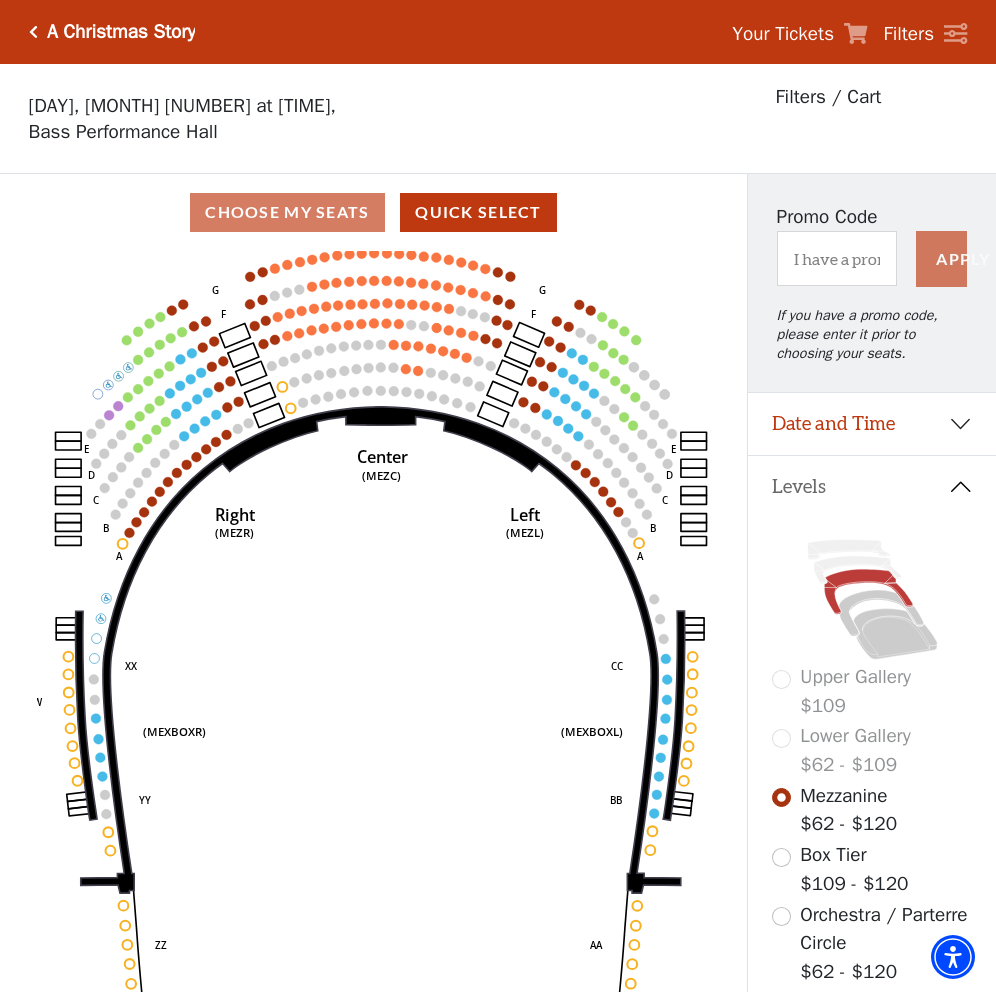 click on "Center   (MEZC)   Right   (MEZR)   Left   (MEZL)   (MEXBOXR)   (MEXBOXL)   XX   WW   CC   DD   YY   BB   ZZ   AA   G   F   E   D   G   F   C   B   A   E   D   C   B   A" 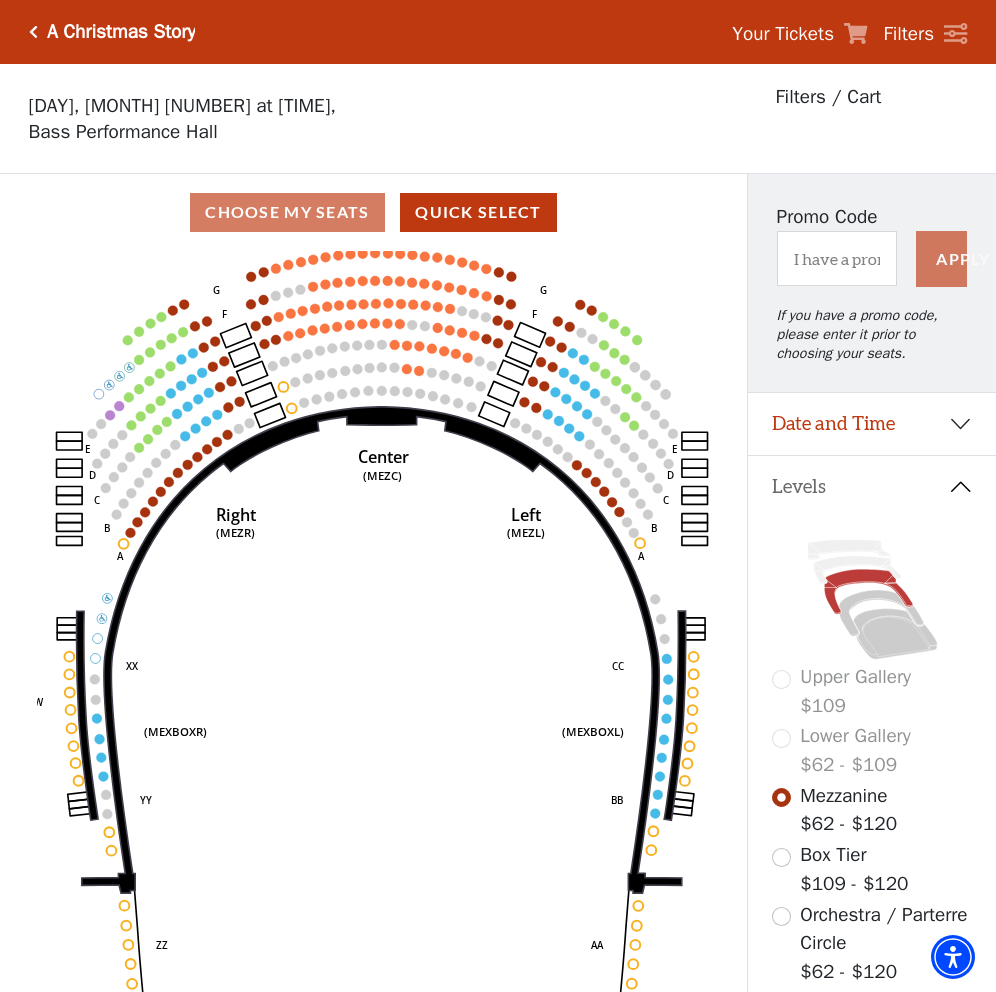 click on "Center   (MEZC)   Right   (MEZR)   Left   (MEZL)   (MEXBOXR)   (MEXBOXL)   XX   WW   CC   DD   YY   BB   ZZ   AA   G   F   E   D   G   F   C   B   A   E   D   C   B   A" 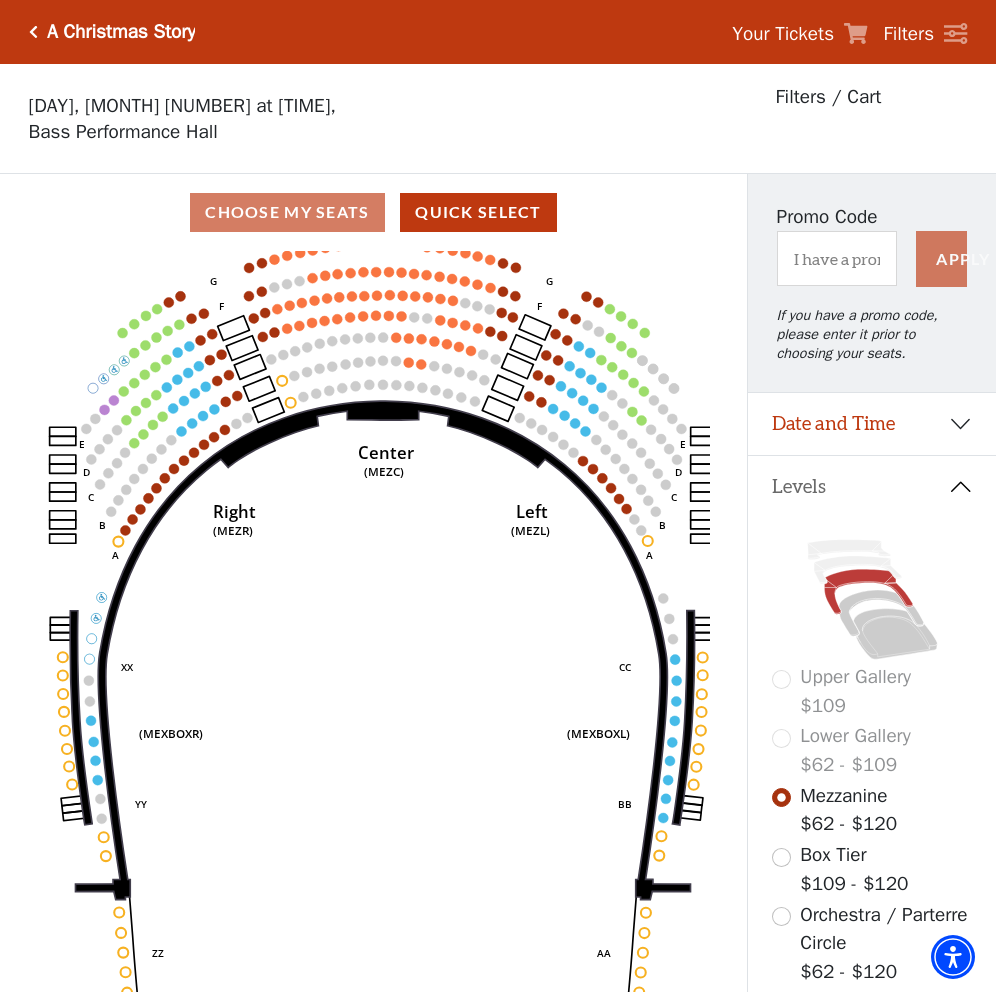 click on "Center   (MEZC)   Right   (MEZR)   Left   (MEZL)   (MEXBOXR)   (MEXBOXL)   XX   WW   CC   DD   YY   BB   ZZ   AA   G   F   E   D   G   F   C   B   A   E   D   C   B   A" 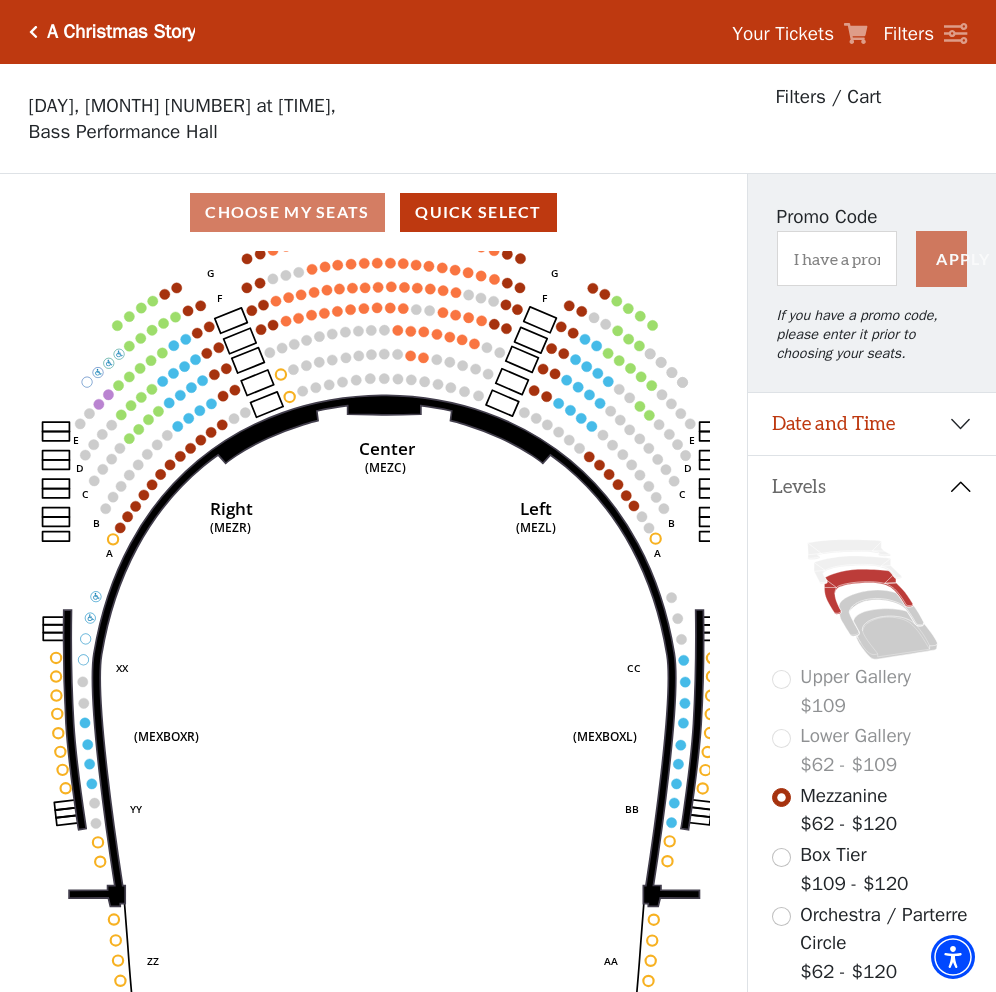 click on "Center   (MEZC)   Right   (MEZR)   Left   (MEZL)   (MEXBOXR)   (MEXBOXL)   XX   WW   CC   DD   YY   BB   ZZ   AA   G   F   E   D   G   F   C   B   A   E   D   C   B   A" 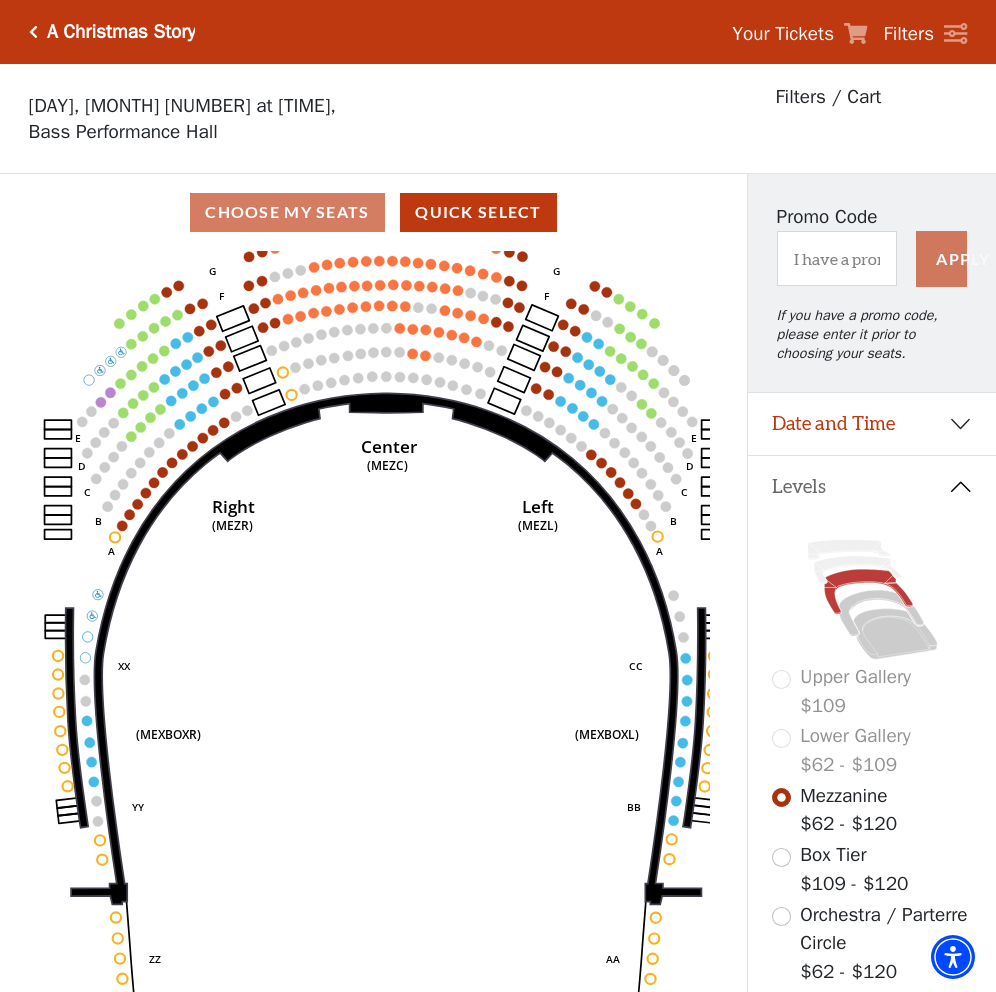 click on "Center   (MEZC)   Right   (MEZR)   Left   (MEZL)   (MEXBOXR)   (MEXBOXL)   XX   WW   CC   DD   YY   BB   ZZ   AA   G   F   E   D   G   F   C   B   A   E   D   C   B   A" 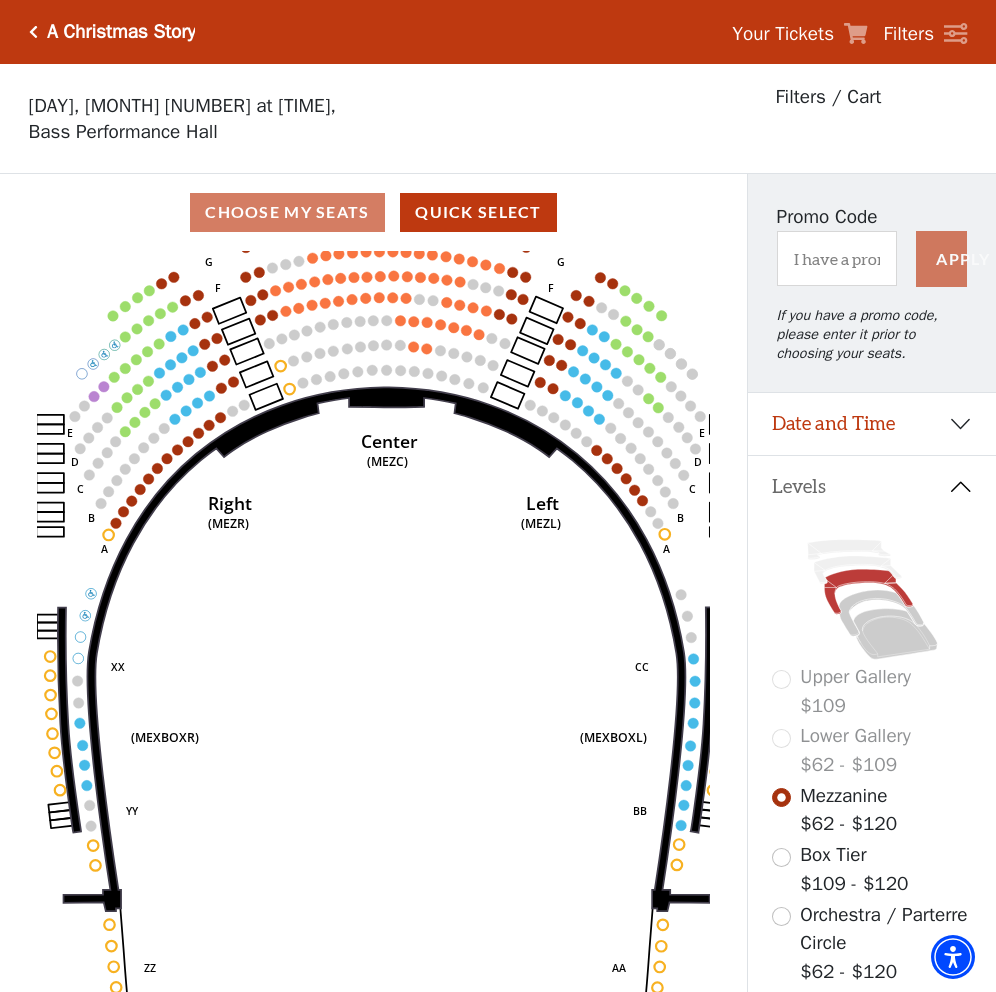 click on "Center   (MEZC)   Right   (MEZR)   Left   (MEZL)   (MEXBOXR)   (MEXBOXL)   XX   WW   CC   DD   YY   BB   ZZ   AA   G   F   E   D   G   F   C   B   A   E   D   C   B   A" 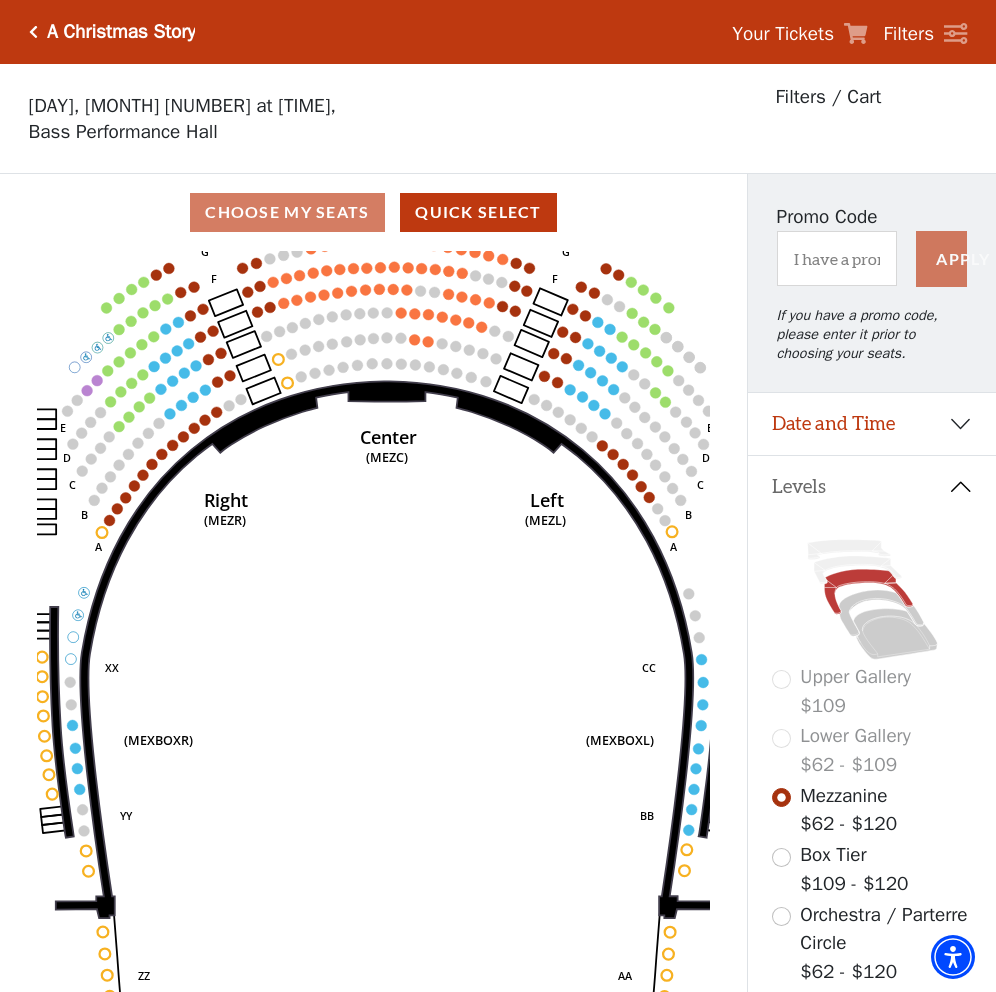 click on "Center   (MEZC)   Right   (MEZR)   Left   (MEZL)   (MEXBOXR)   (MEXBOXL)   XX   WW   CC   DD   YY   BB   ZZ   AA   G   F   E   D   G   F   C   B   A   E   D   C   B   A" 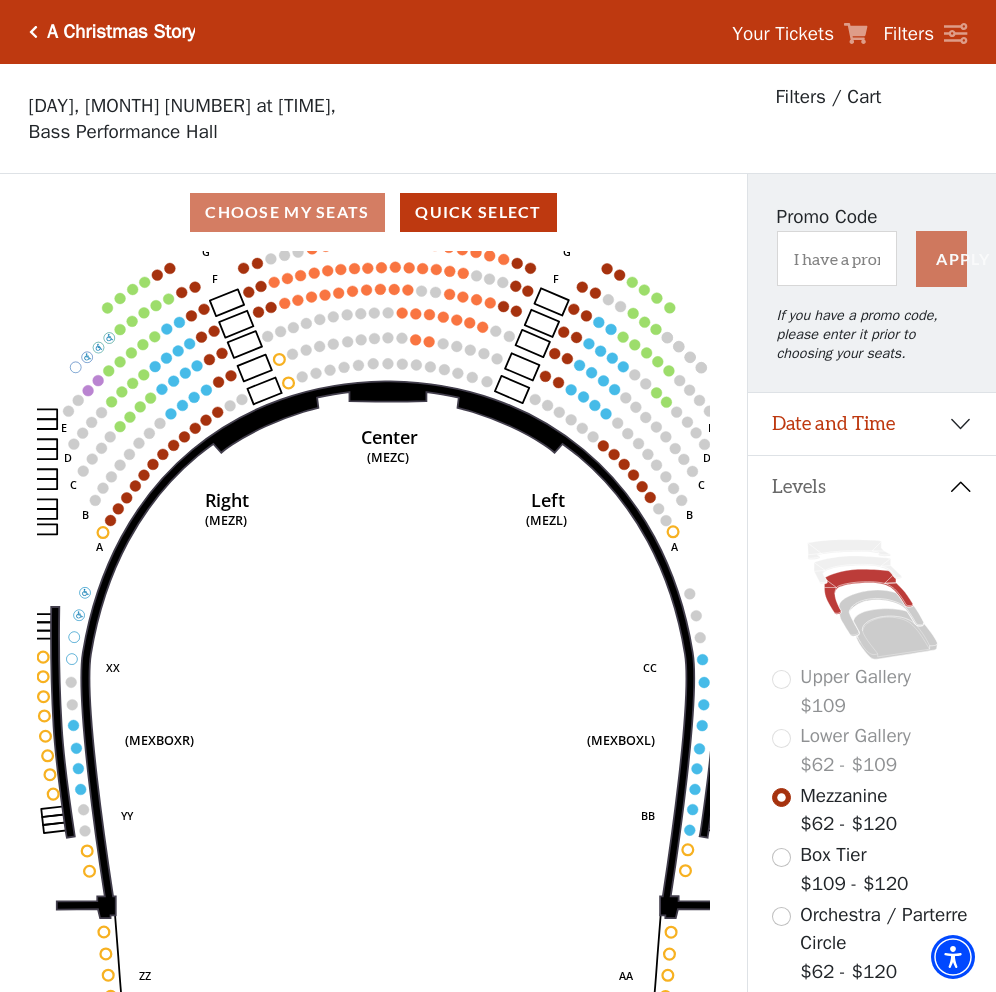 click on "Center   (MEZC)   Right   (MEZR)   Left   (MEZL)   (MEXBOXR)   (MEXBOXL)   XX   WW   CC   DD   YY   BB   ZZ   AA   G   F   E   D   G   F   C   B   A   E   D   C   B   A" 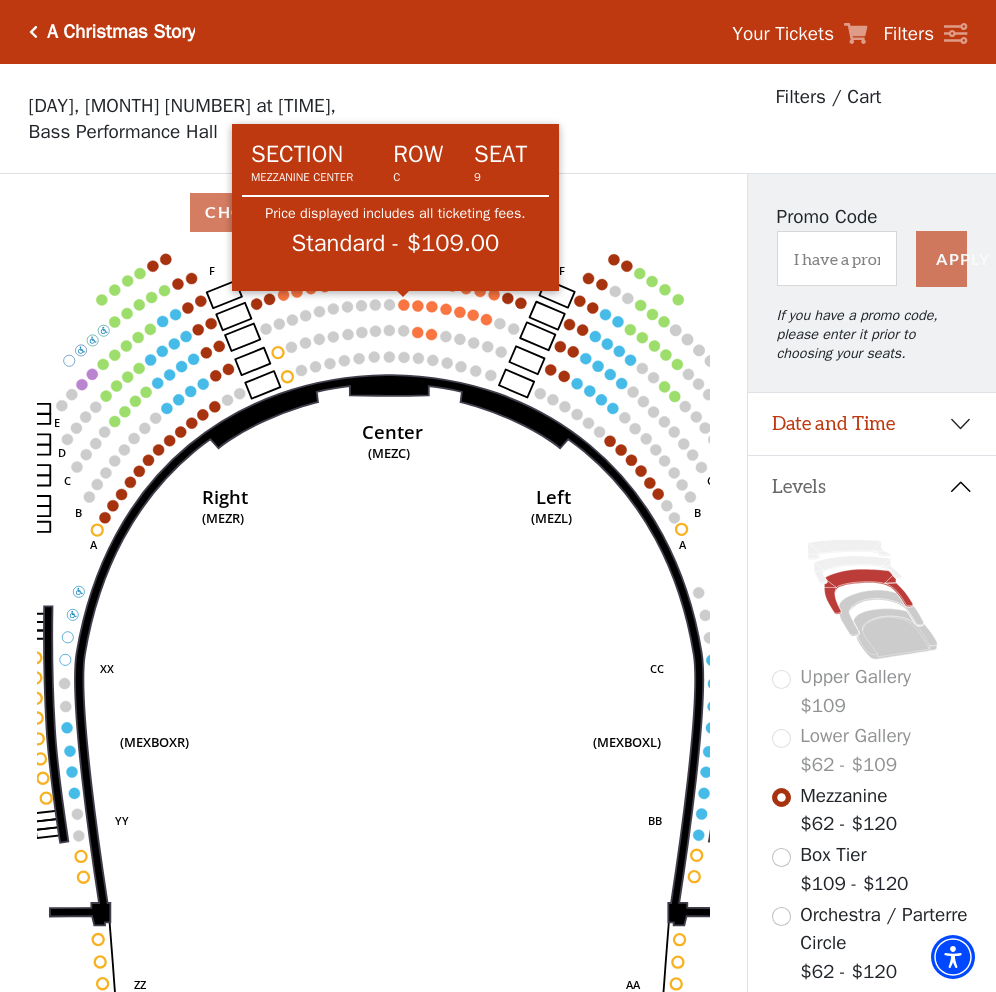 click 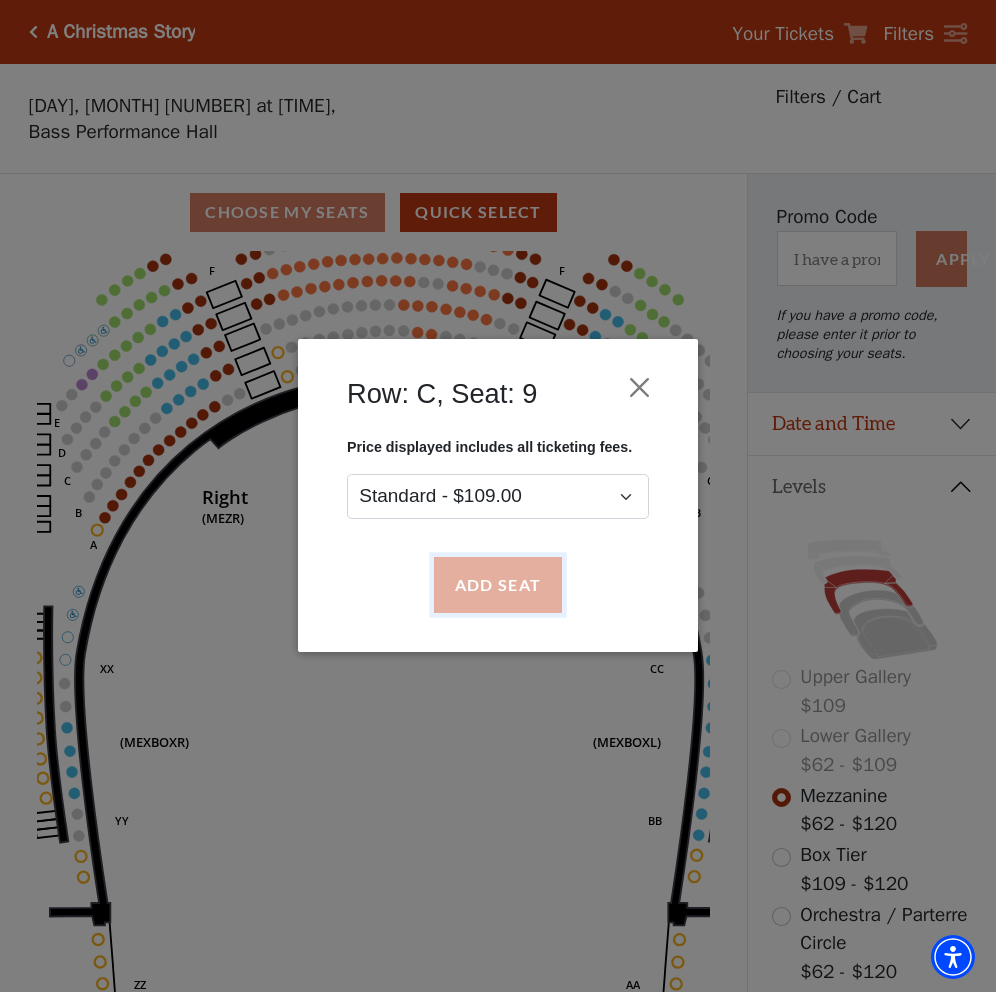 click on "Add Seat" at bounding box center [498, 585] 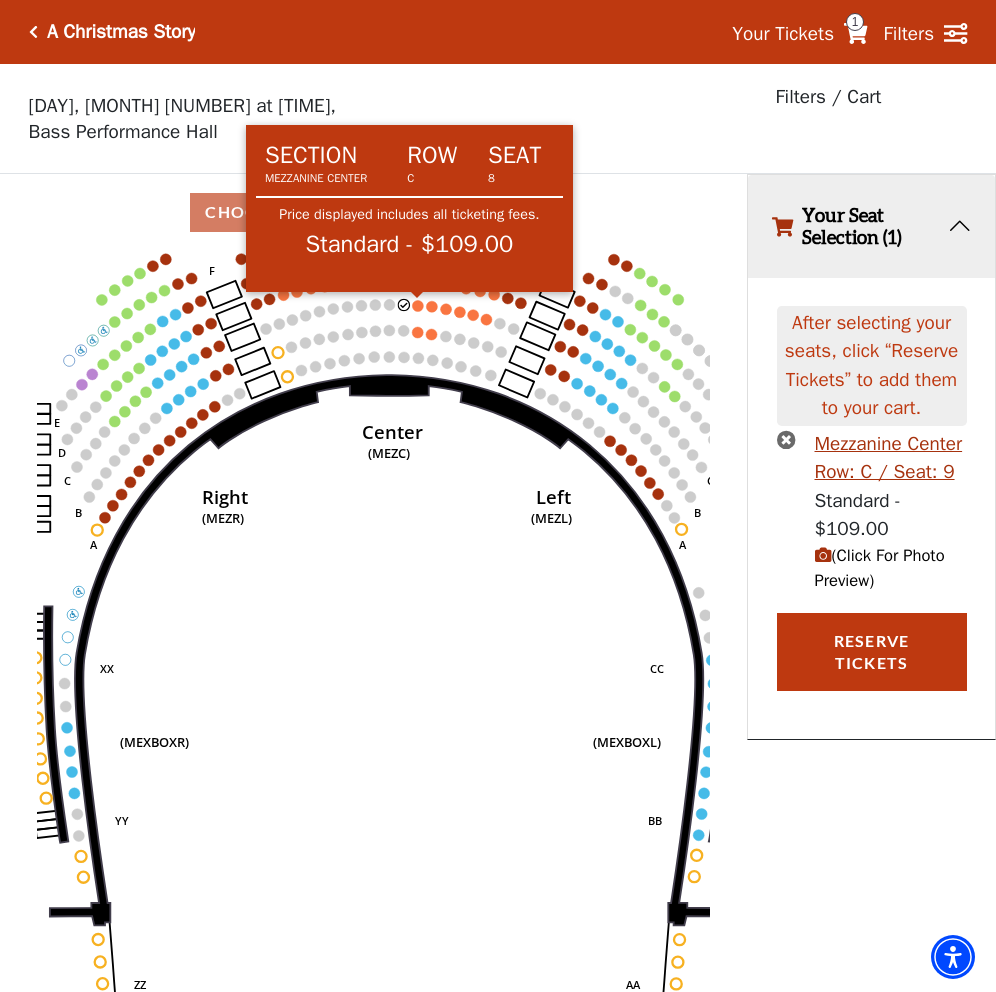 click 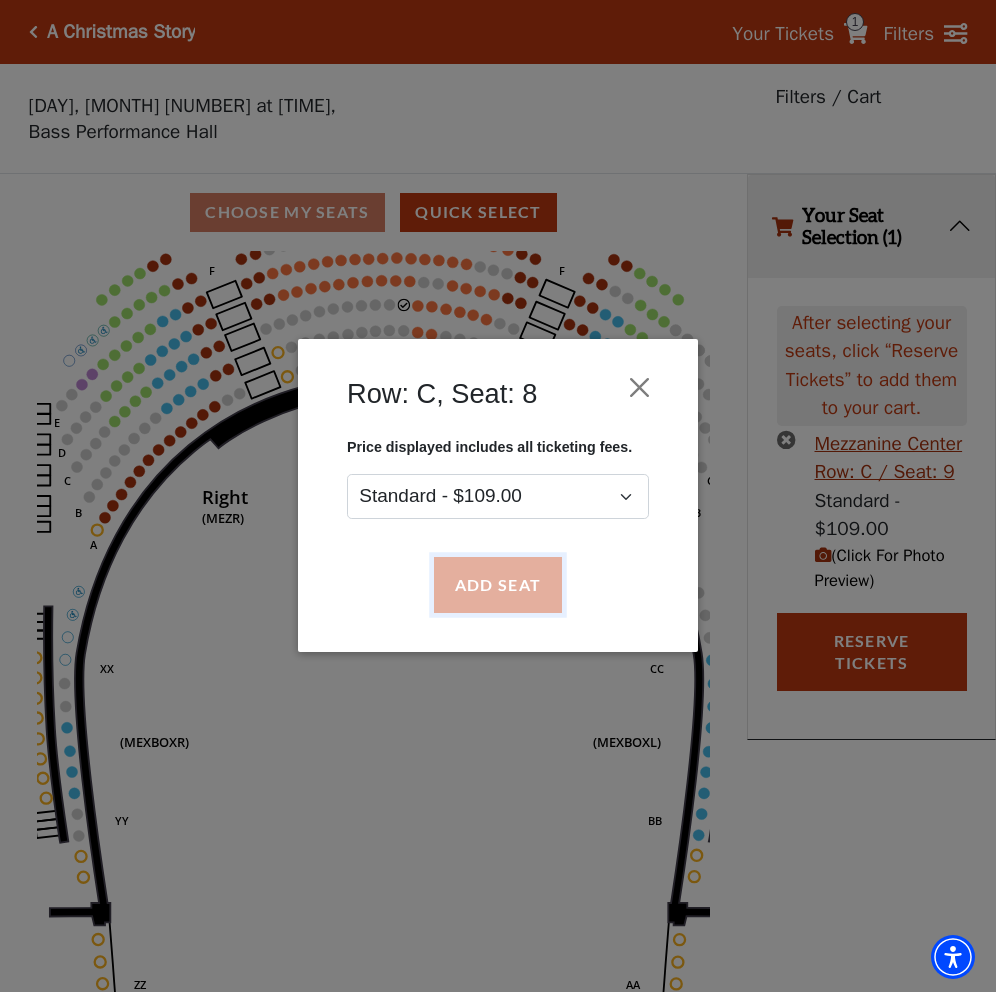 click on "Add Seat" at bounding box center [498, 585] 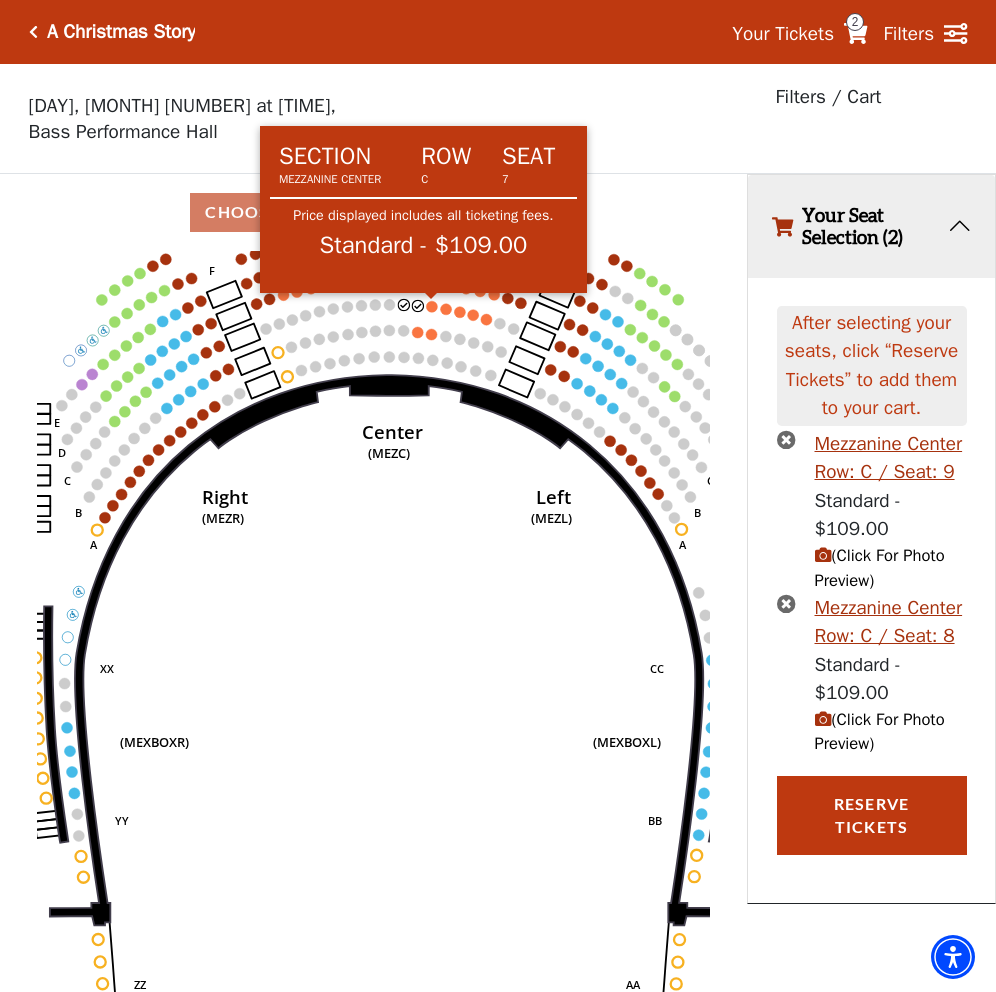 click 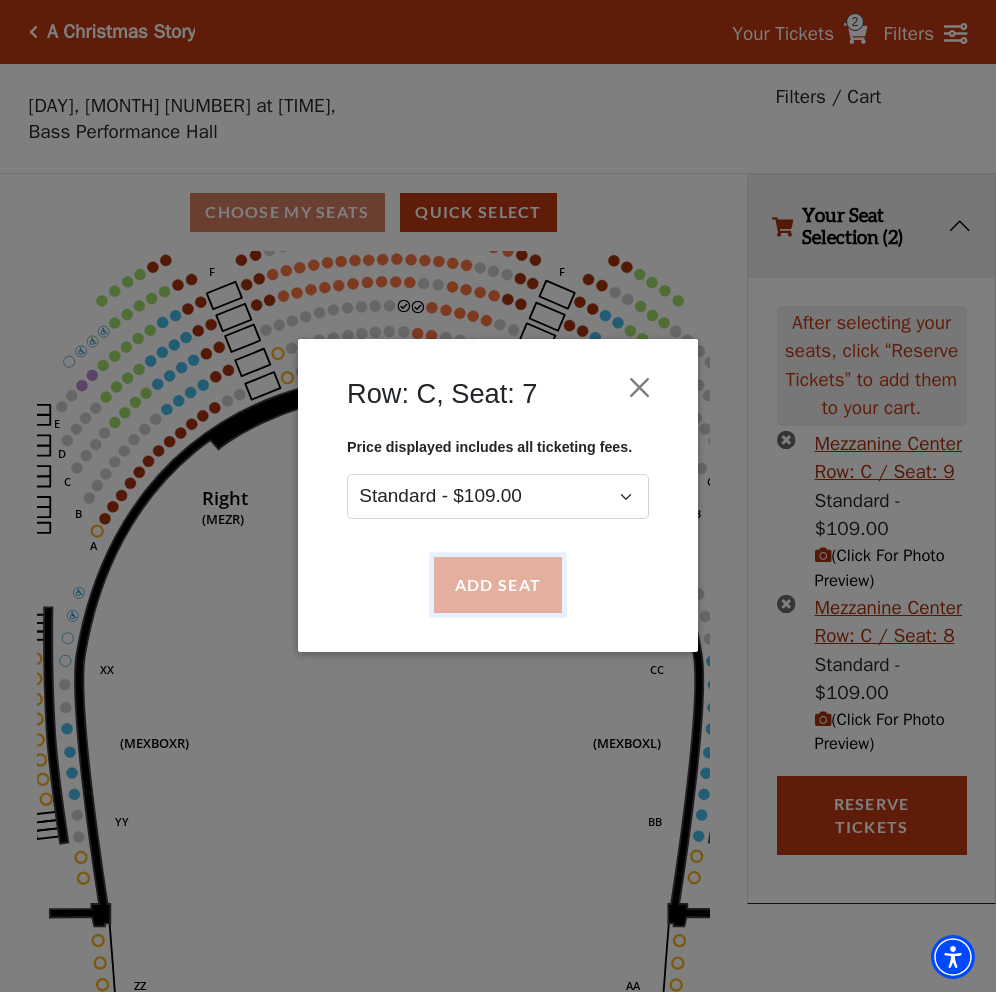 click on "Add Seat" at bounding box center (498, 585) 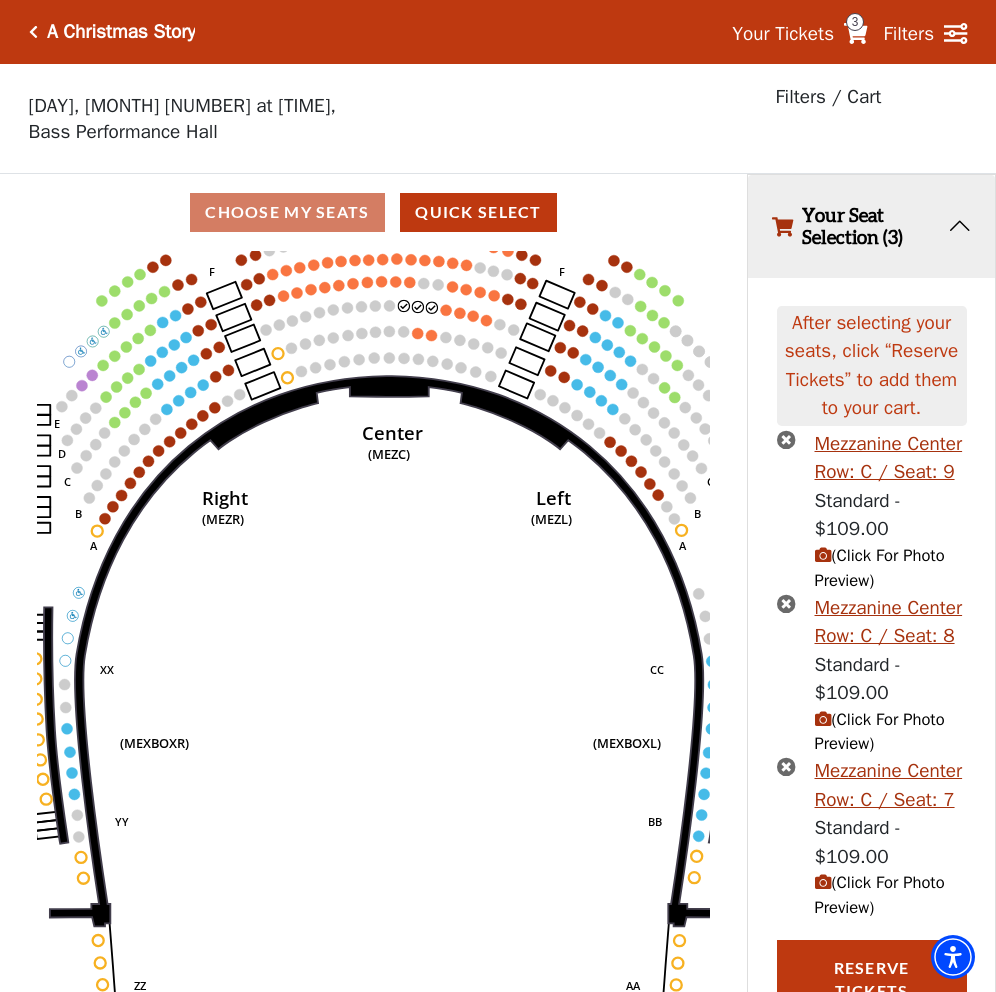 scroll, scrollTop: 27, scrollLeft: 0, axis: vertical 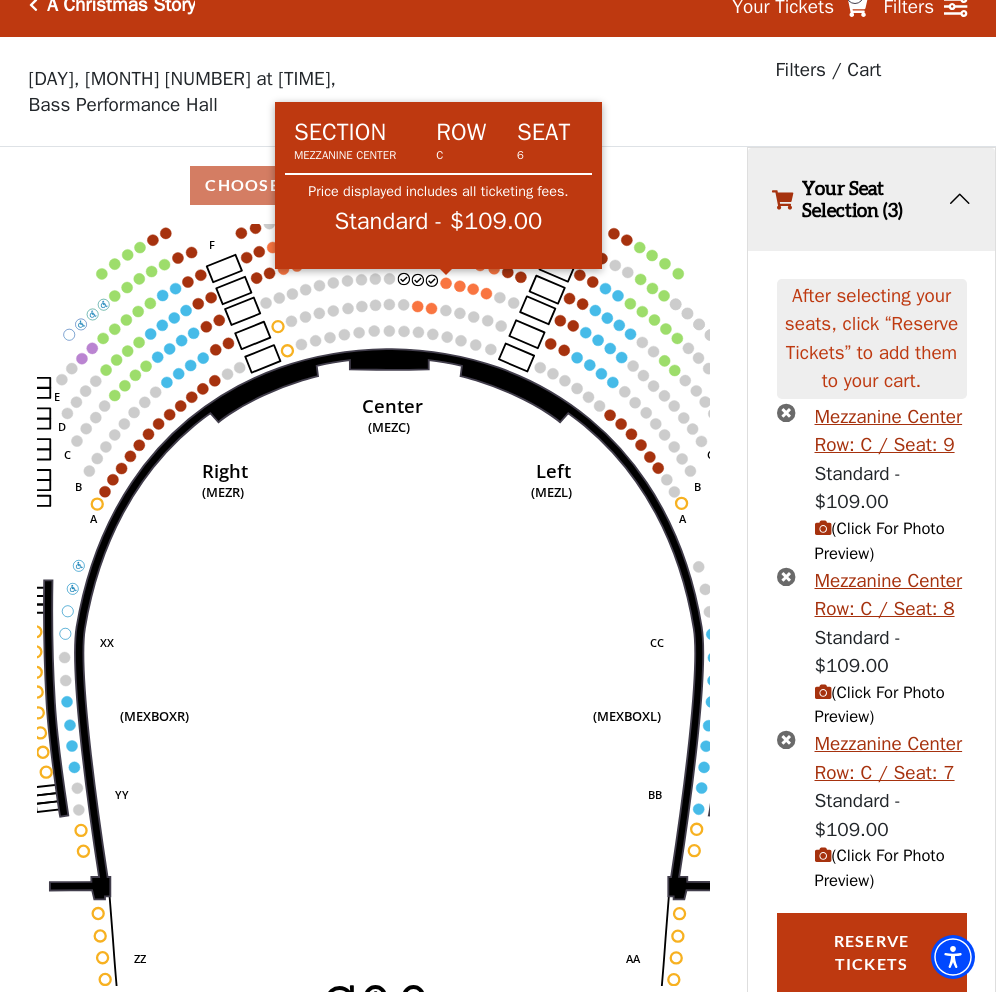 click 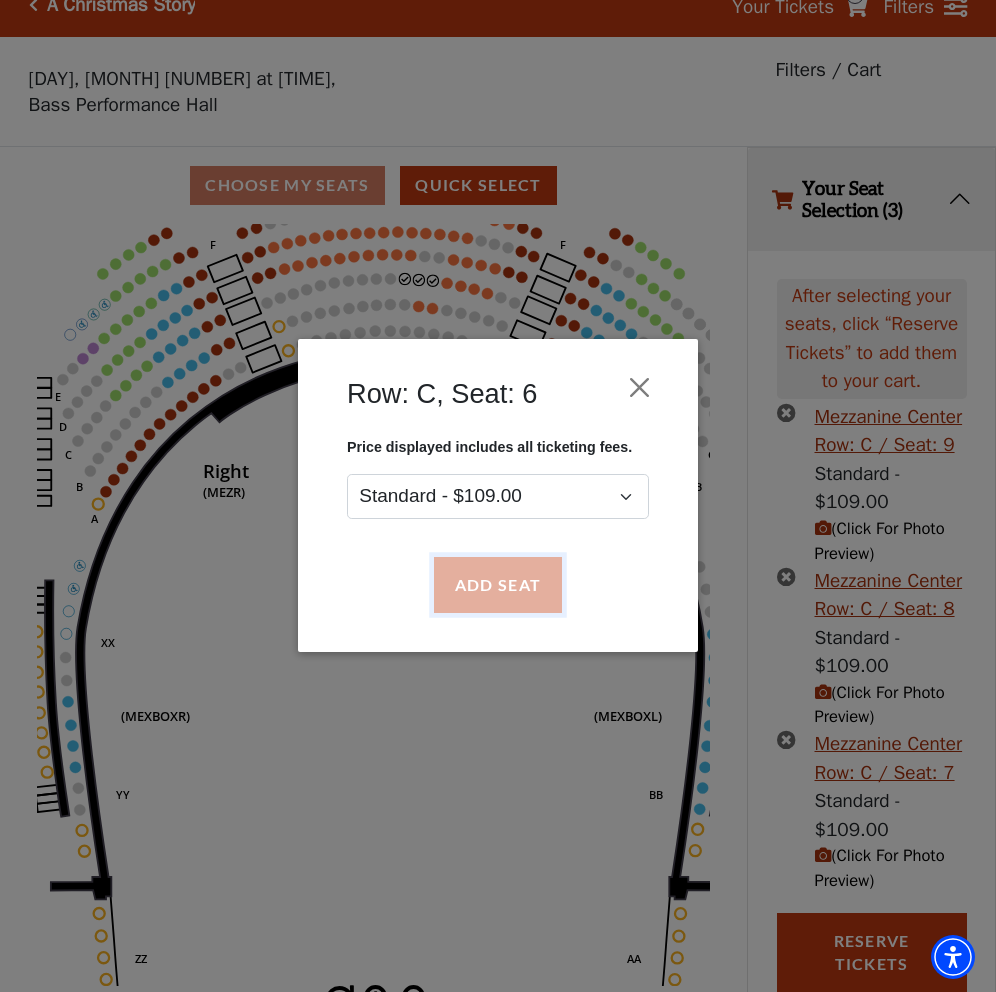 click on "Add Seat" at bounding box center [498, 585] 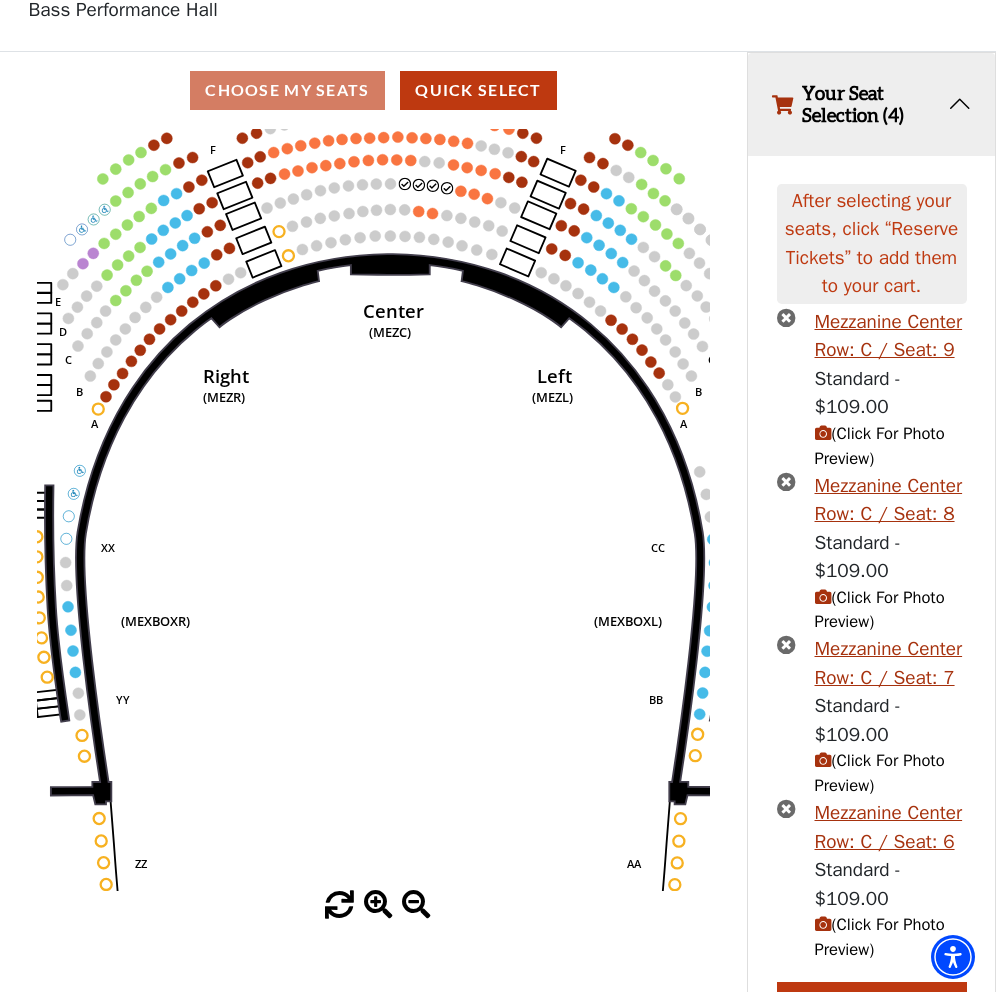 scroll, scrollTop: 191, scrollLeft: 0, axis: vertical 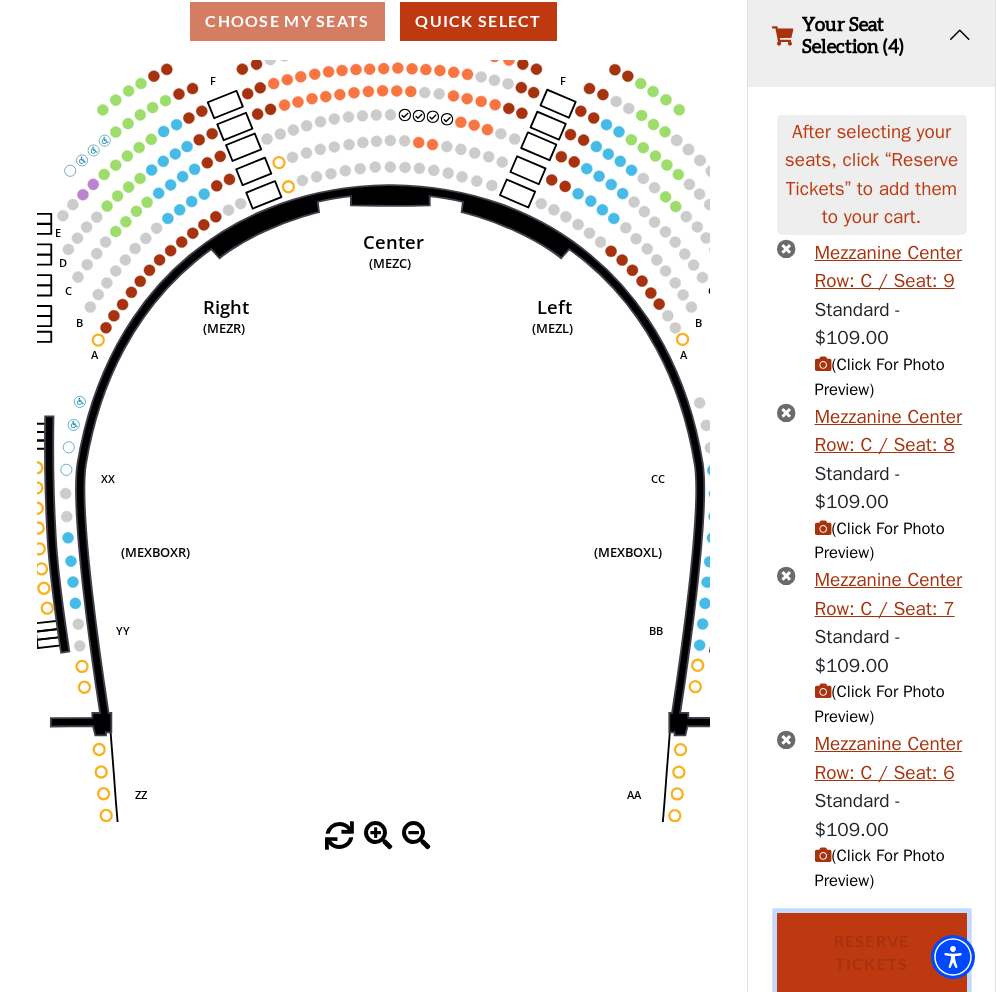 click on "Reserve Tickets" at bounding box center [872, 952] 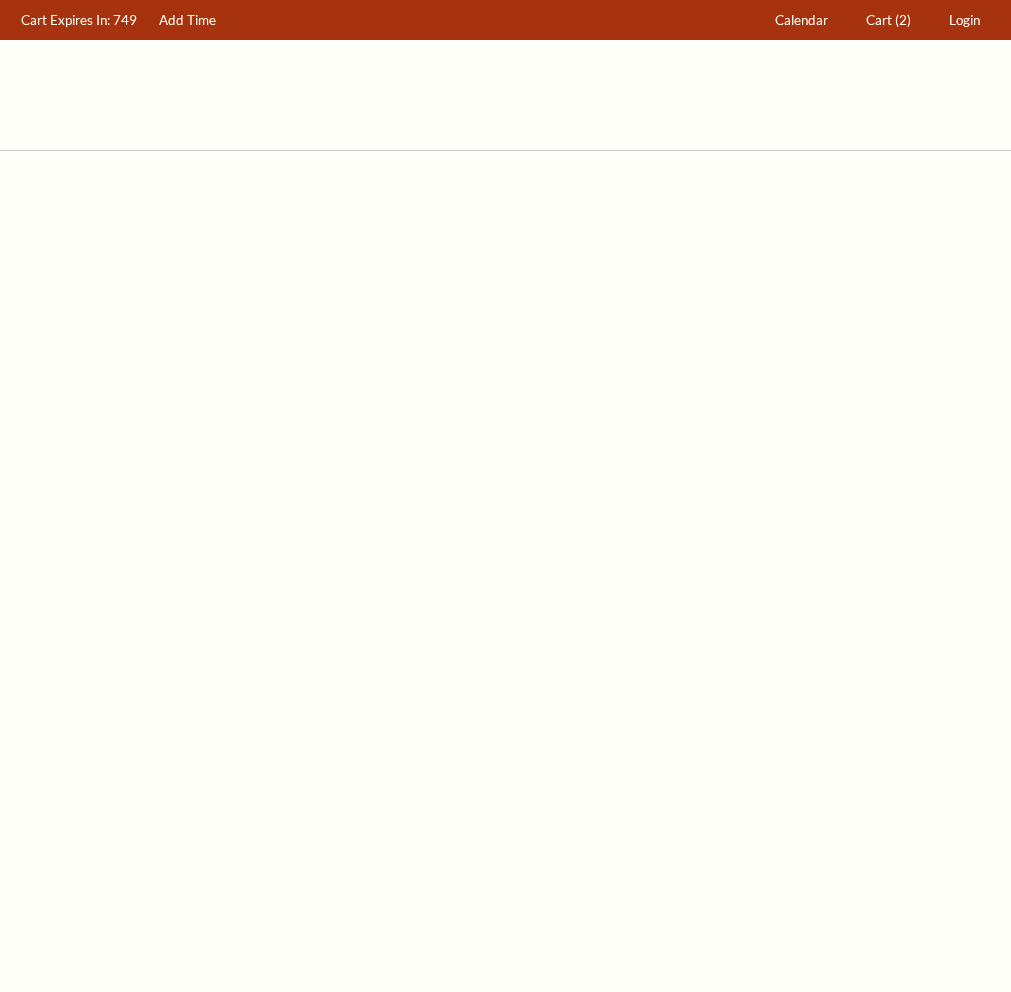 scroll, scrollTop: 0, scrollLeft: 0, axis: both 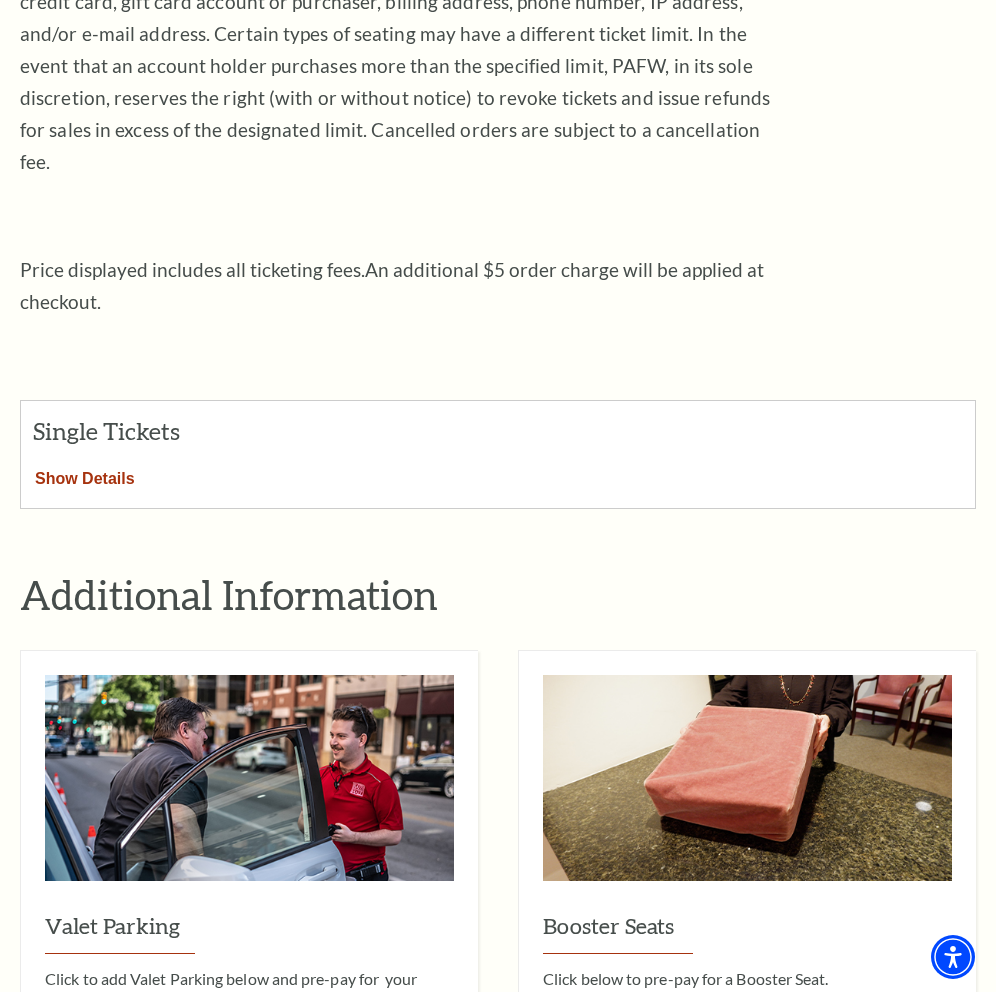 click on "Show Details" at bounding box center (85, 475) 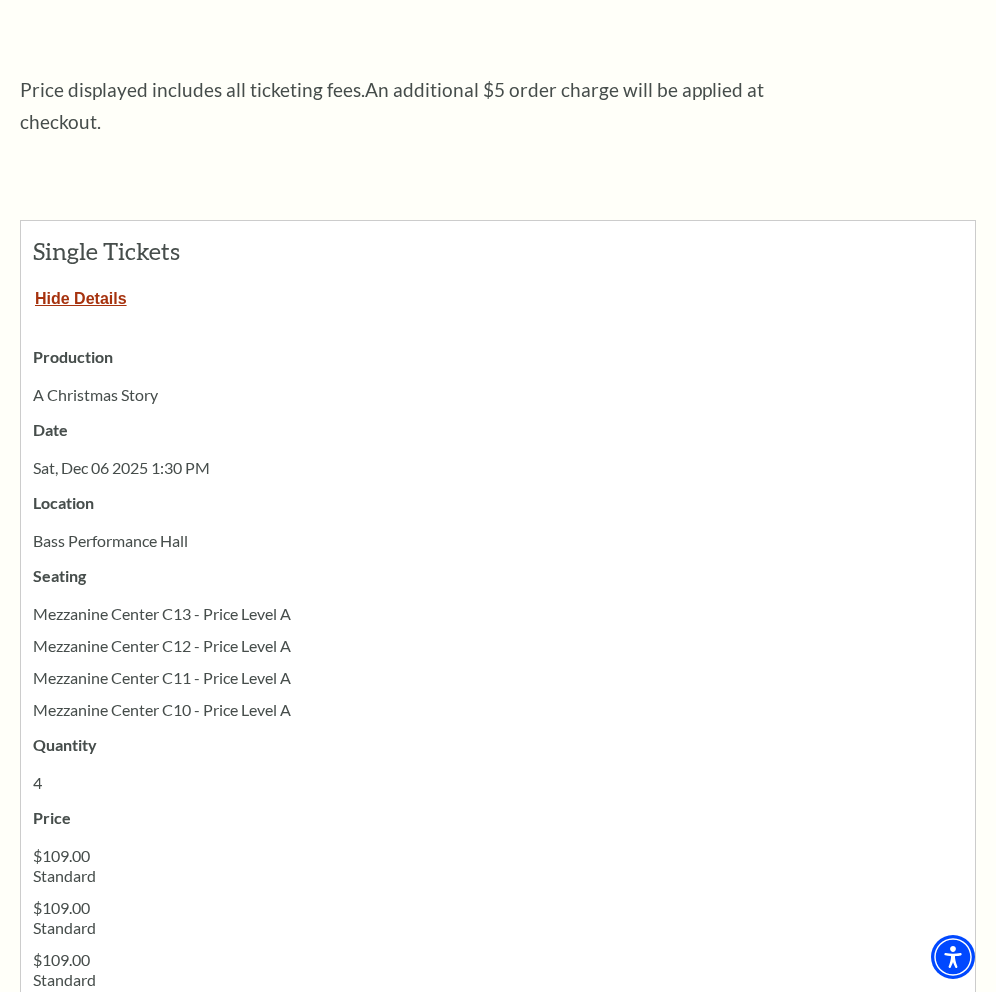 scroll, scrollTop: 798, scrollLeft: 0, axis: vertical 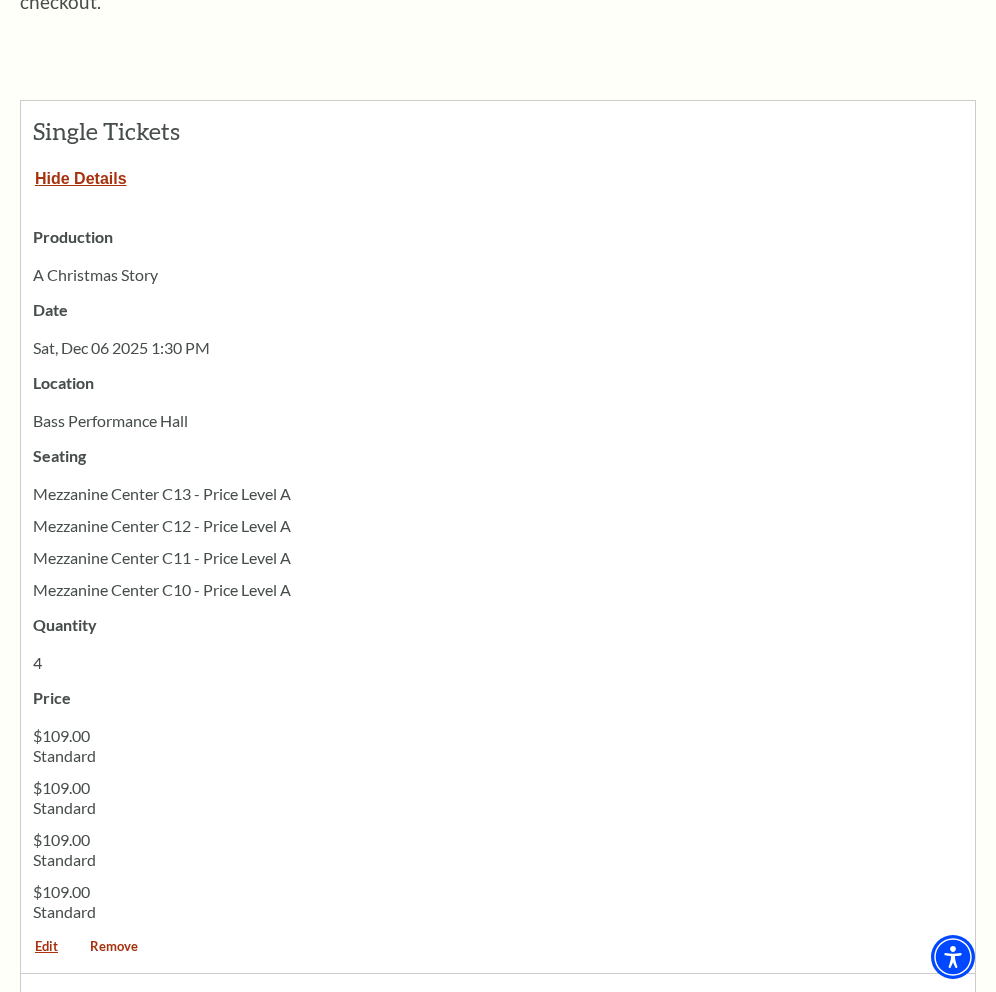 click on "Remove" at bounding box center (114, 953) 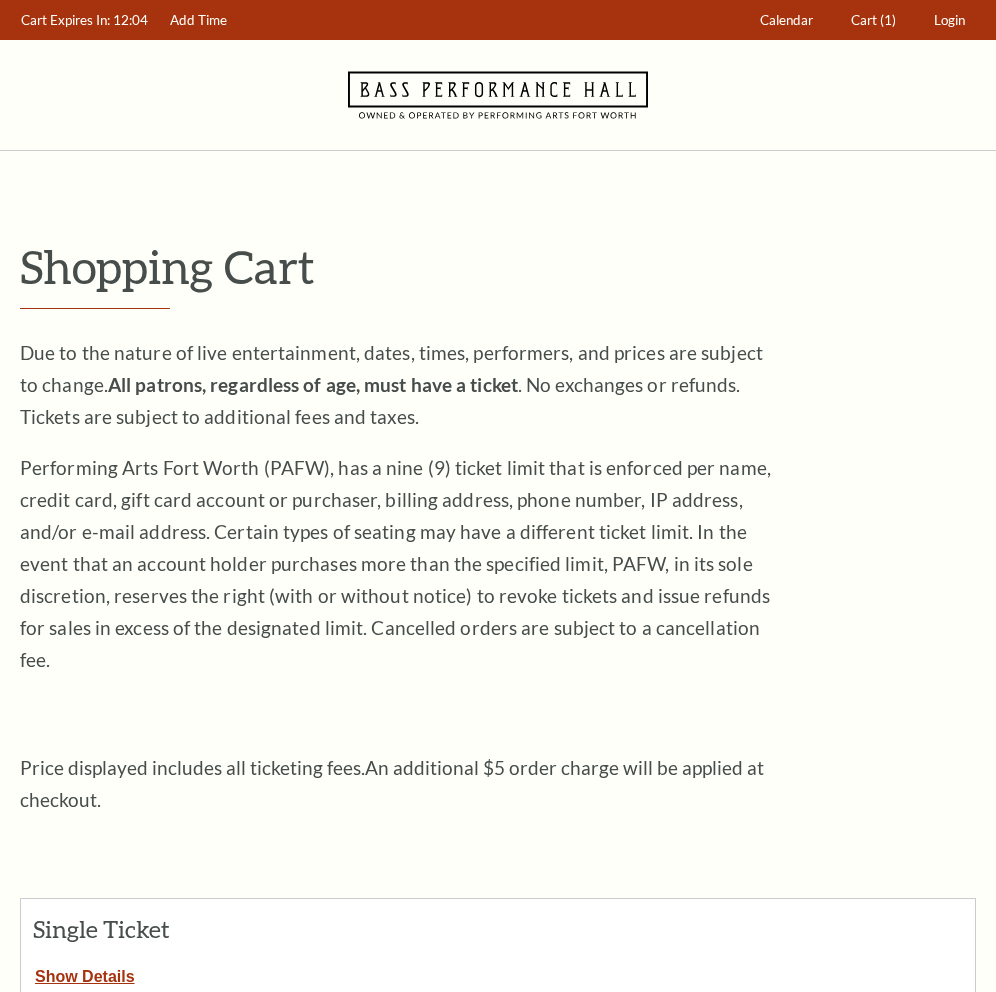 scroll, scrollTop: 0, scrollLeft: 0, axis: both 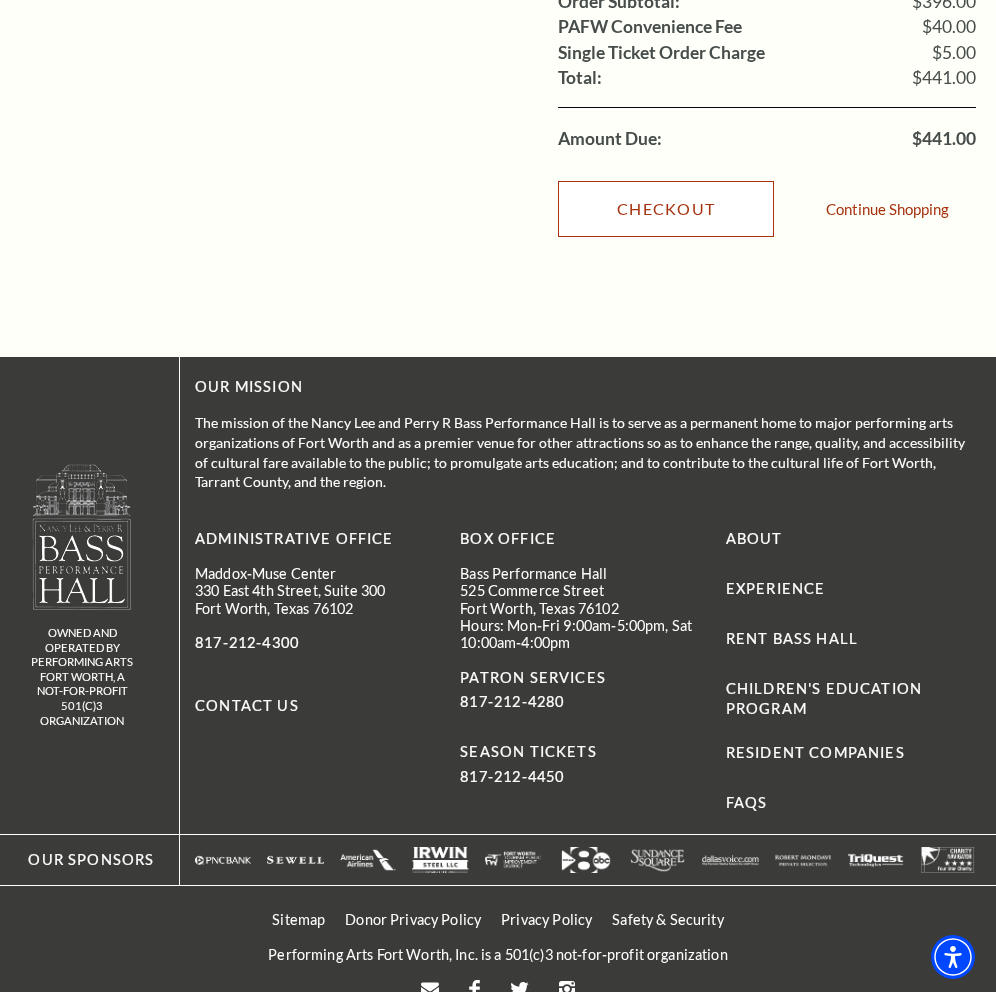click on "Checkout" at bounding box center [666, 209] 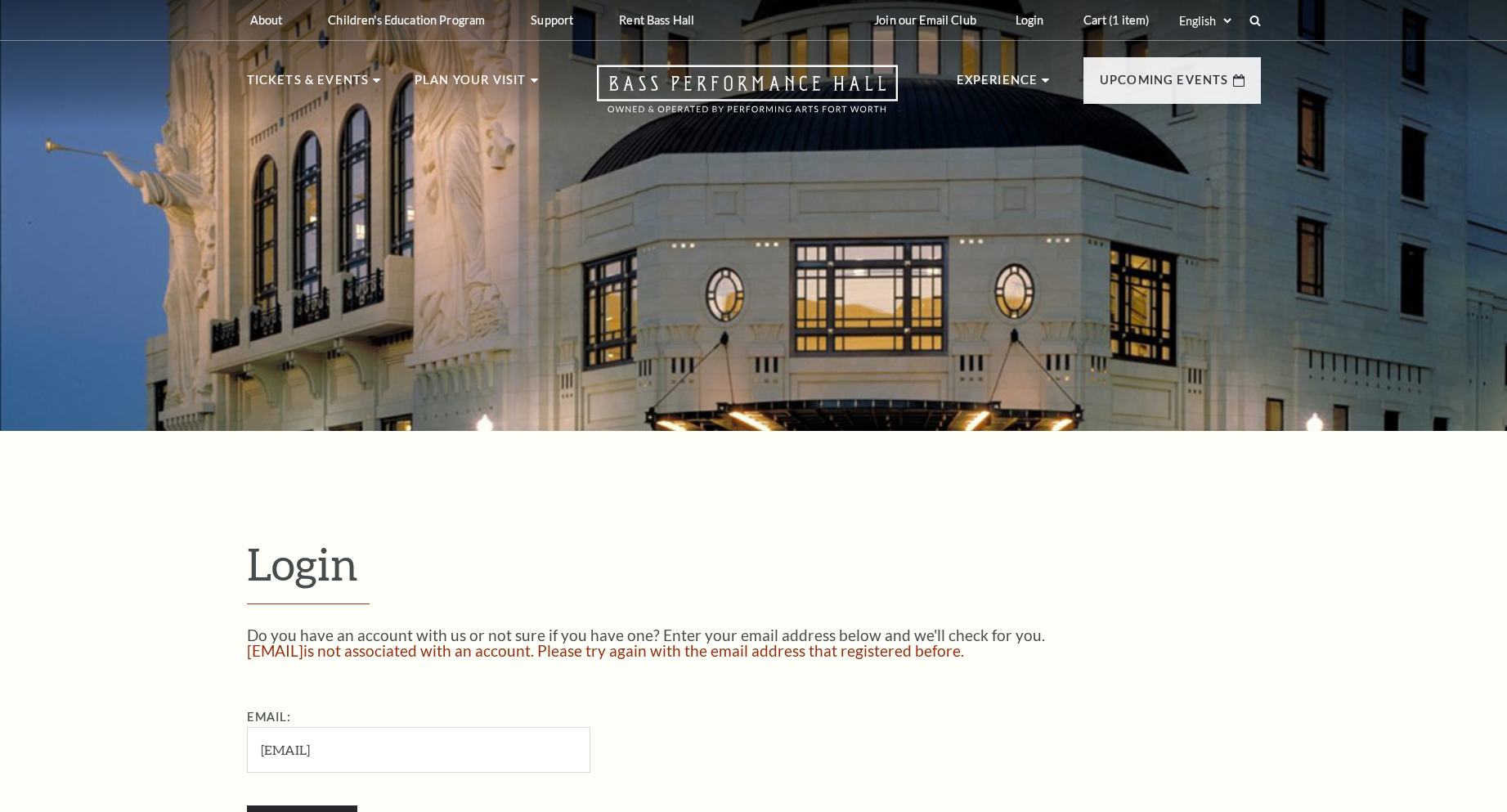 scroll, scrollTop: 0, scrollLeft: 0, axis: both 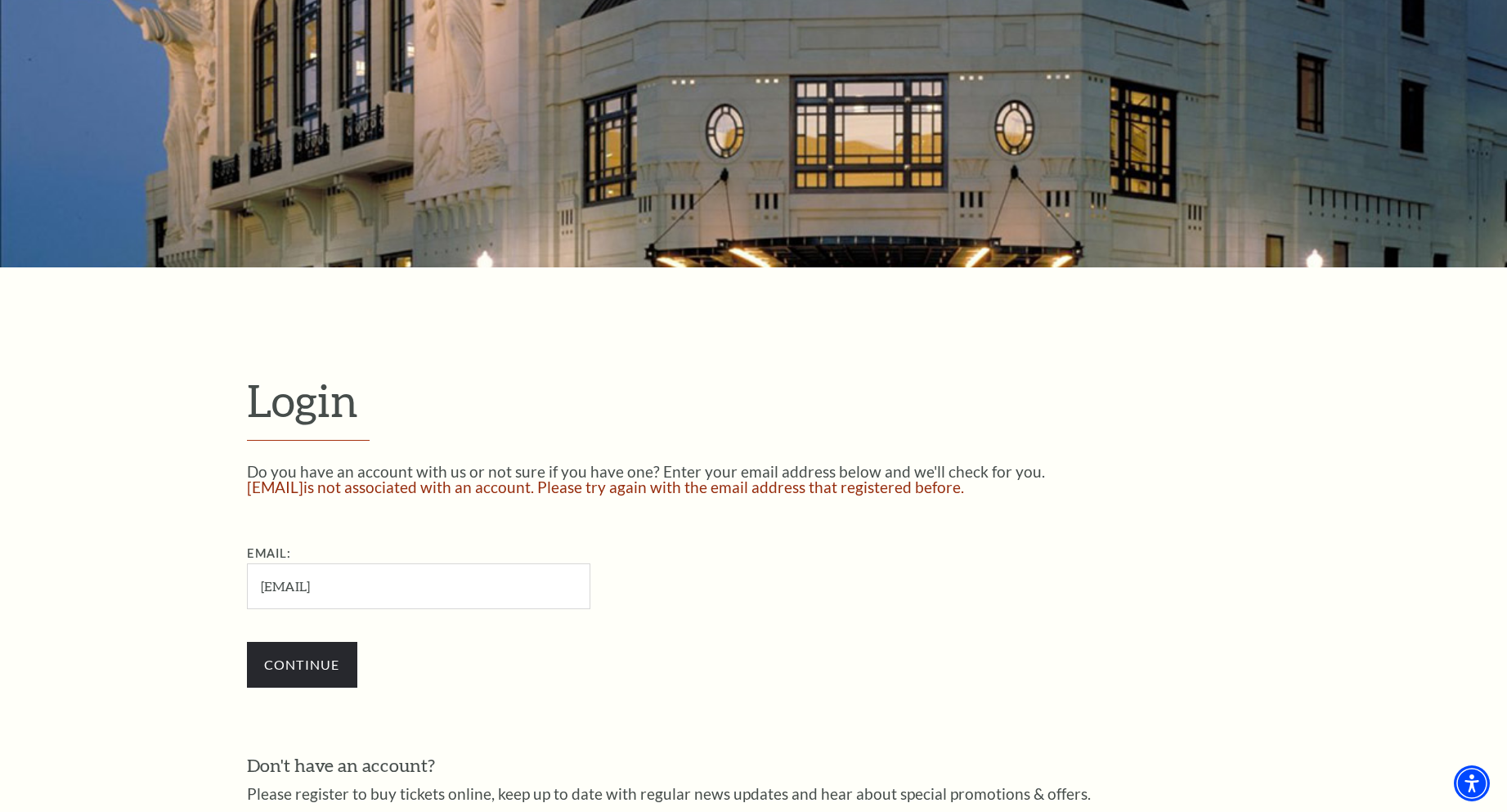 click on "[EMAIL]" at bounding box center [419, 585] 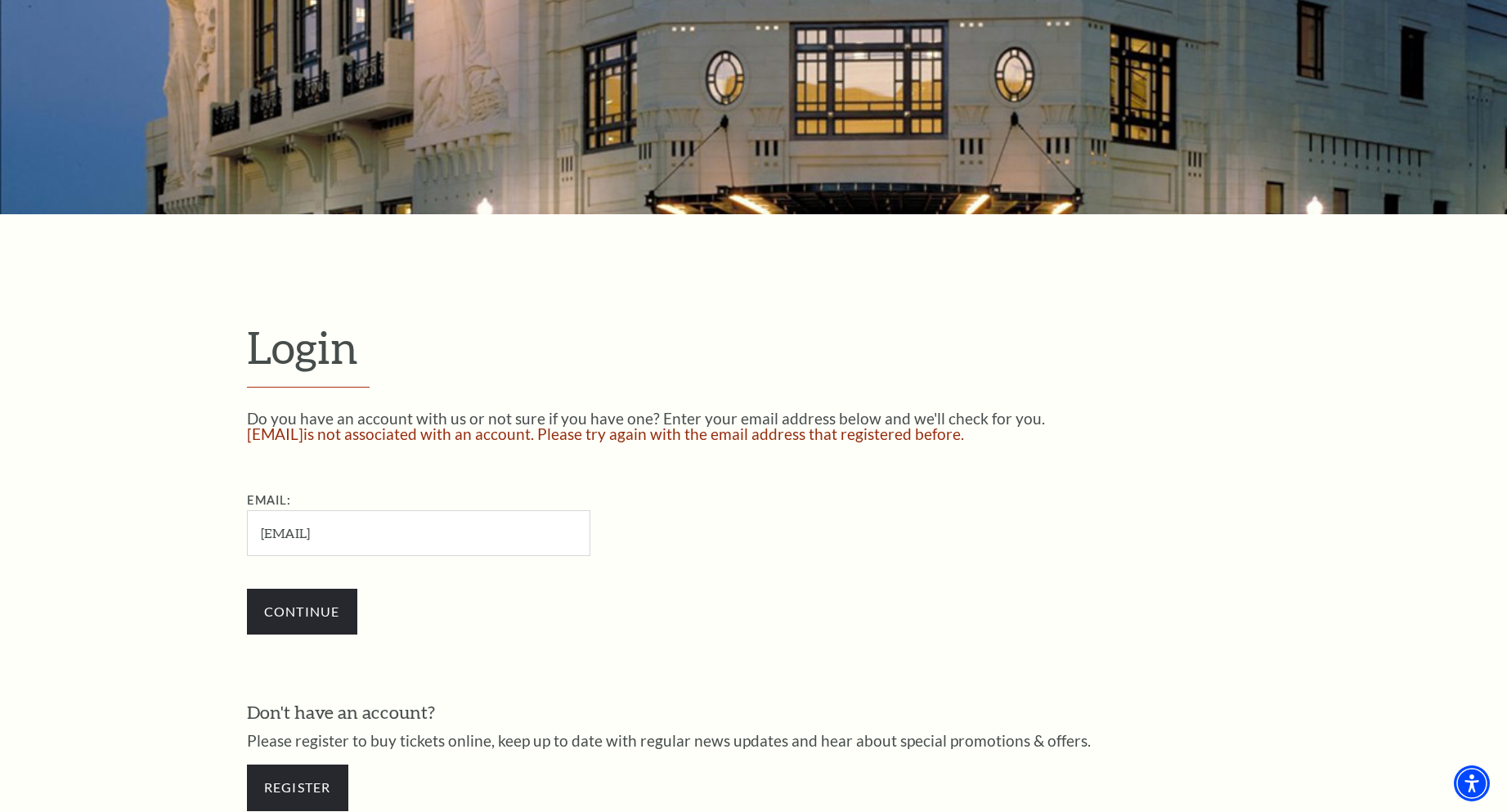 scroll, scrollTop: 245, scrollLeft: 0, axis: vertical 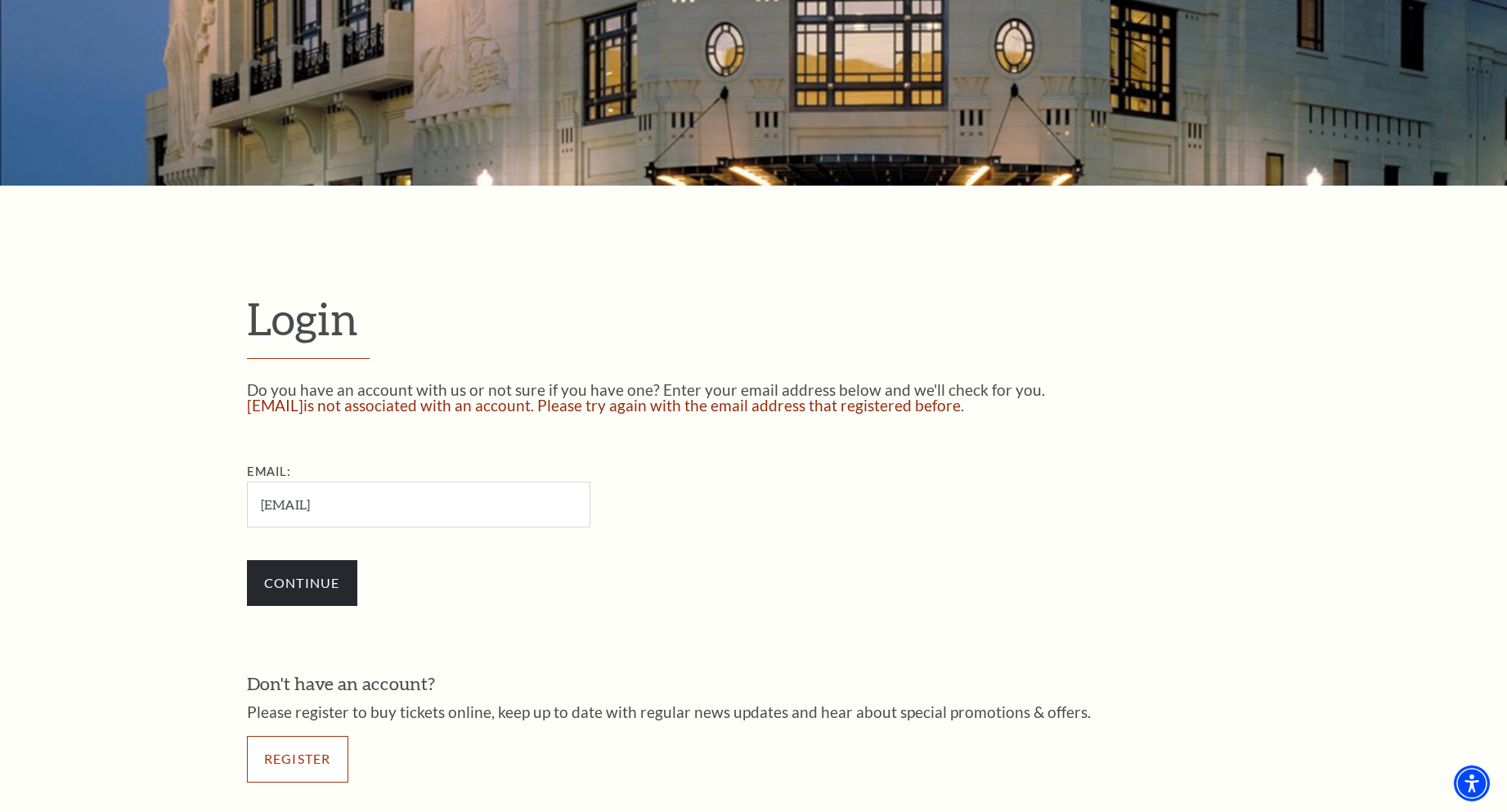 click on "Register" at bounding box center [298, 759] 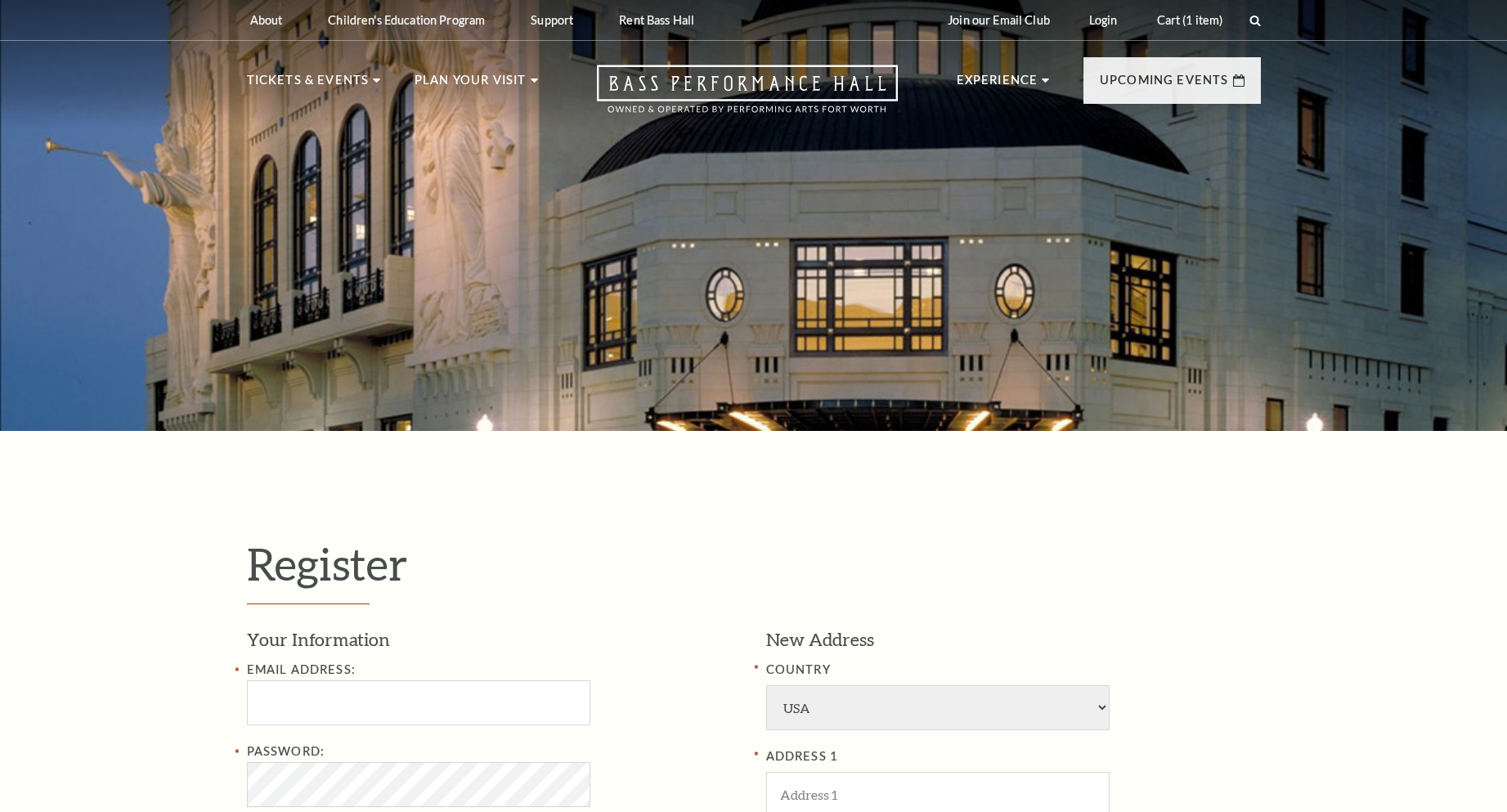 select on "1" 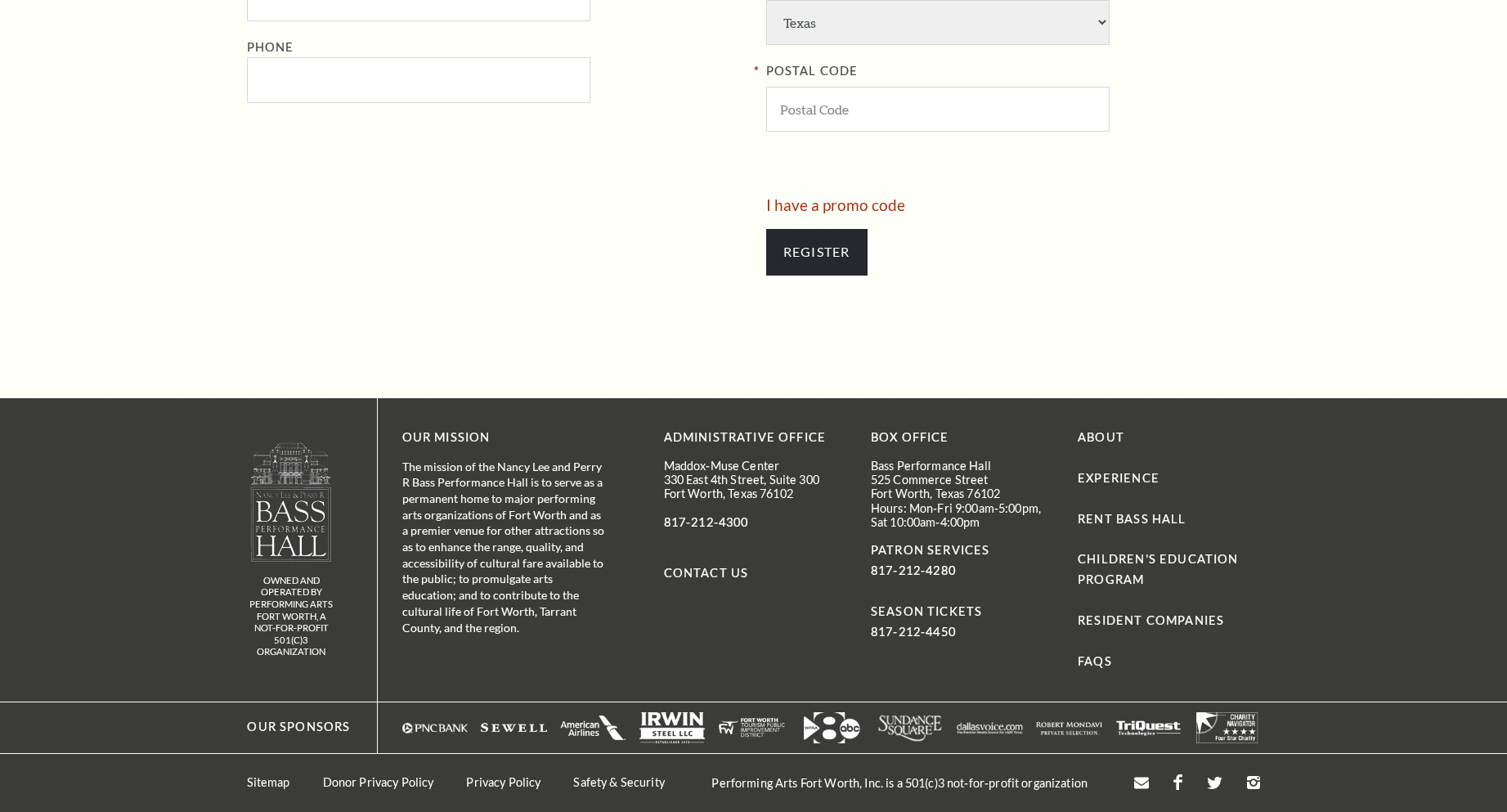 scroll, scrollTop: 0, scrollLeft: 0, axis: both 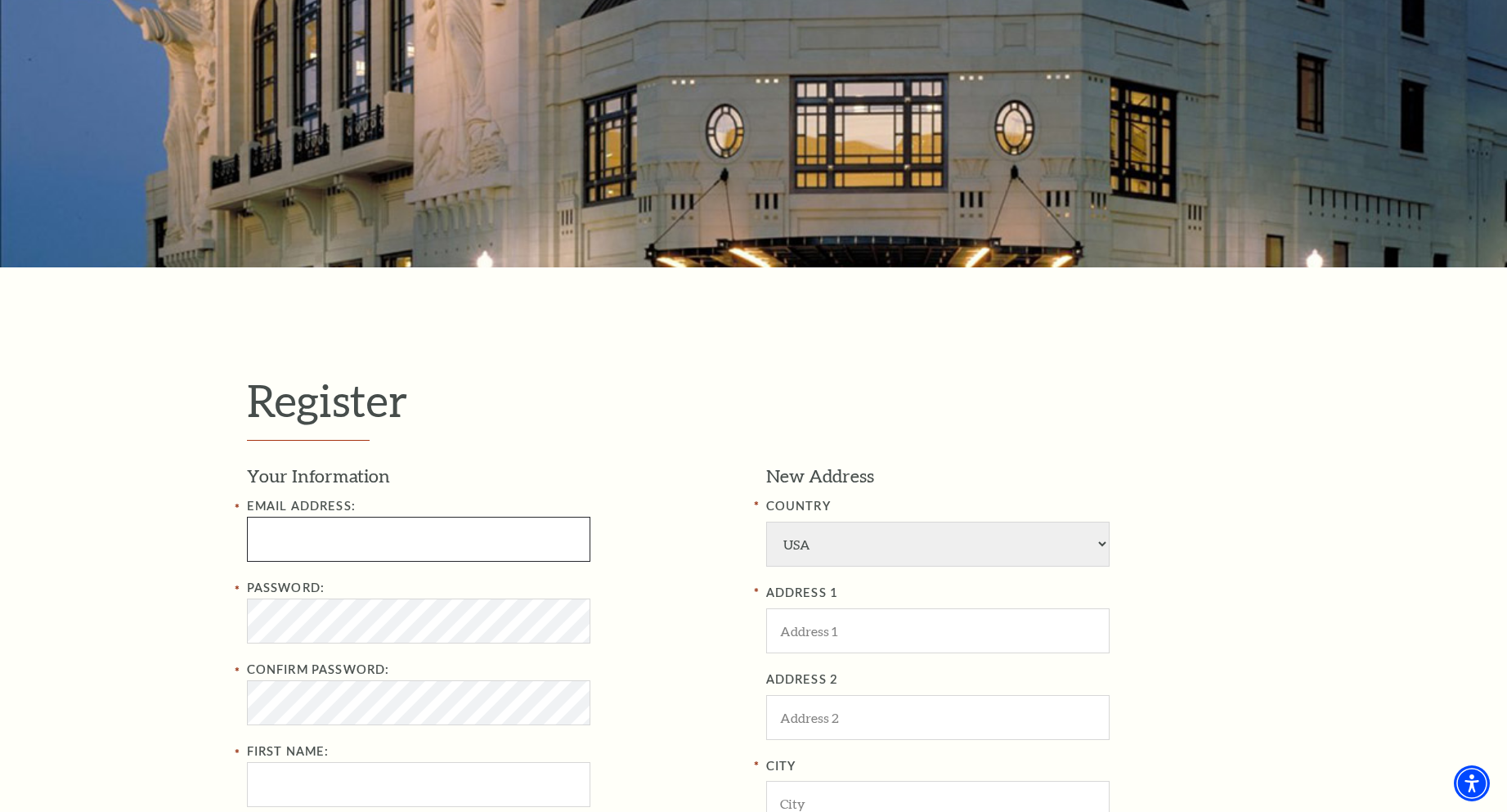 type on "[USERNAME]@example.com" 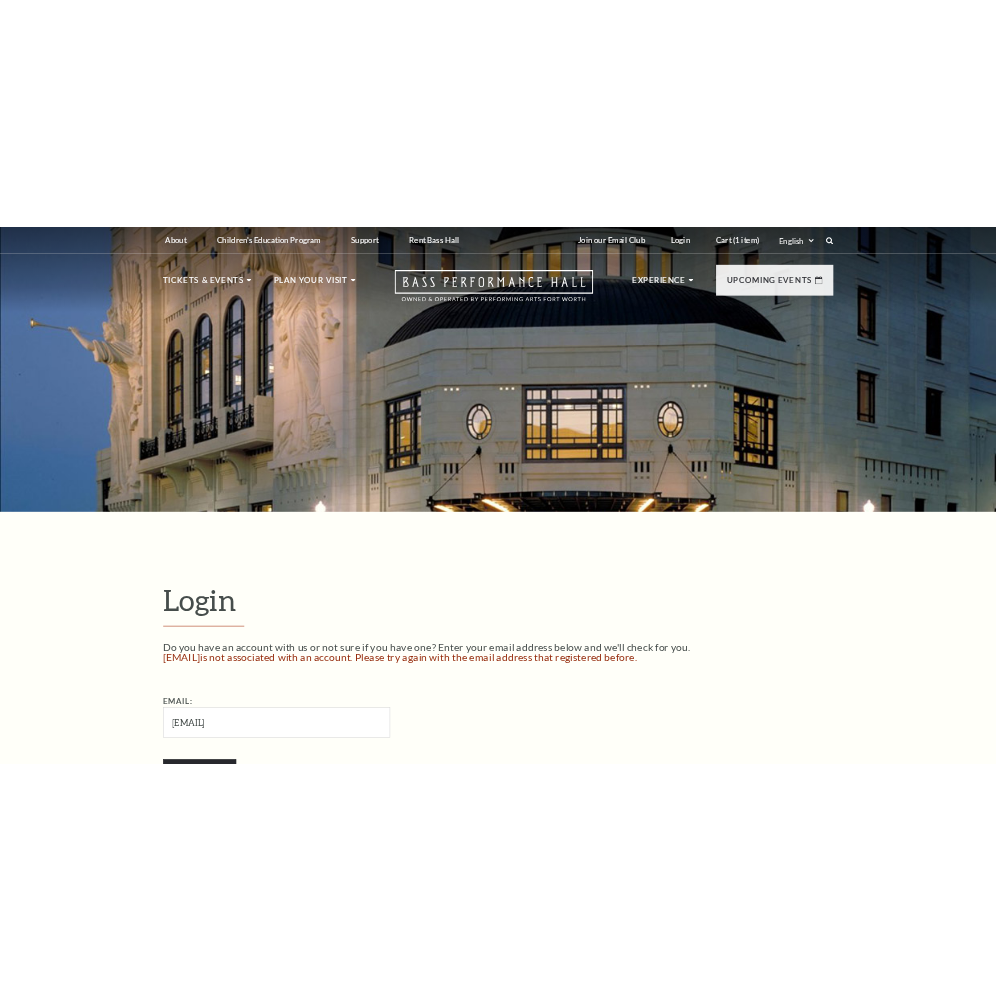 scroll, scrollTop: 0, scrollLeft: 0, axis: both 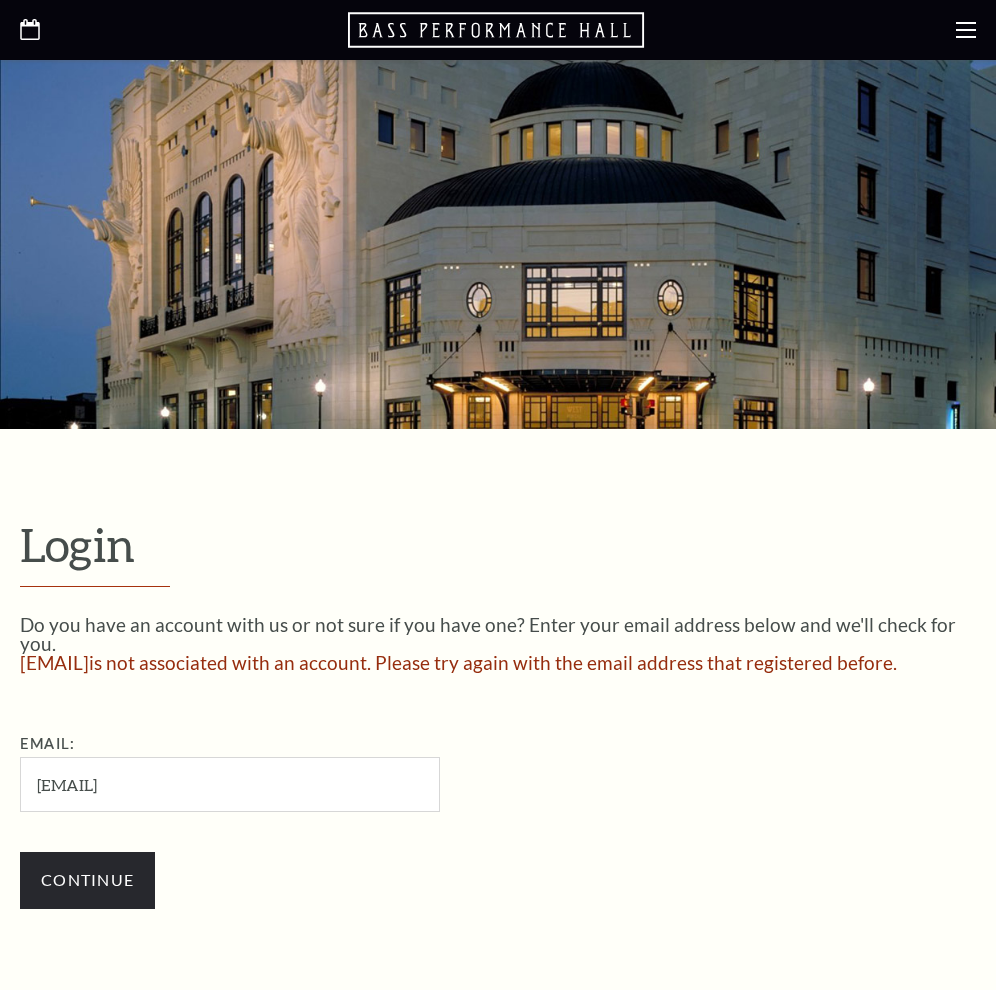 click on "adjeisylvalnus11@gmail.com" at bounding box center [230, 784] 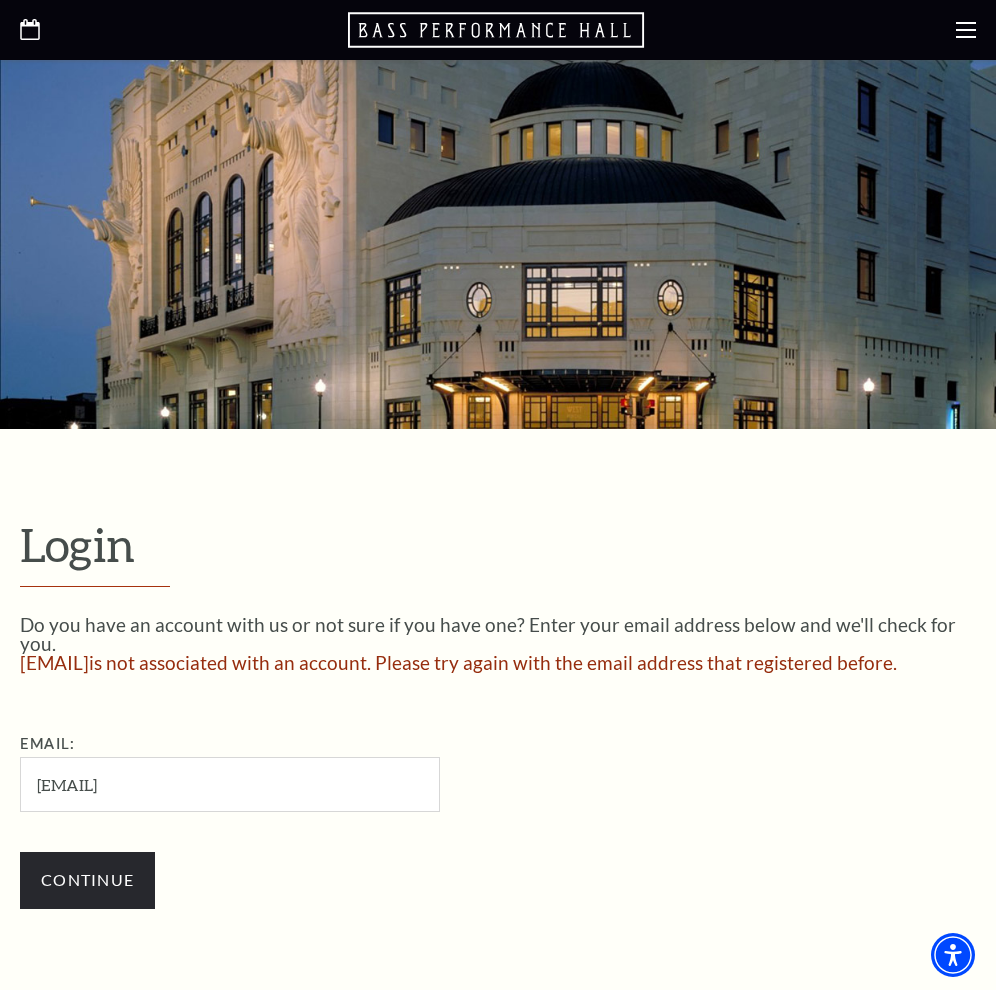 type on "[EMAIL]" 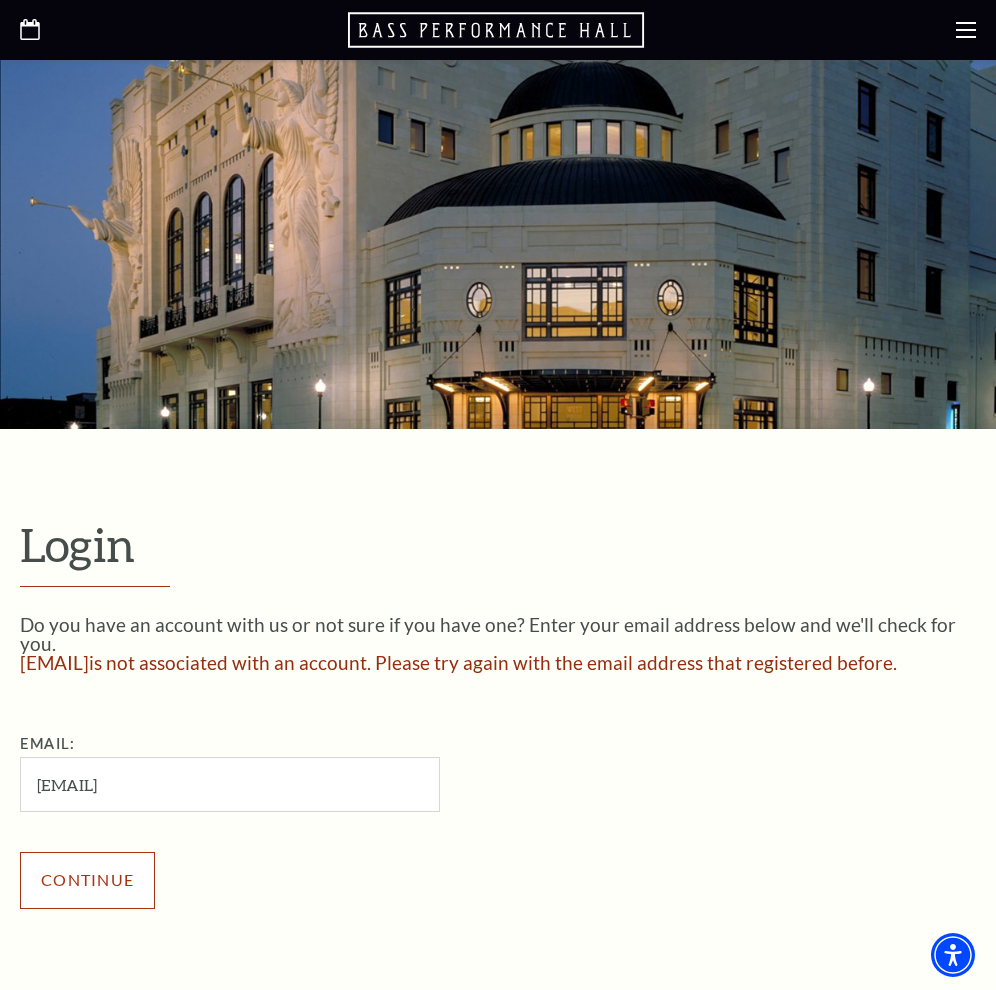 click on "Continue" at bounding box center (87, 880) 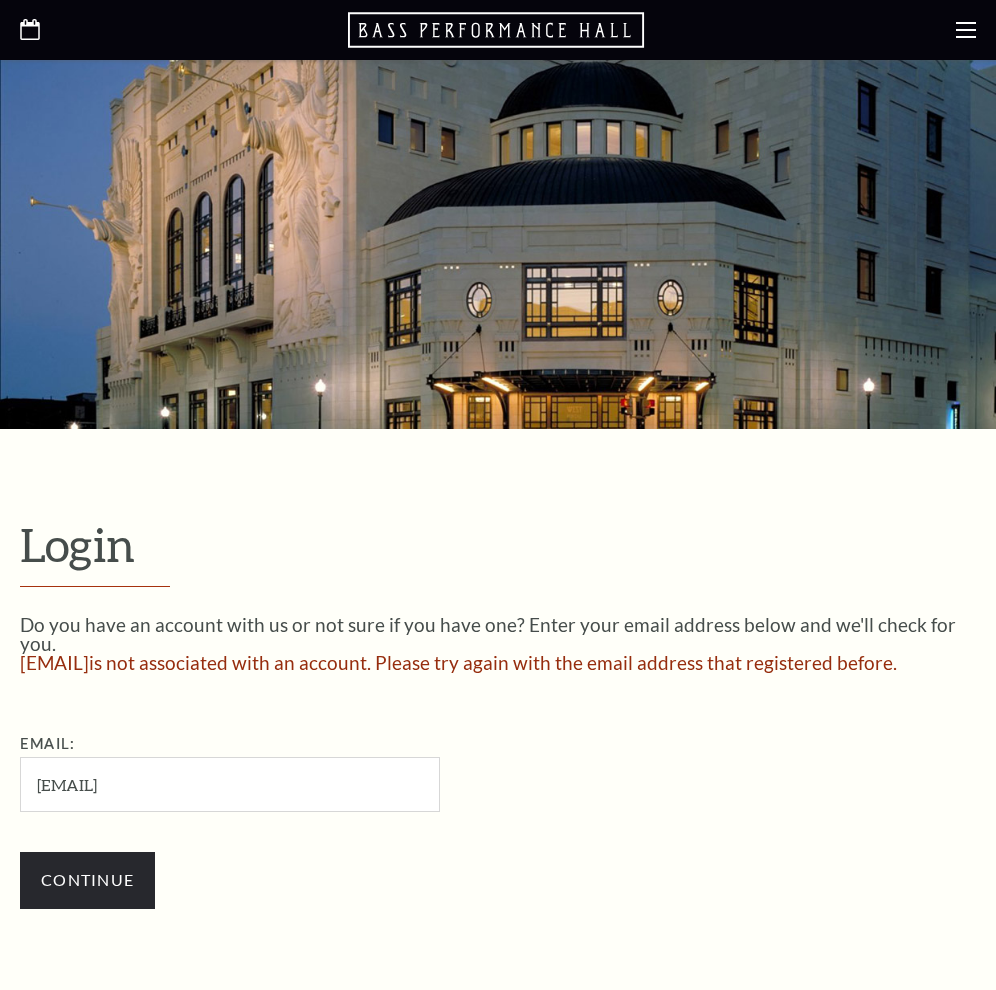 scroll, scrollTop: 0, scrollLeft: 0, axis: both 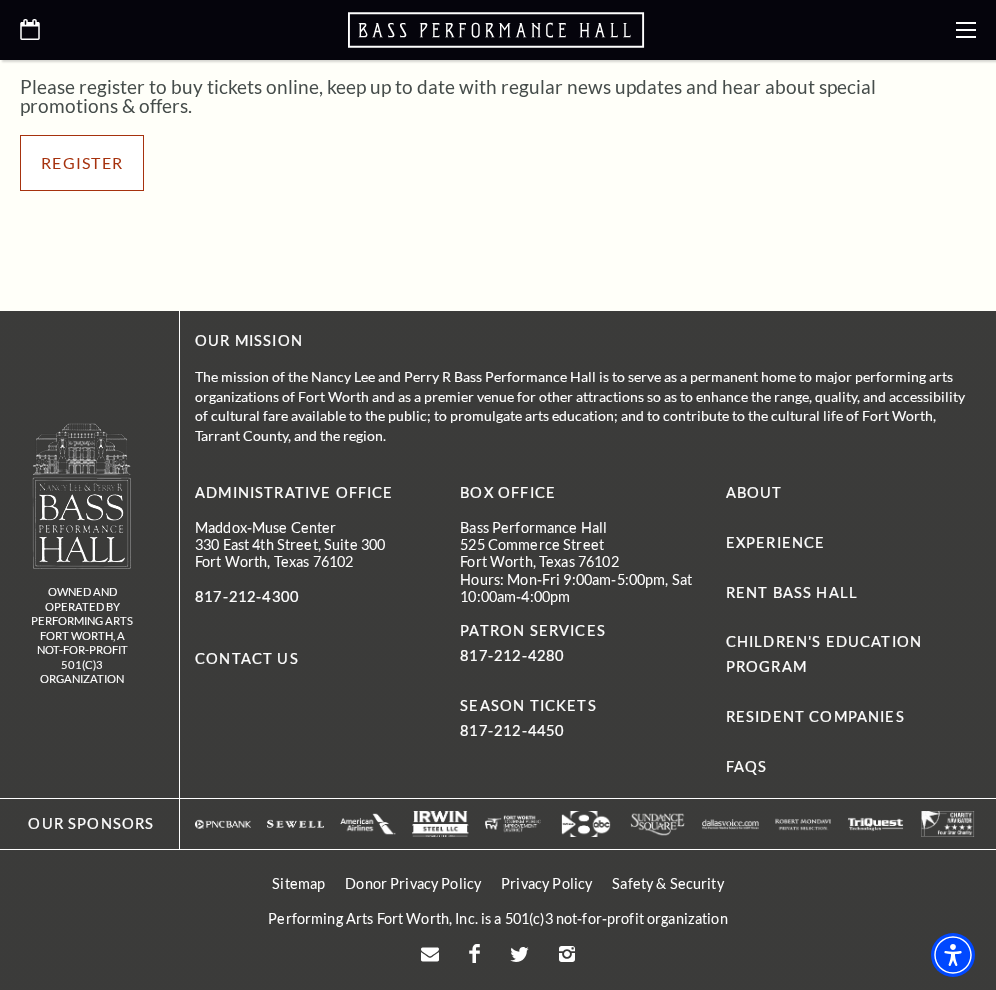 click on "Register" at bounding box center [82, 163] 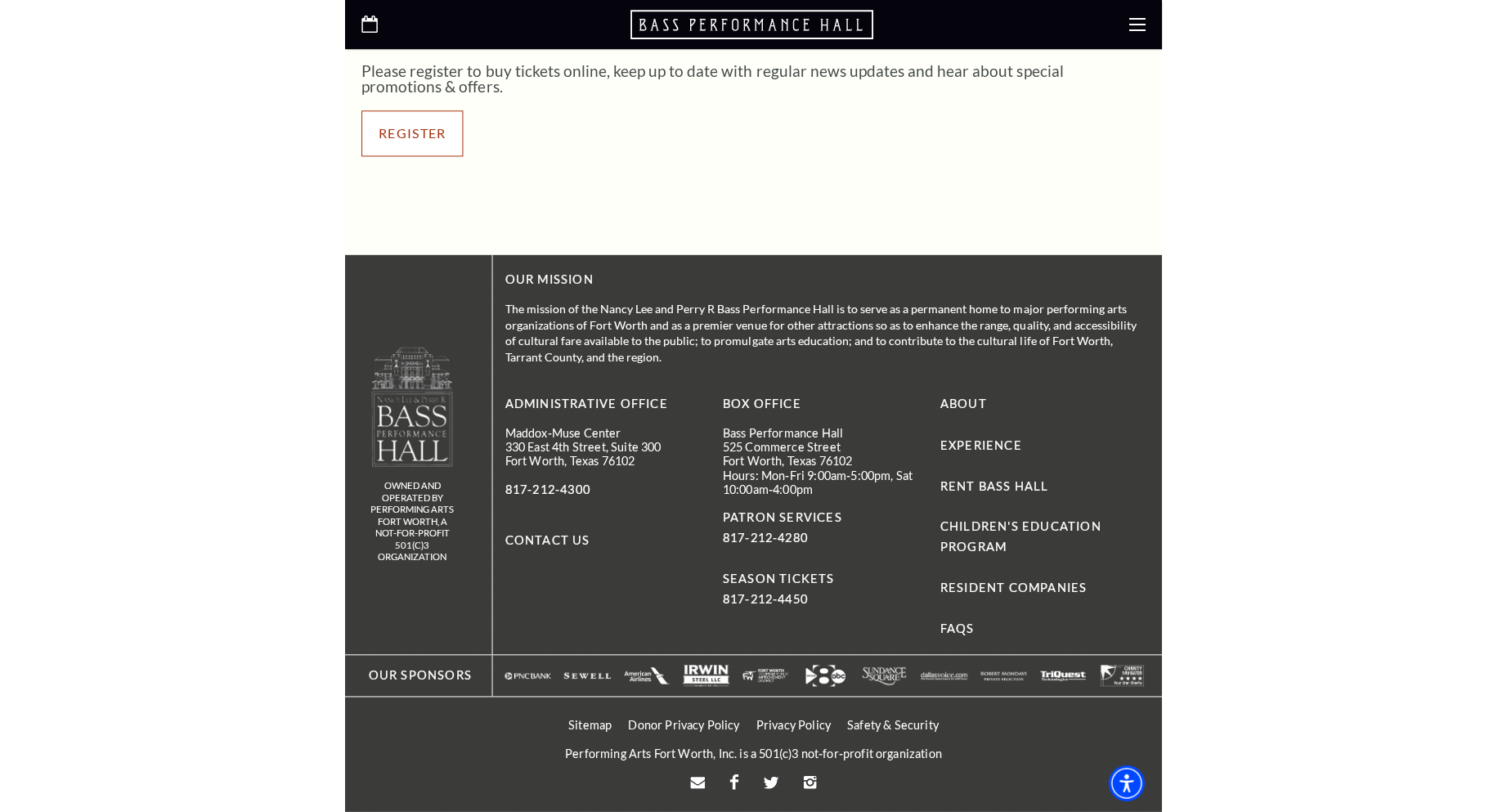 scroll, scrollTop: 752, scrollLeft: 0, axis: vertical 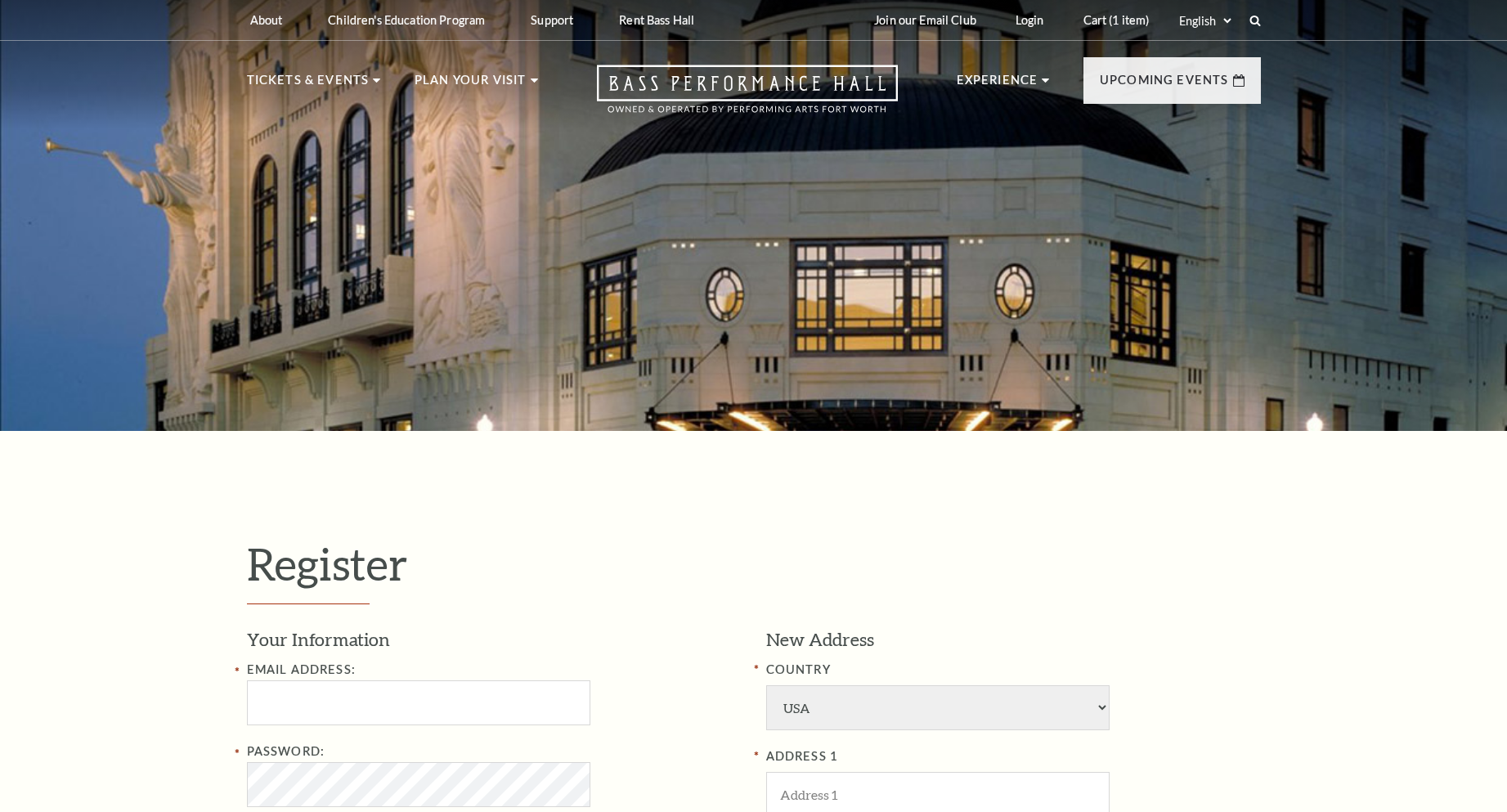 select on "1" 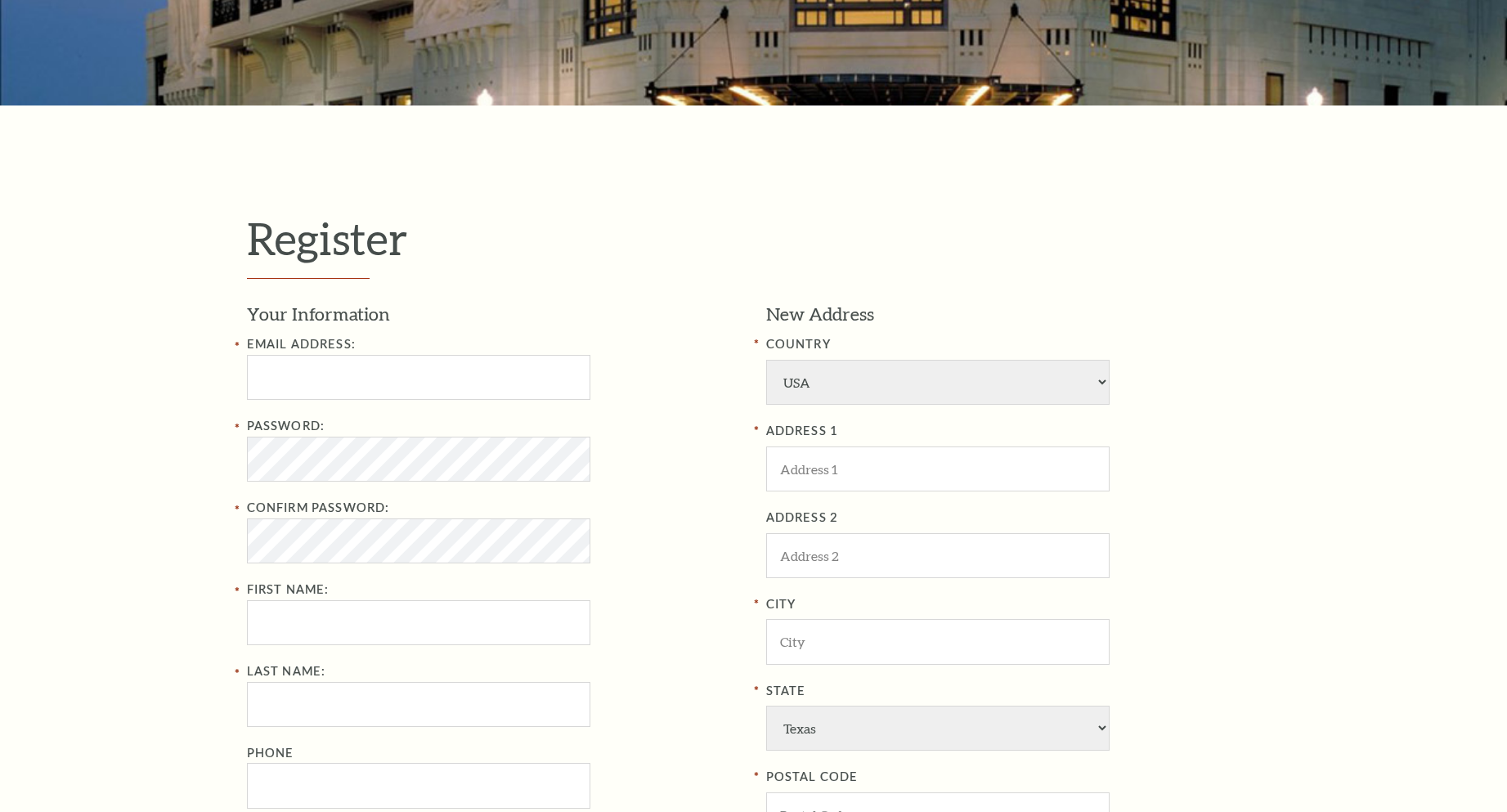 scroll, scrollTop: 327, scrollLeft: 0, axis: vertical 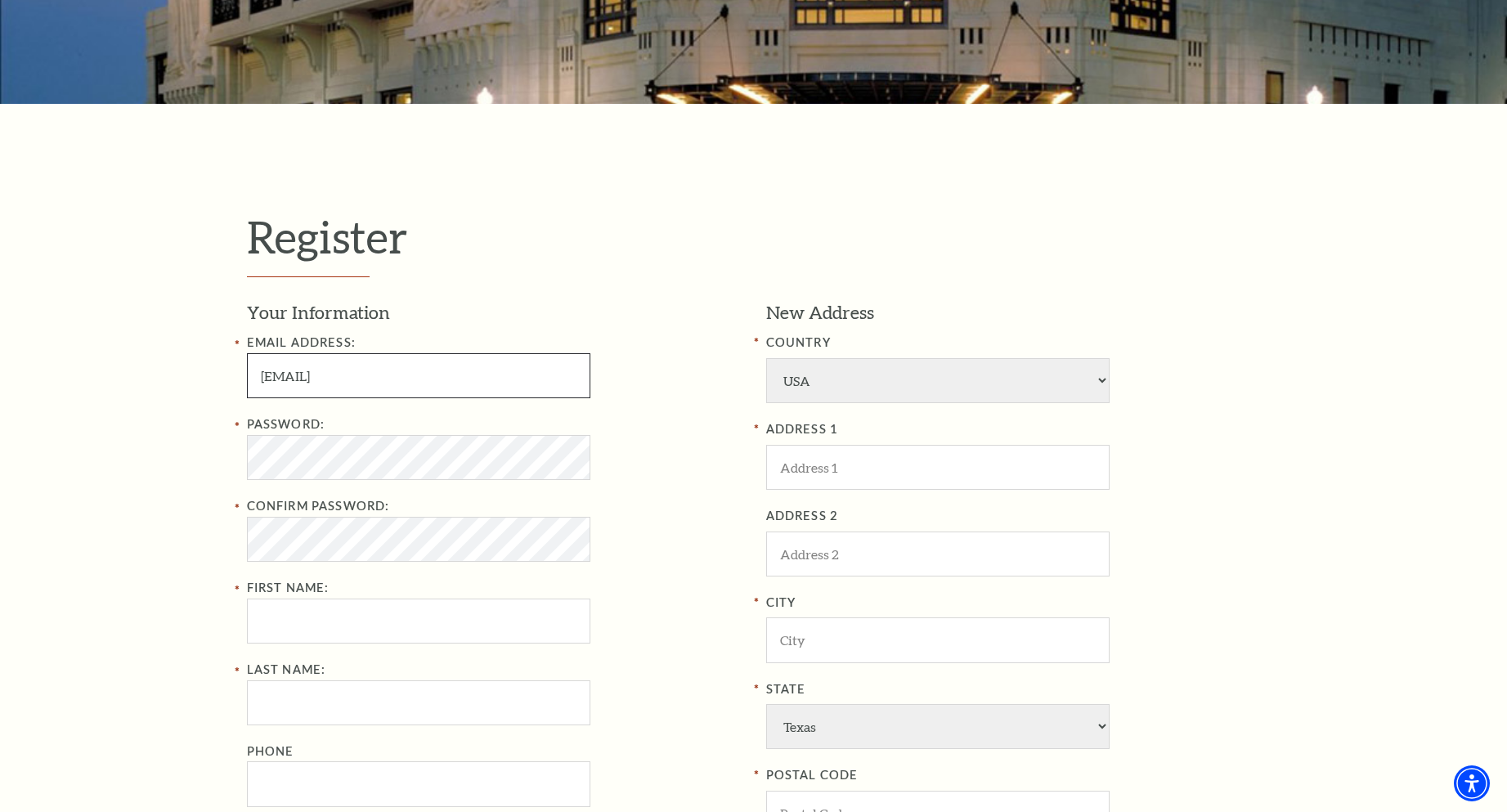 click on "adjeisylvanu11@gmail.com" at bounding box center [419, 375] 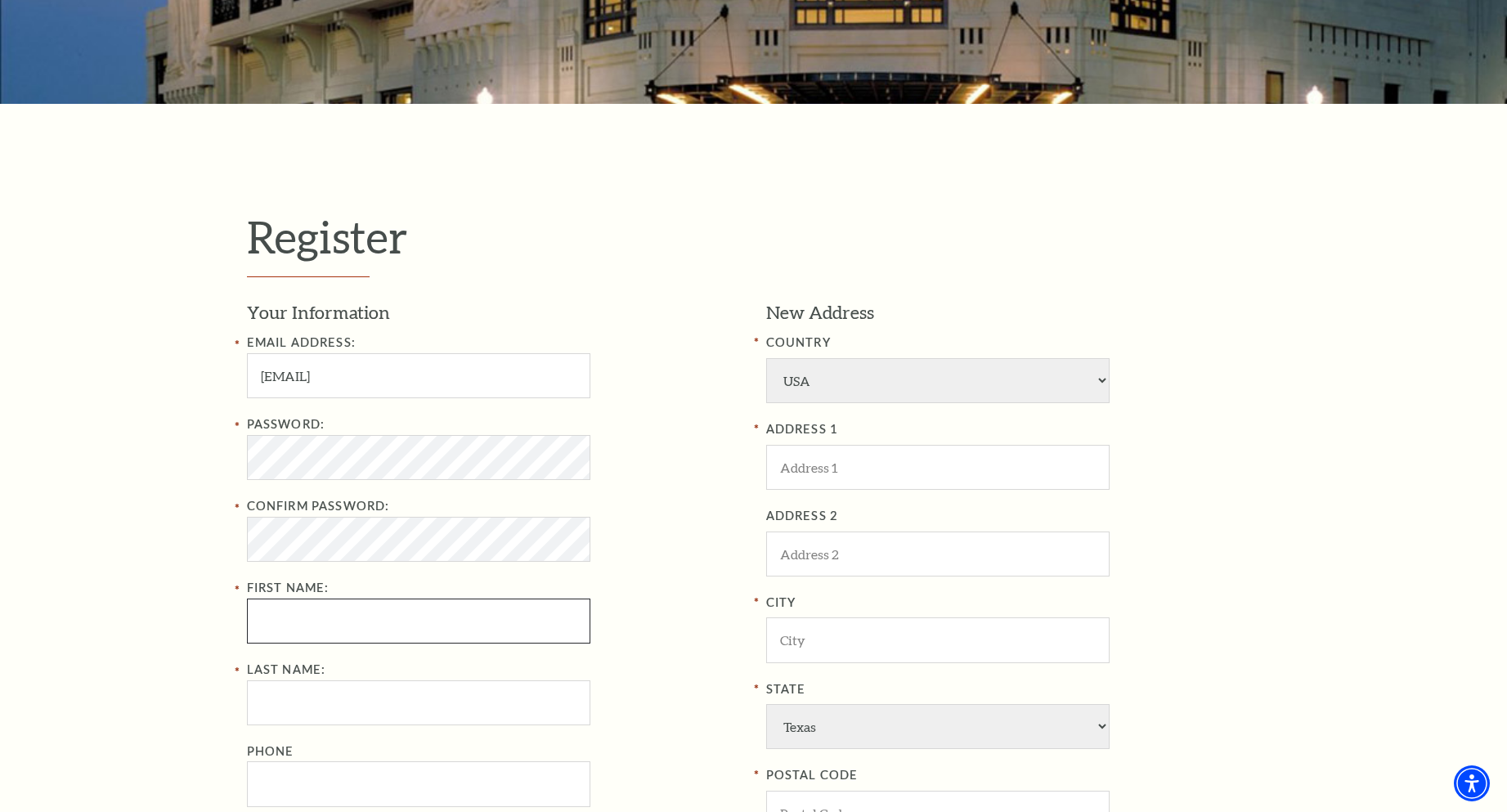 click on "First Name:" at bounding box center (419, 621) 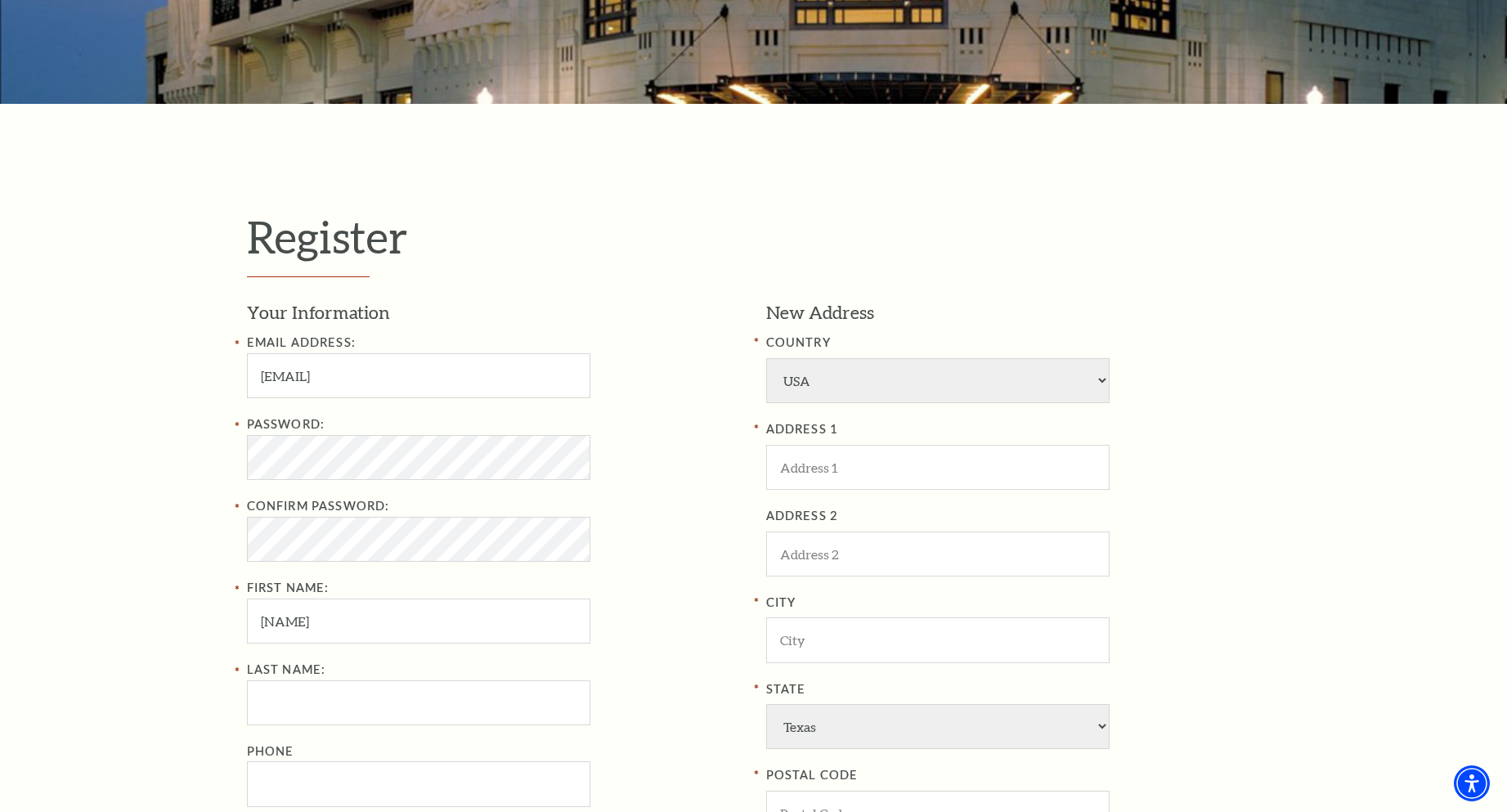 type on "adjei" 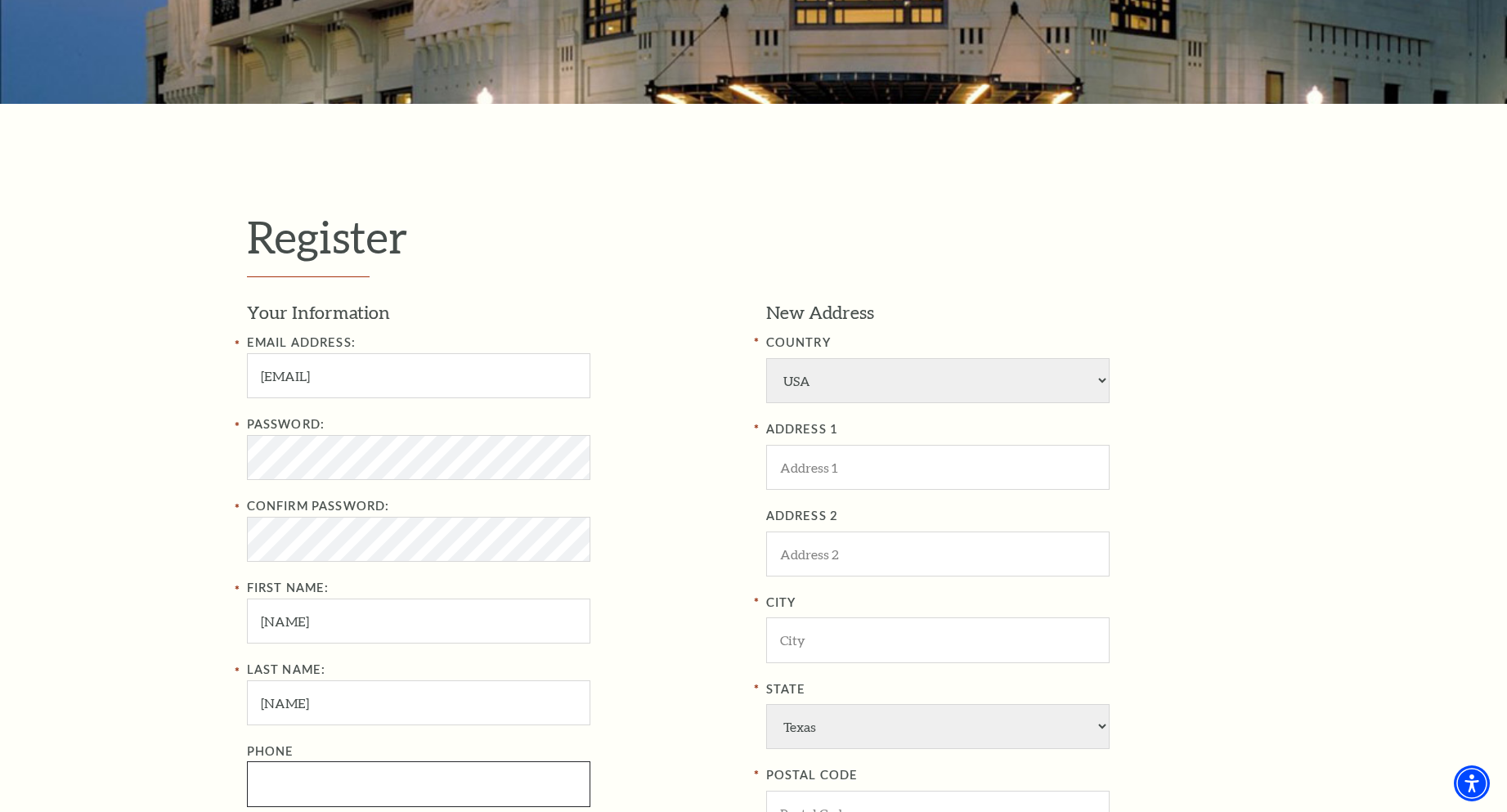 type on "5971950035" 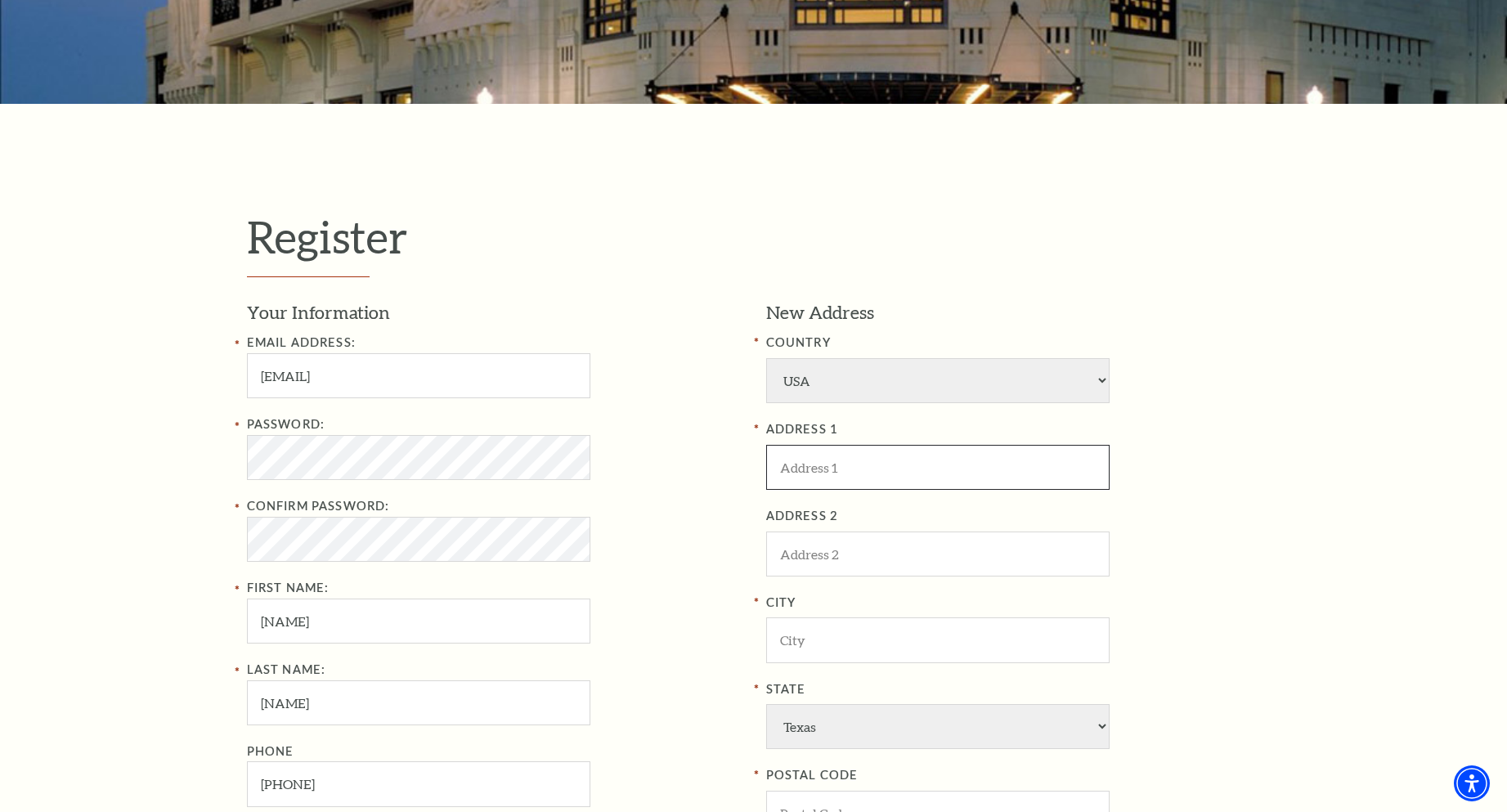 type on "Soma" 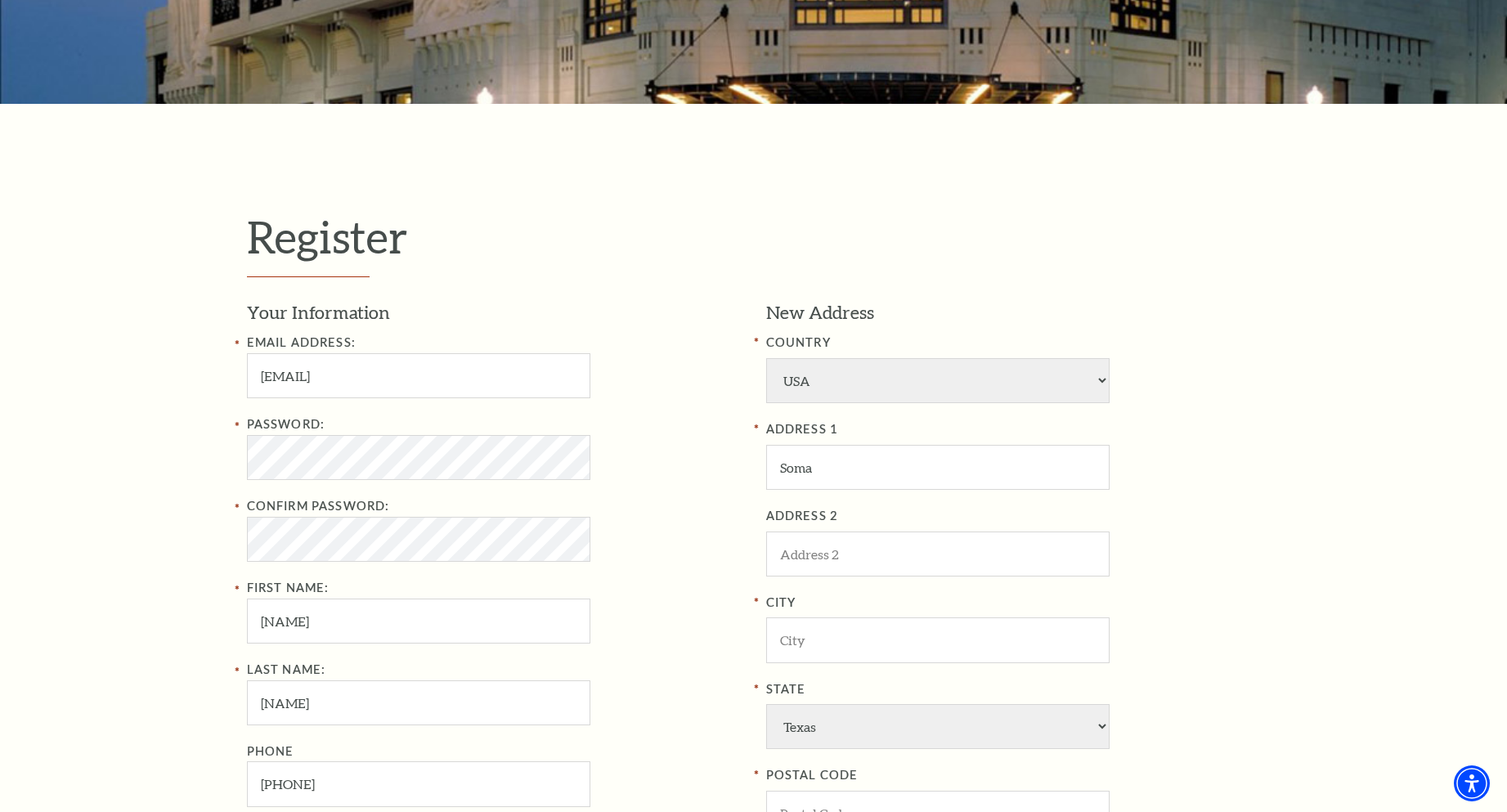 type on "lSan Diego" 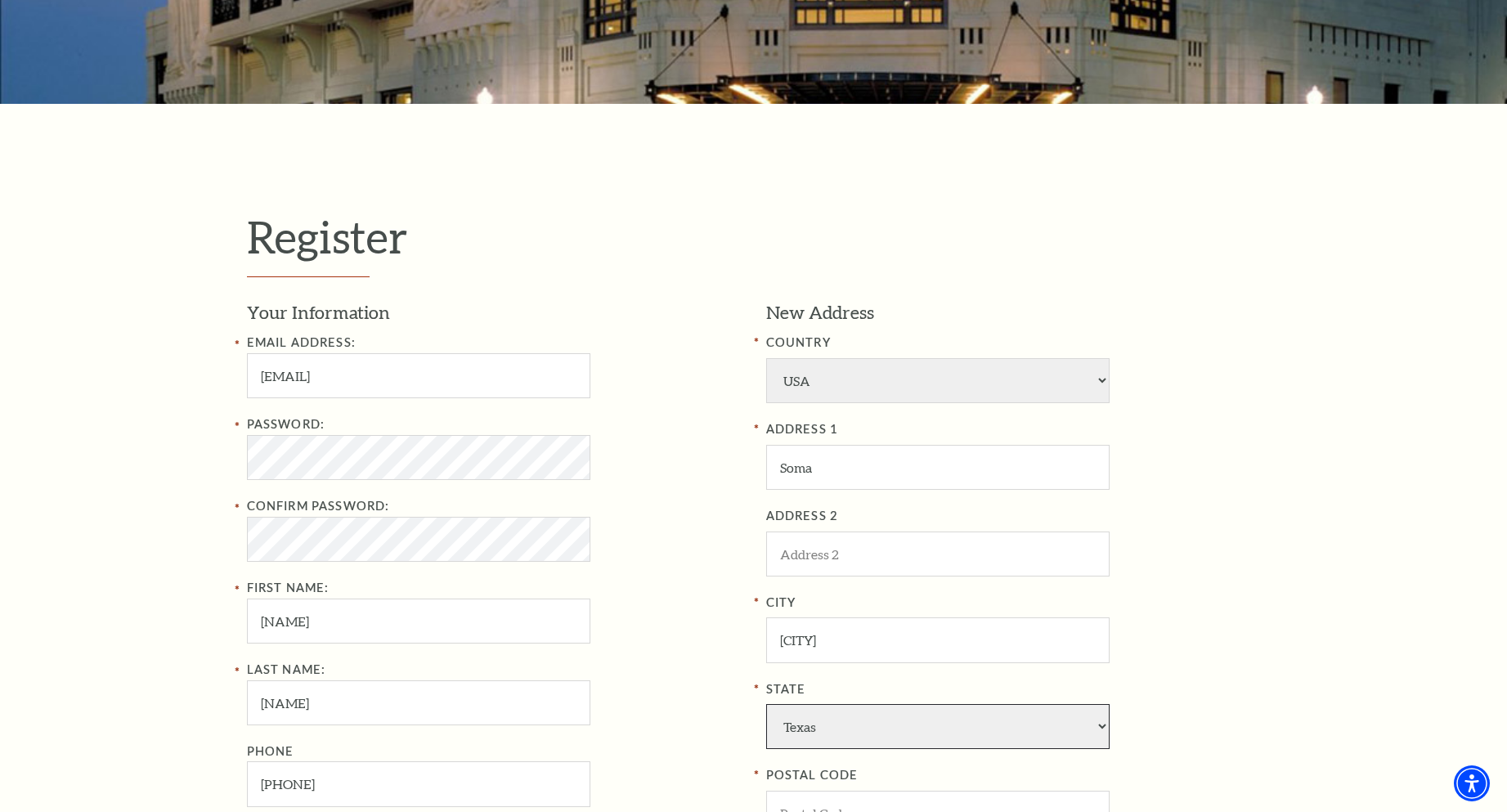 select on "CA" 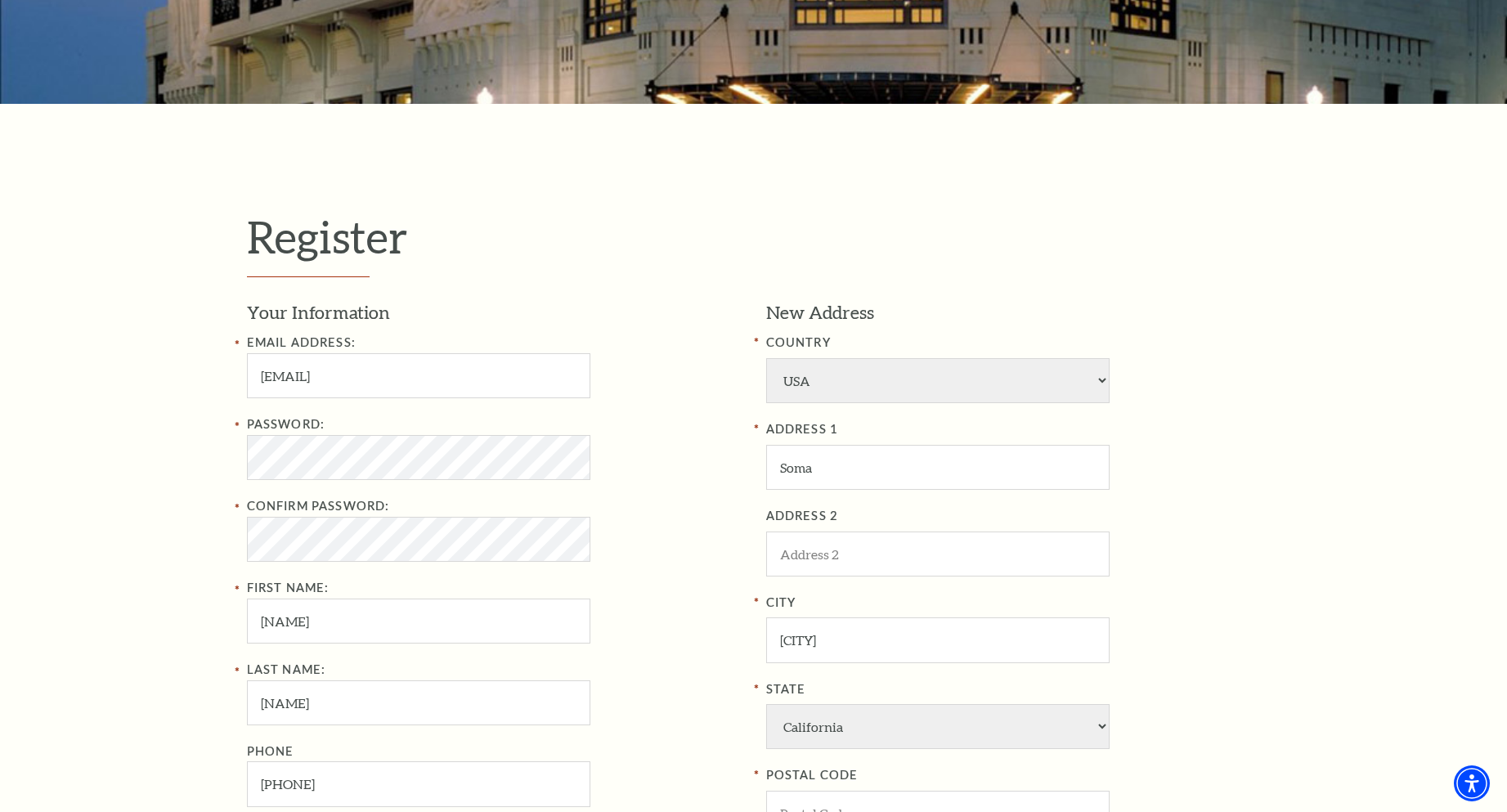 type on "91911" 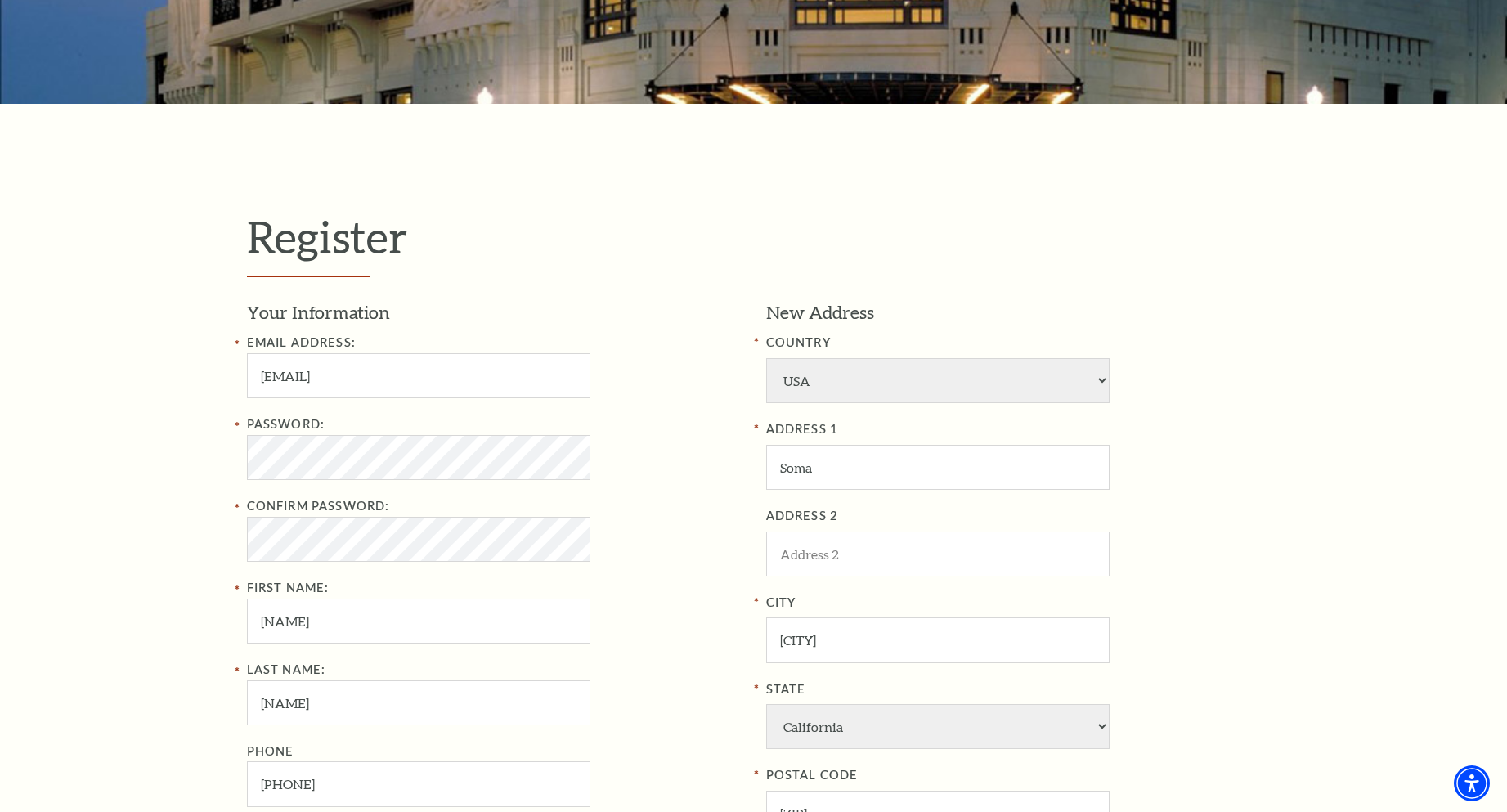 type on "597-195-0035" 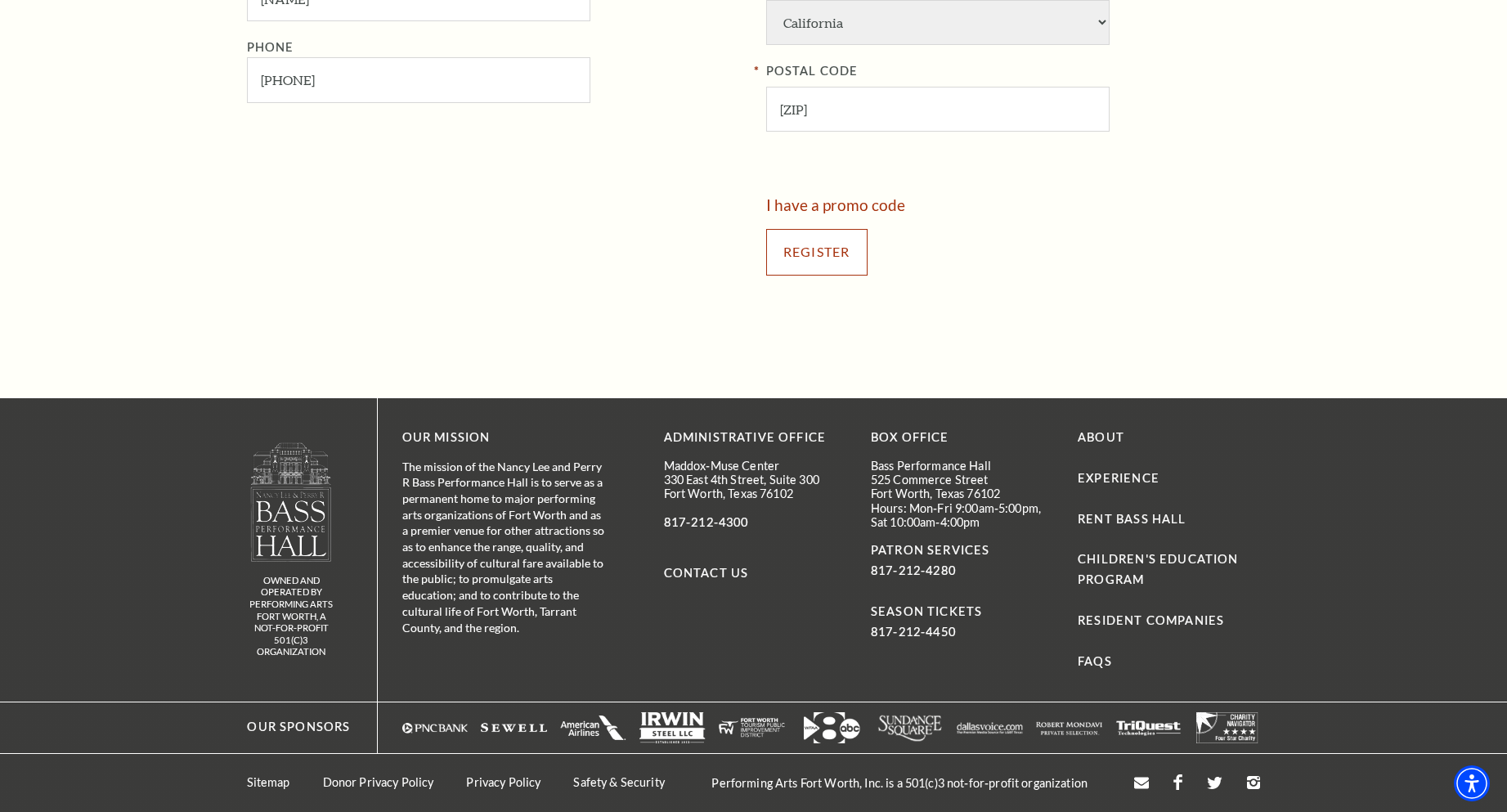 click on "Register" at bounding box center (817, 252) 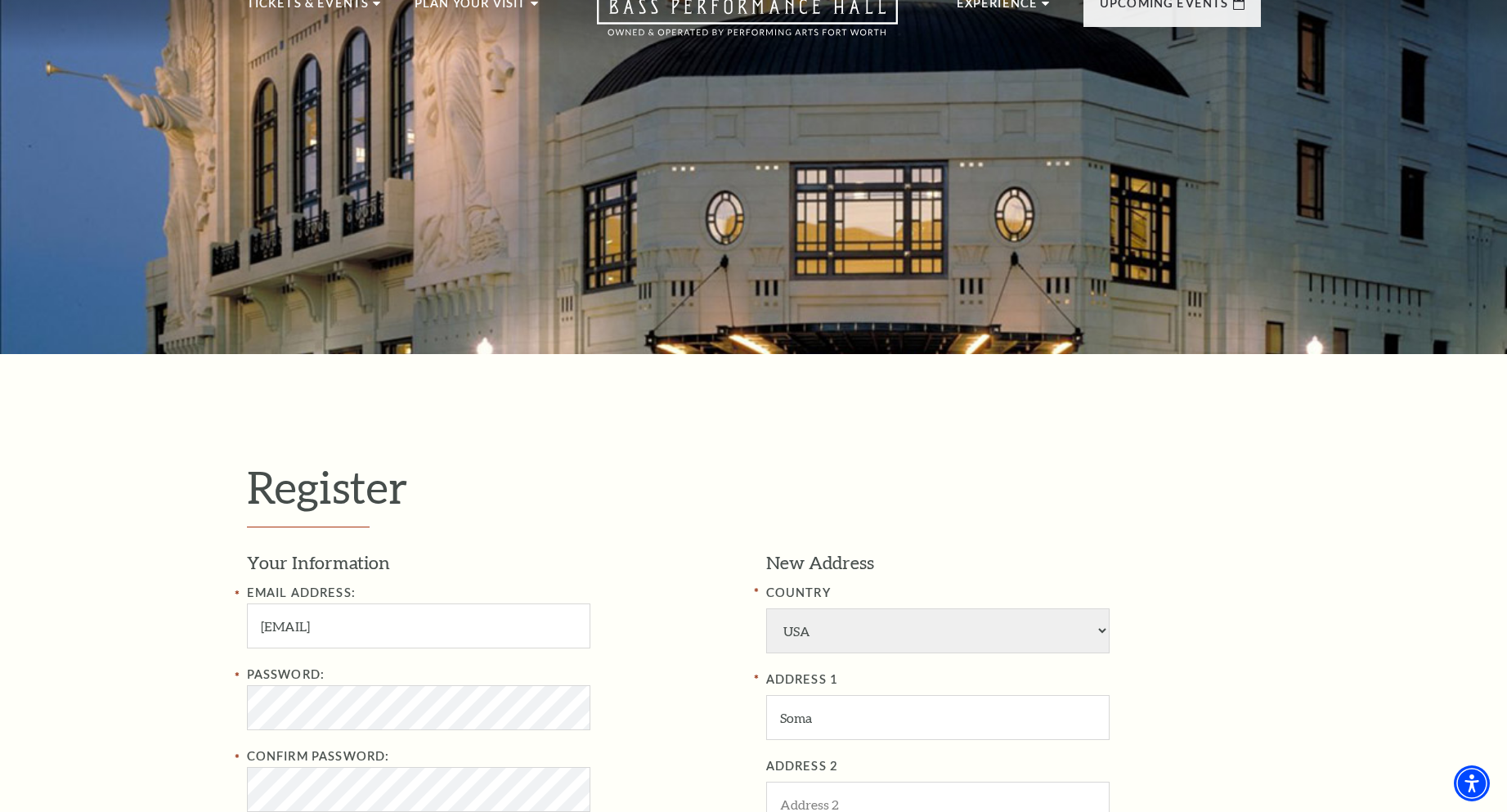 scroll, scrollTop: 50, scrollLeft: 0, axis: vertical 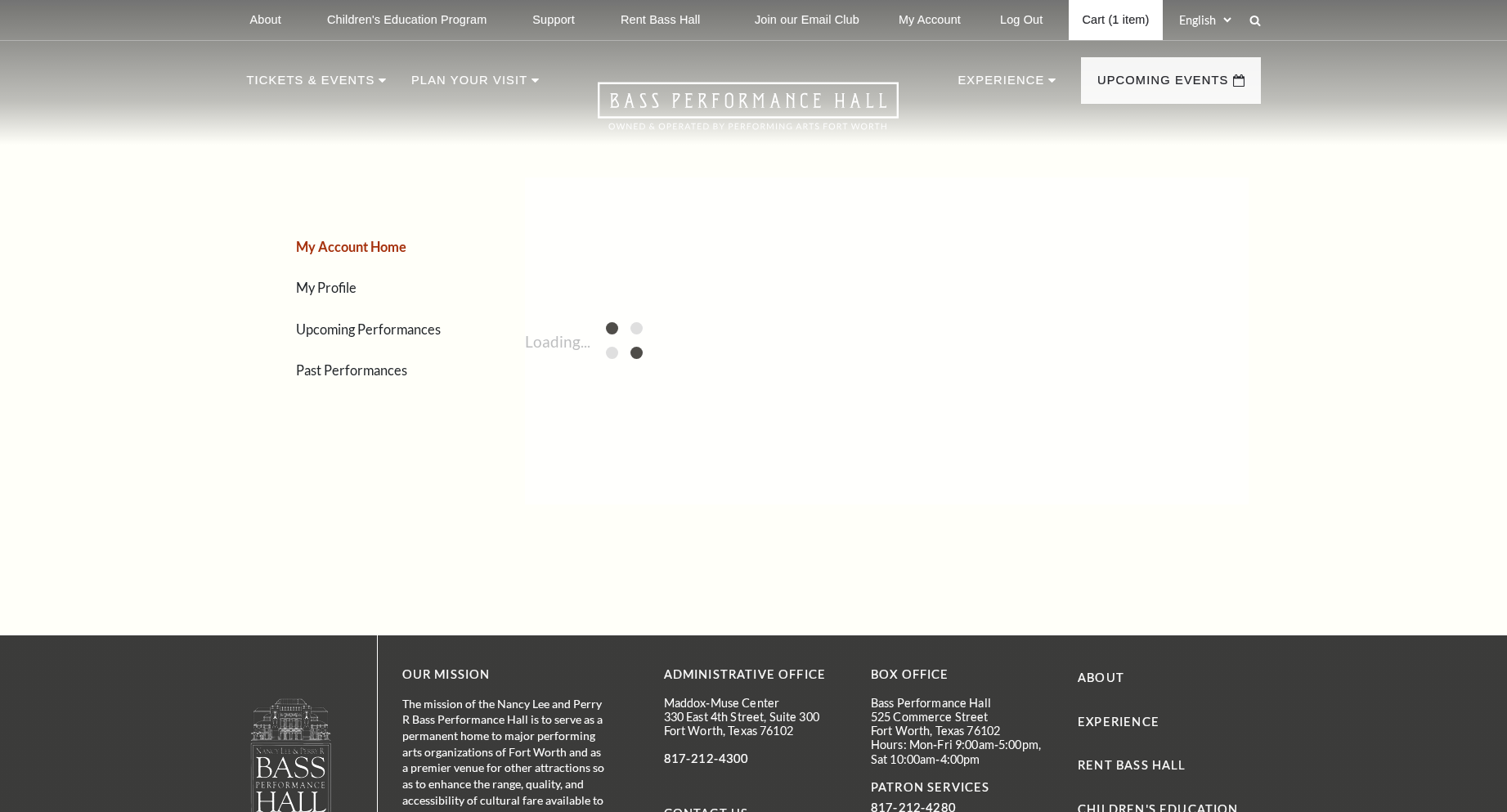 click on "Cart (1 item)" at bounding box center (1115, 20) 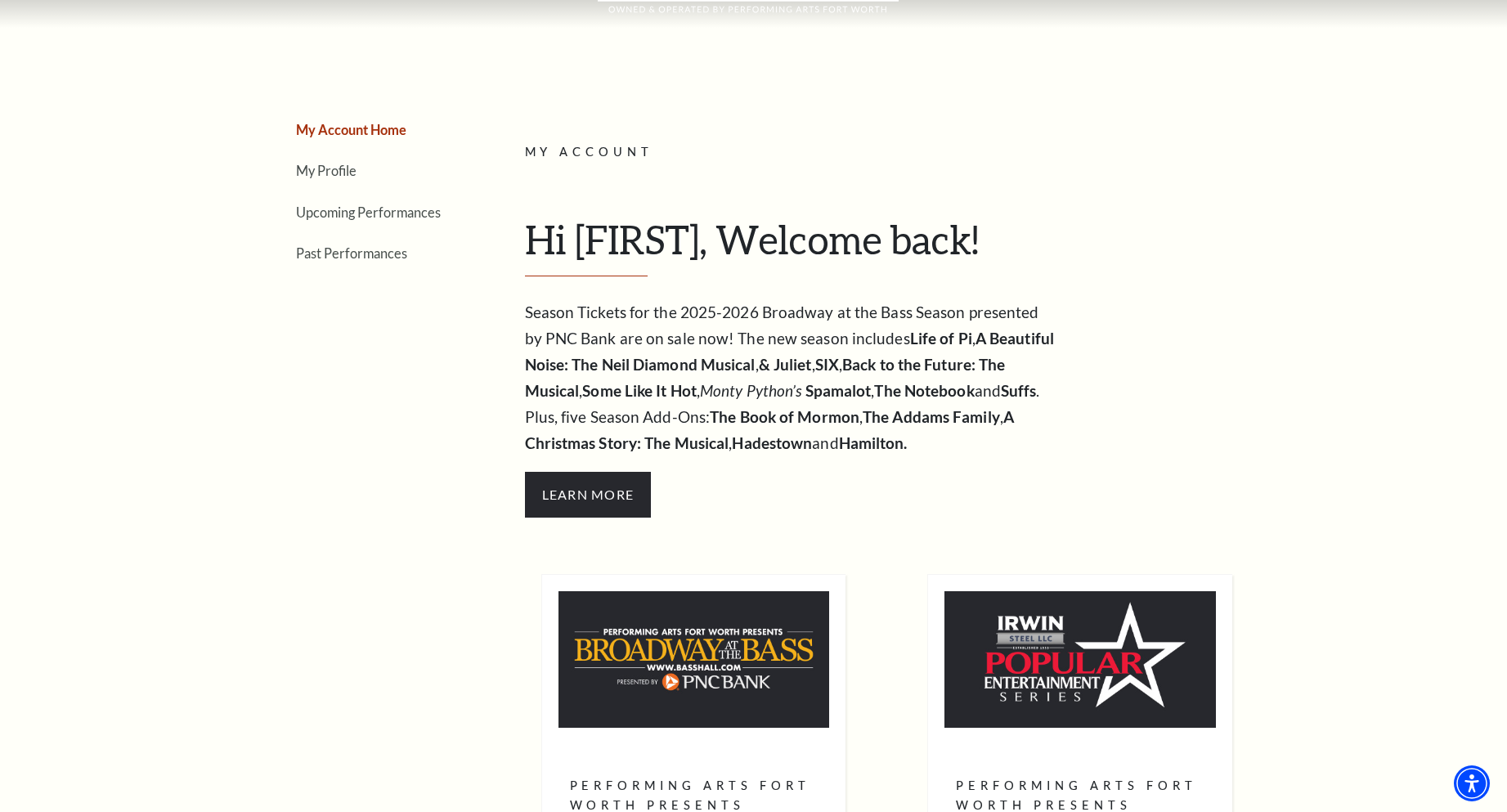 scroll, scrollTop: 0, scrollLeft: 0, axis: both 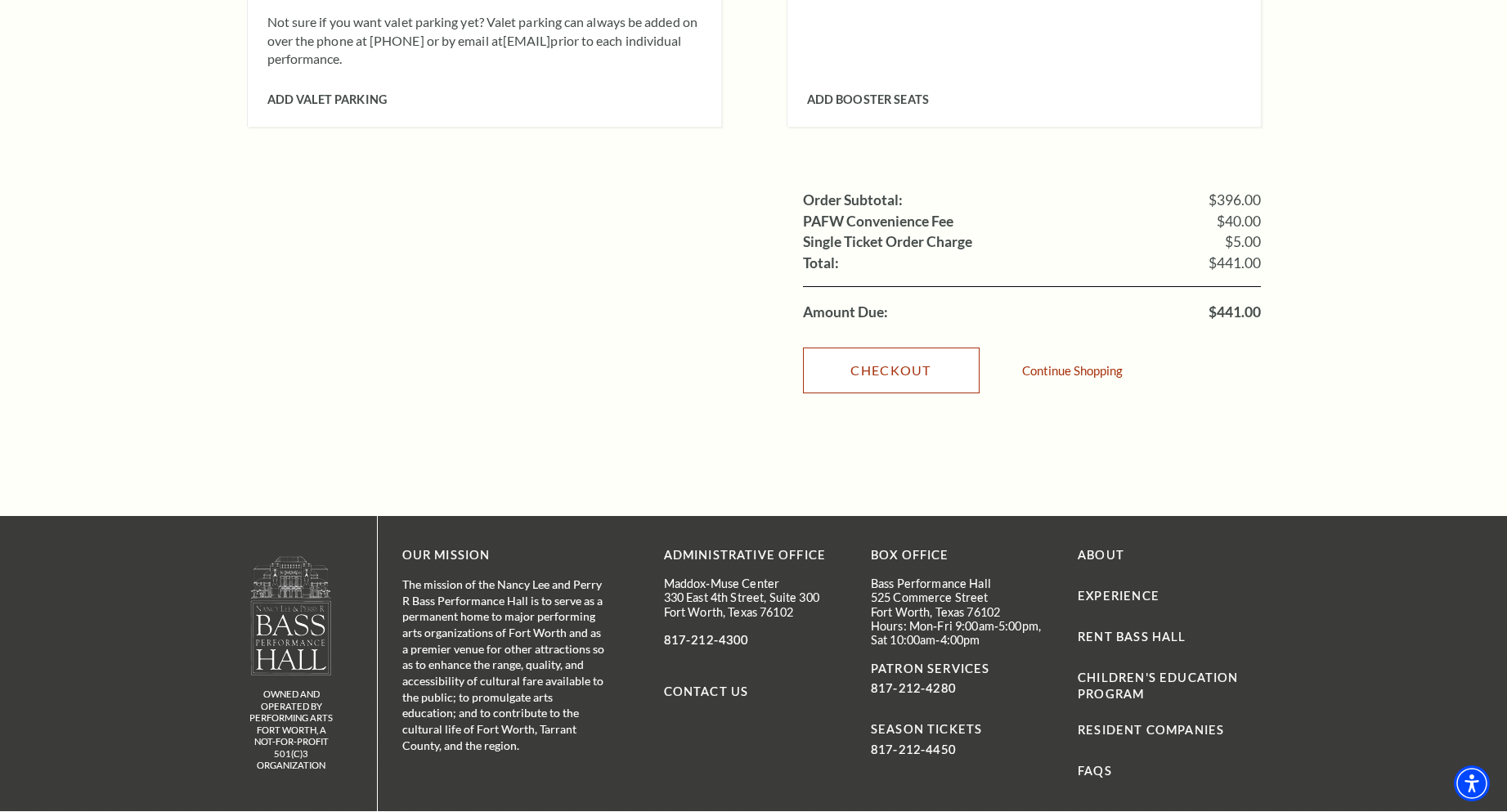 click on "Checkout" at bounding box center (891, 370) 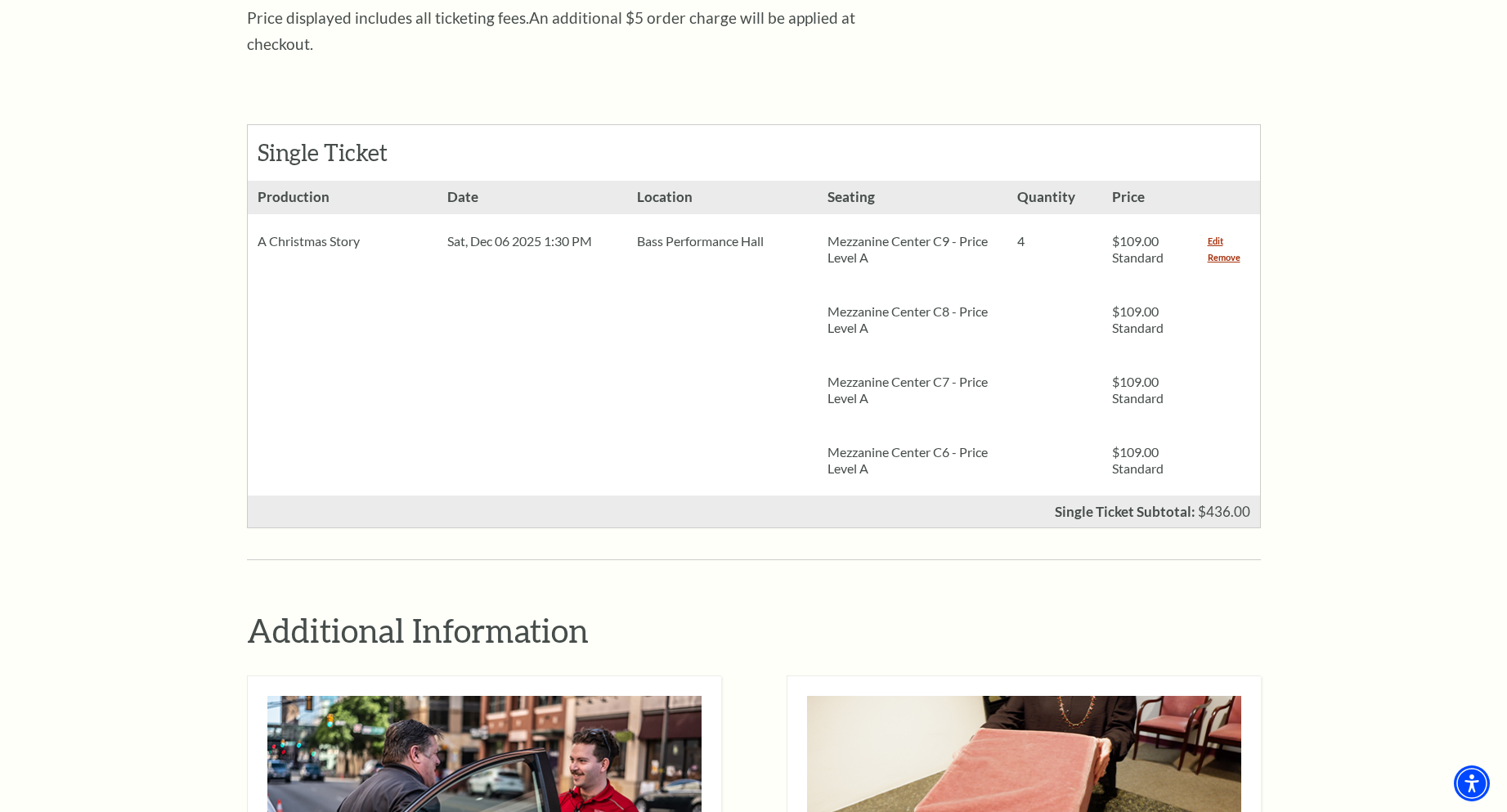 scroll, scrollTop: 711, scrollLeft: 0, axis: vertical 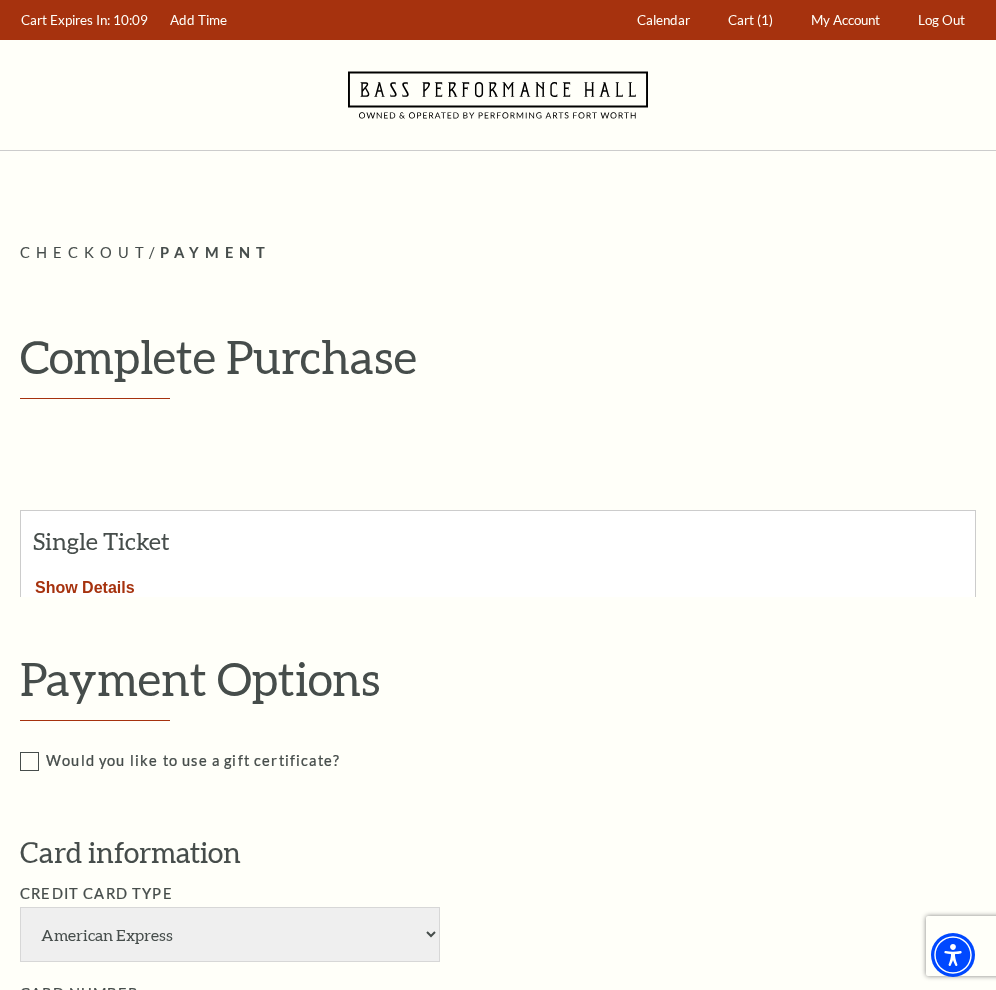 click on "Show Details" at bounding box center [85, 584] 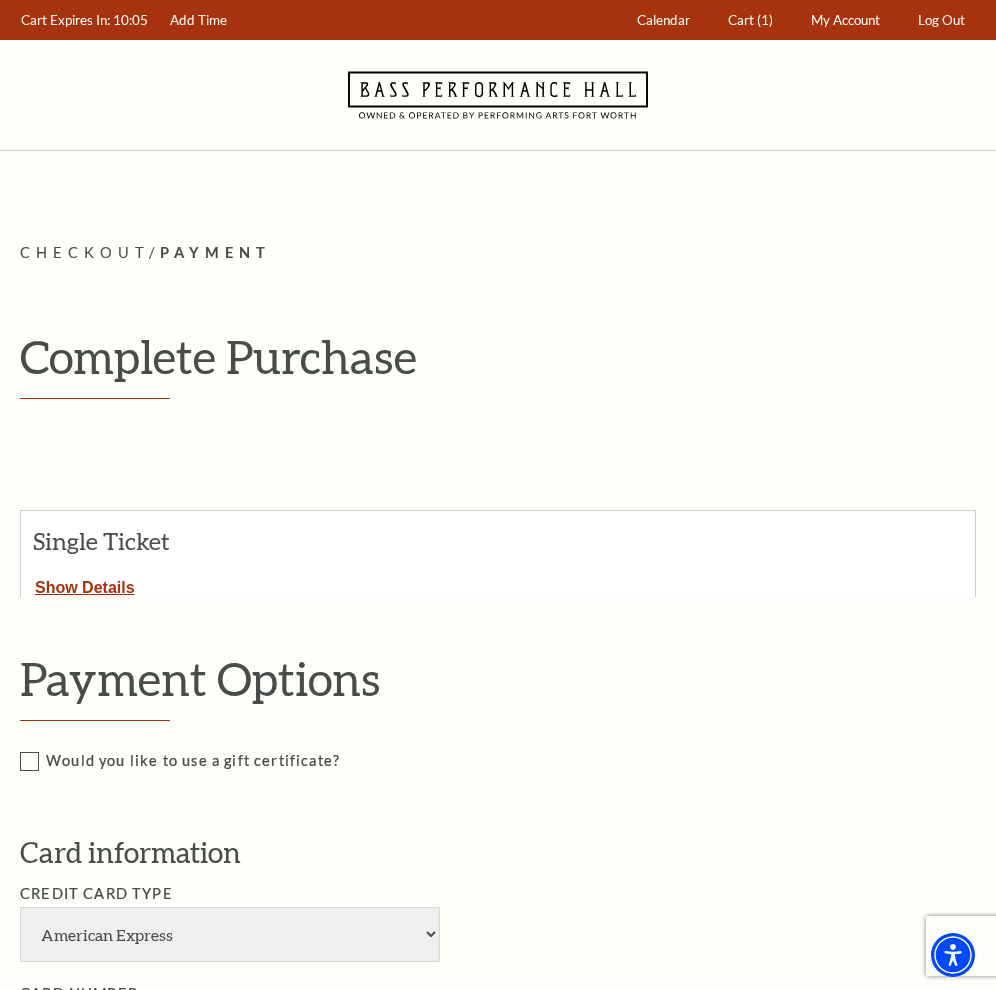 scroll, scrollTop: 2368, scrollLeft: 0, axis: vertical 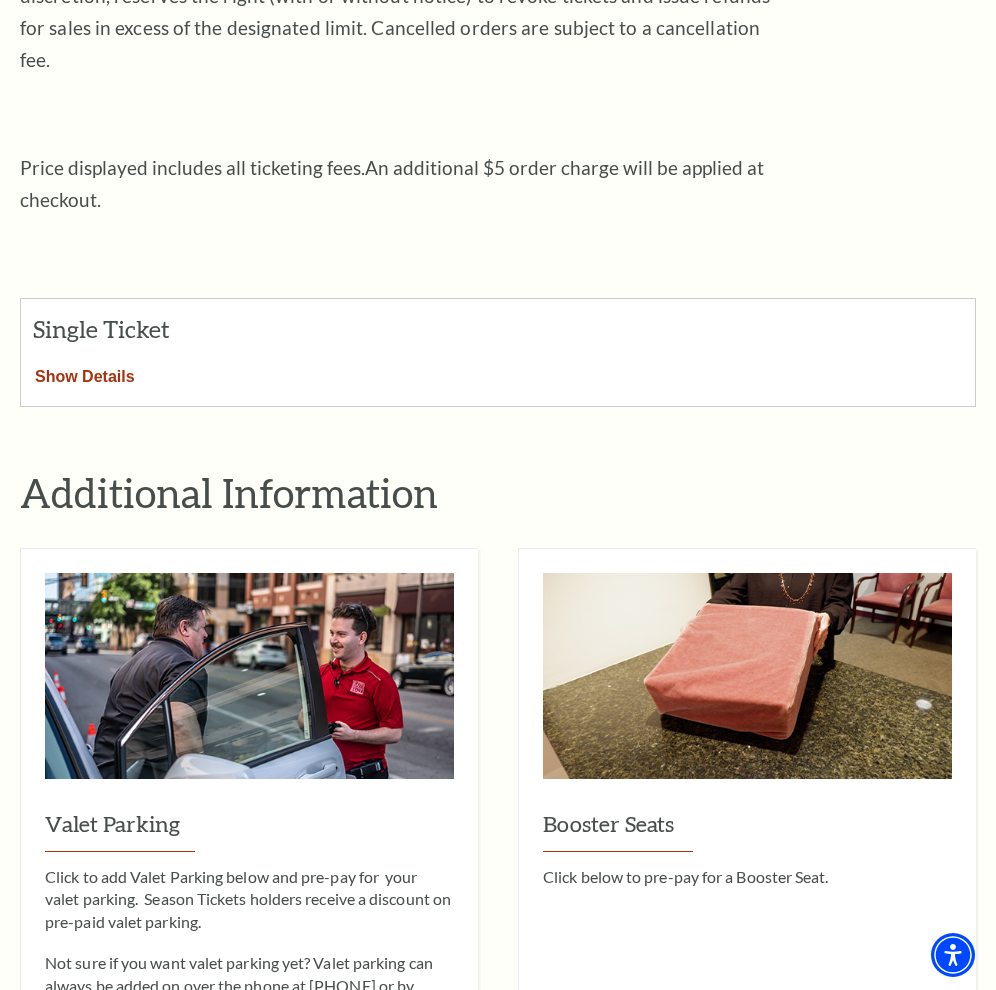 click on "Show Details" at bounding box center [85, 373] 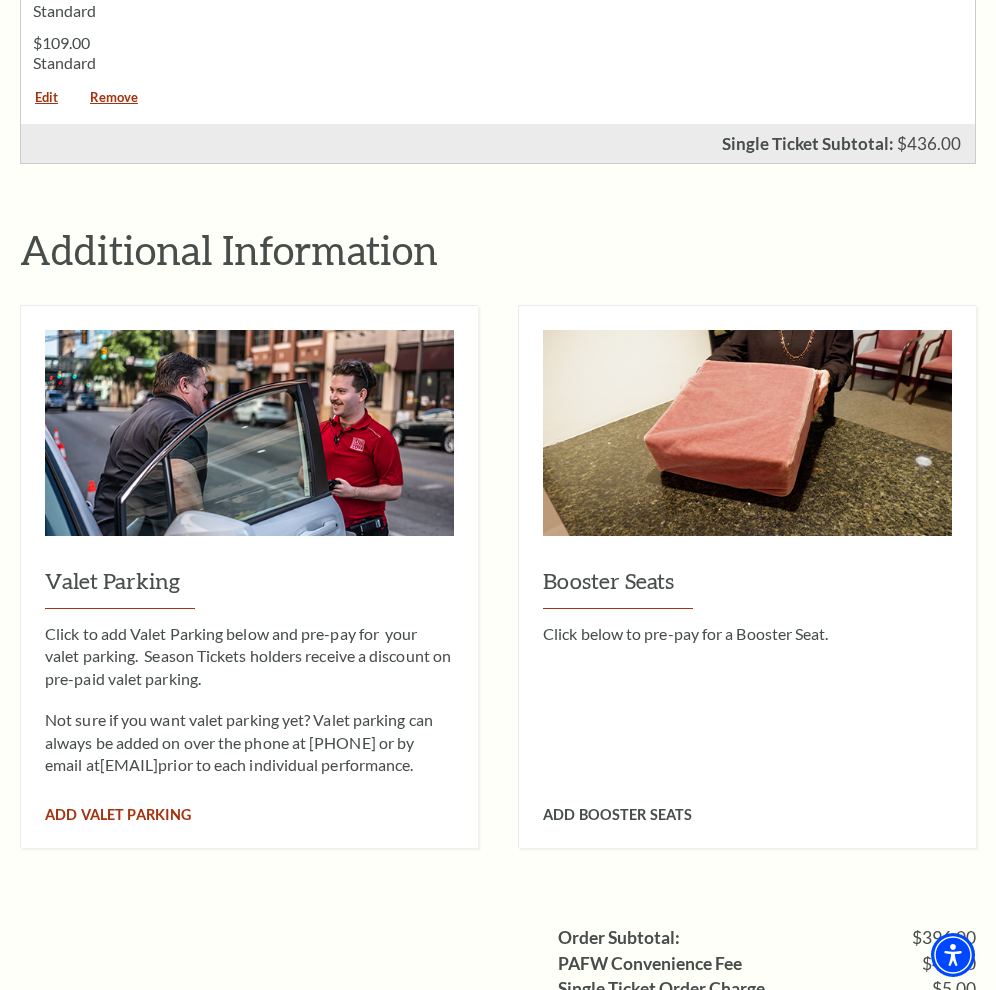 scroll, scrollTop: 1600, scrollLeft: 0, axis: vertical 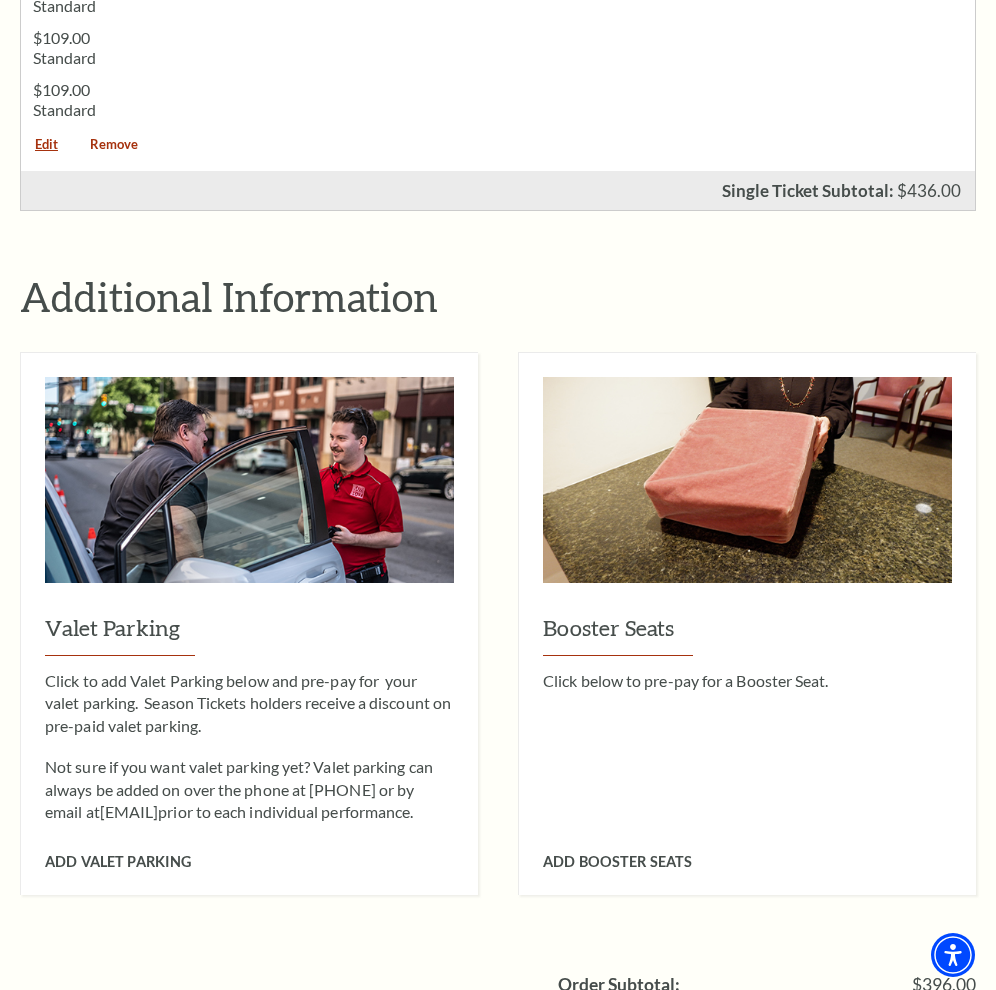 click on "Remove" at bounding box center (114, 151) 